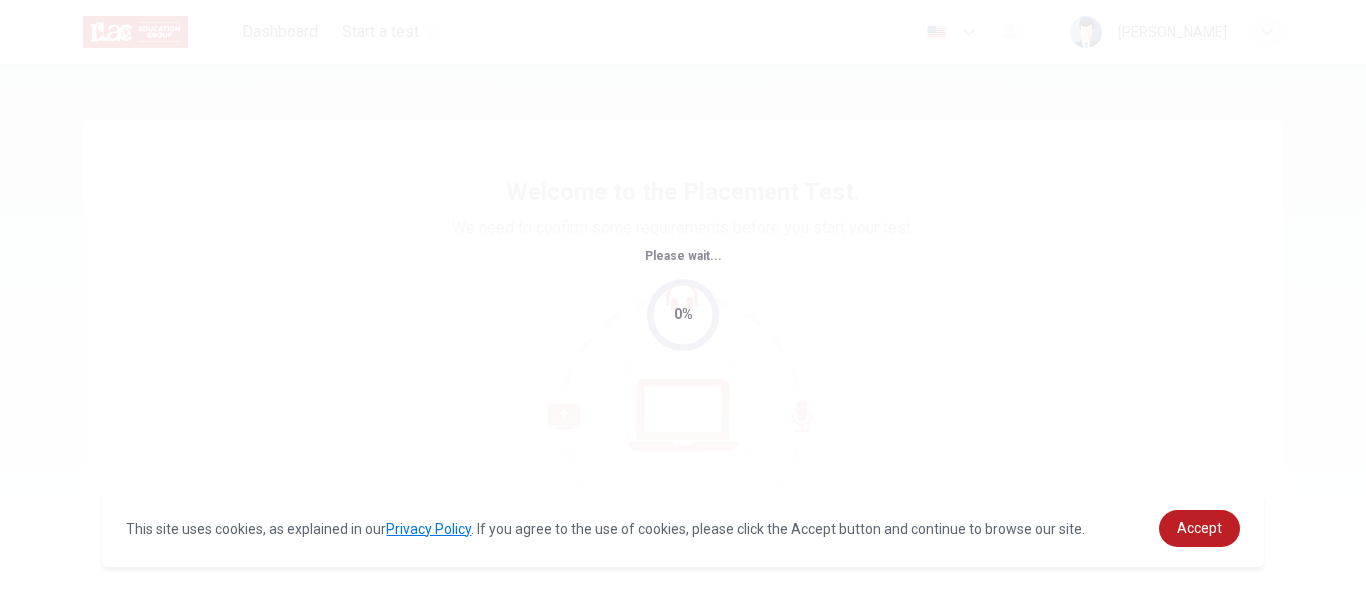 scroll, scrollTop: 0, scrollLeft: 0, axis: both 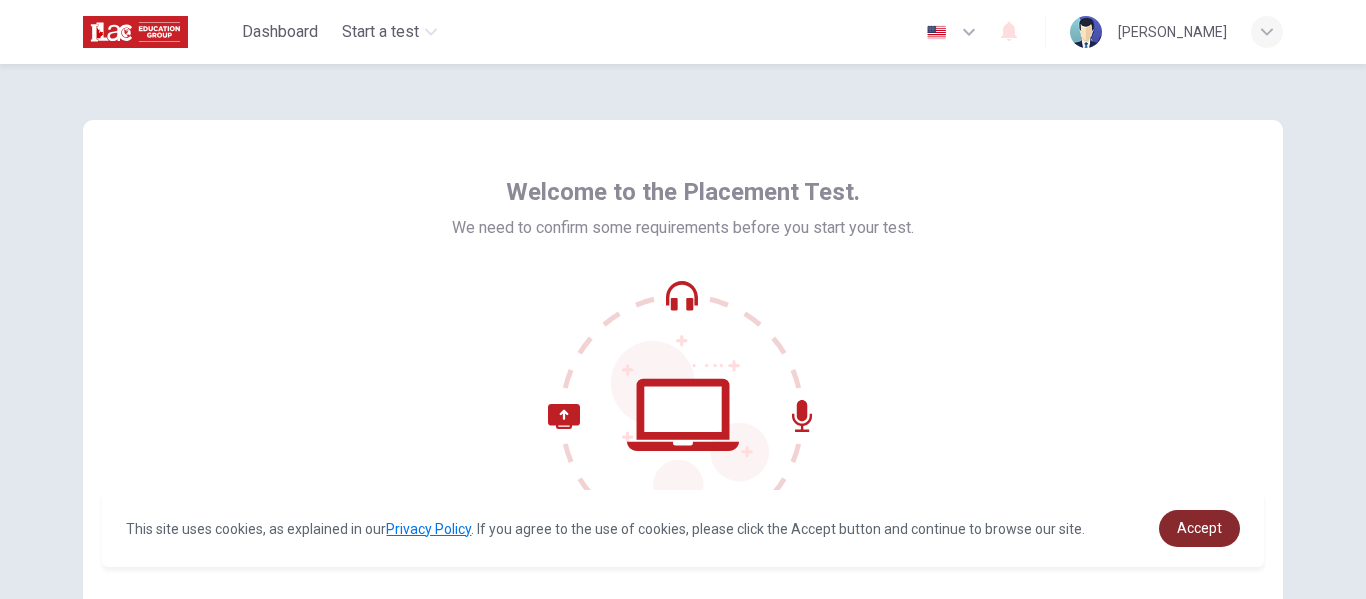 click on "Accept" at bounding box center (1199, 528) 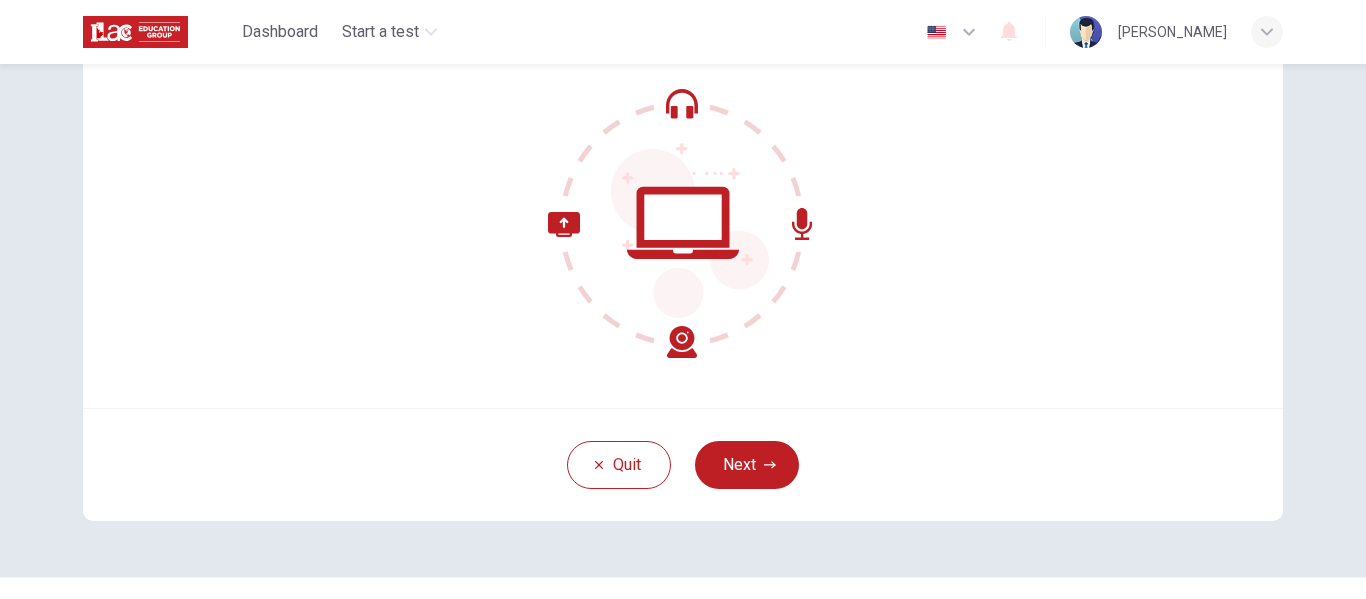 scroll, scrollTop: 200, scrollLeft: 0, axis: vertical 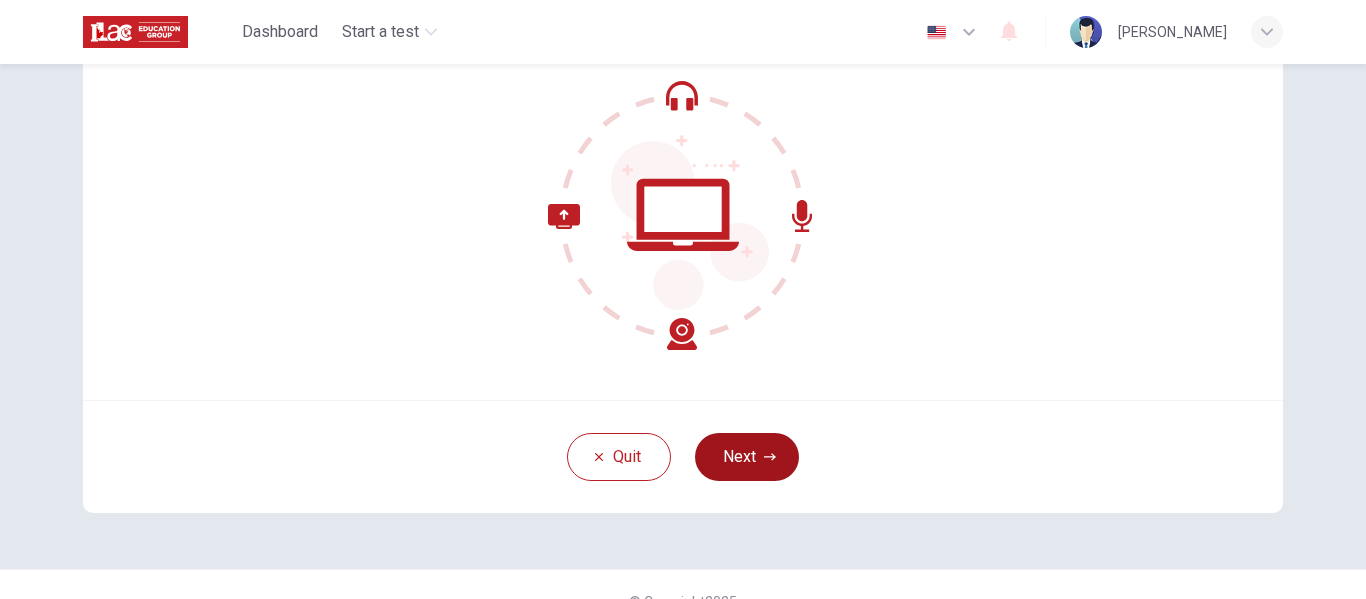 click on "Next" at bounding box center [747, 457] 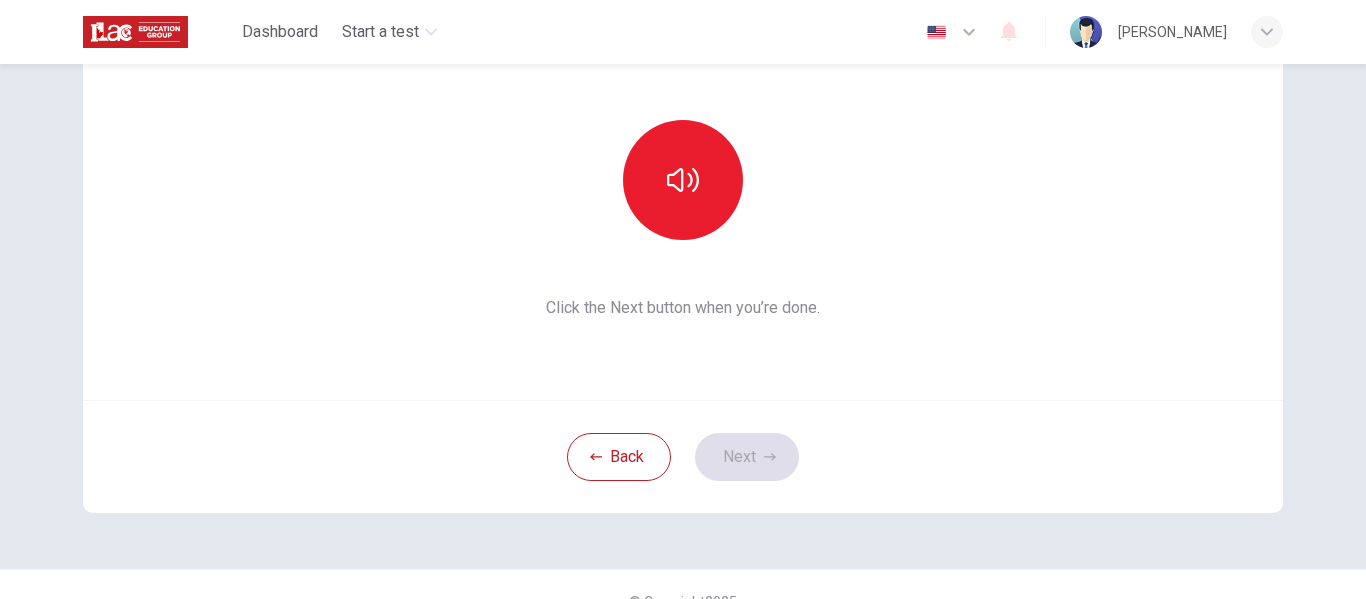 scroll, scrollTop: 100, scrollLeft: 0, axis: vertical 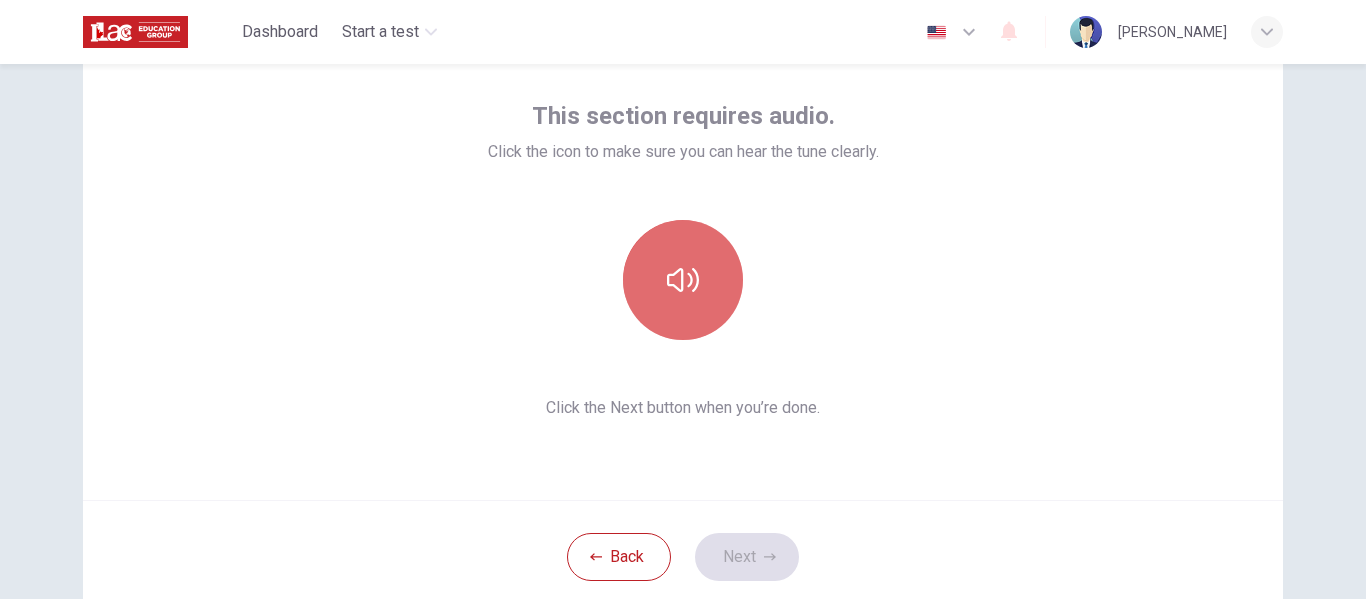 click 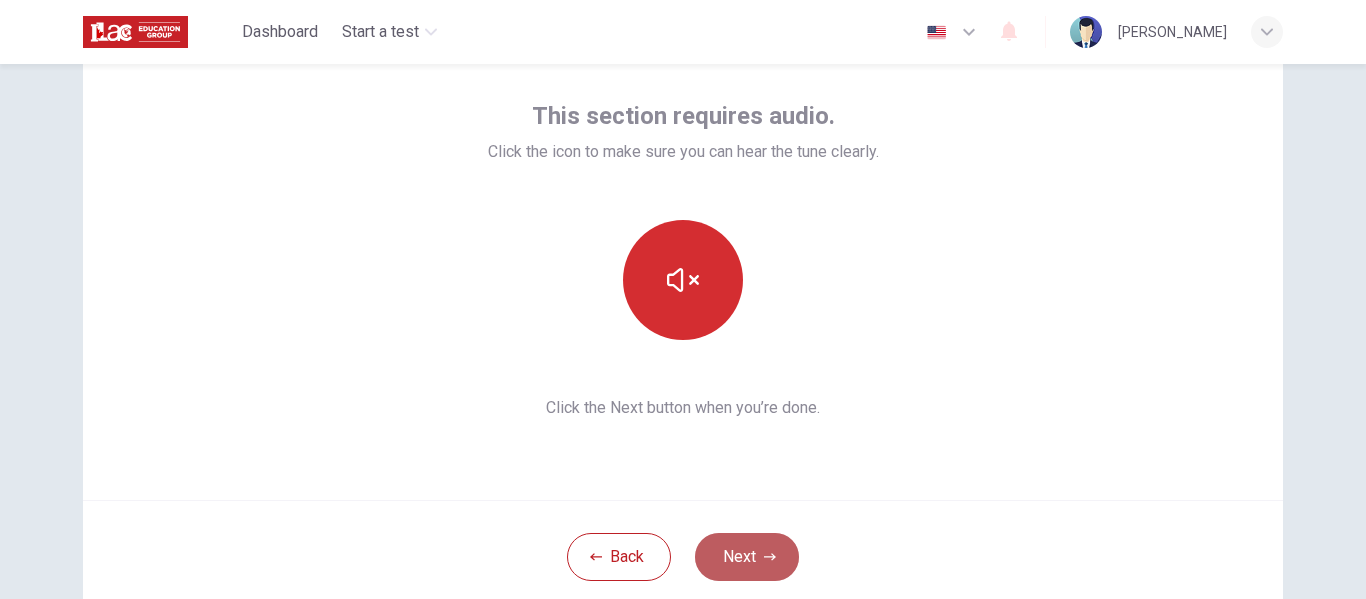 click 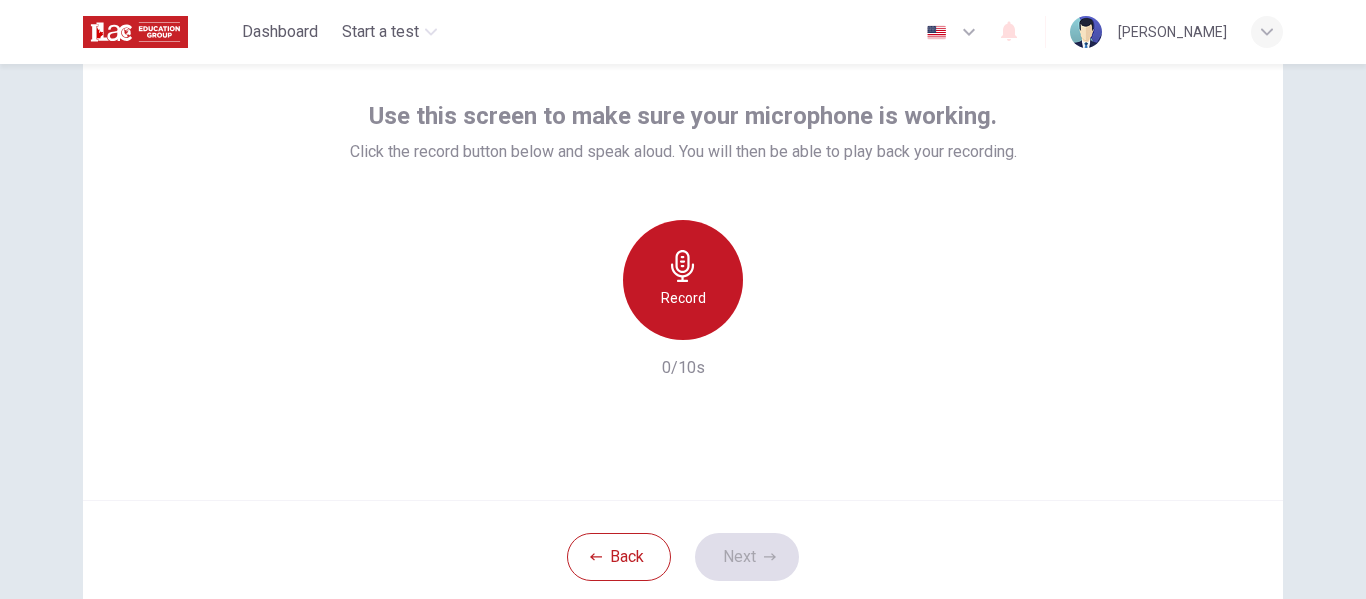click on "Record" at bounding box center (683, 280) 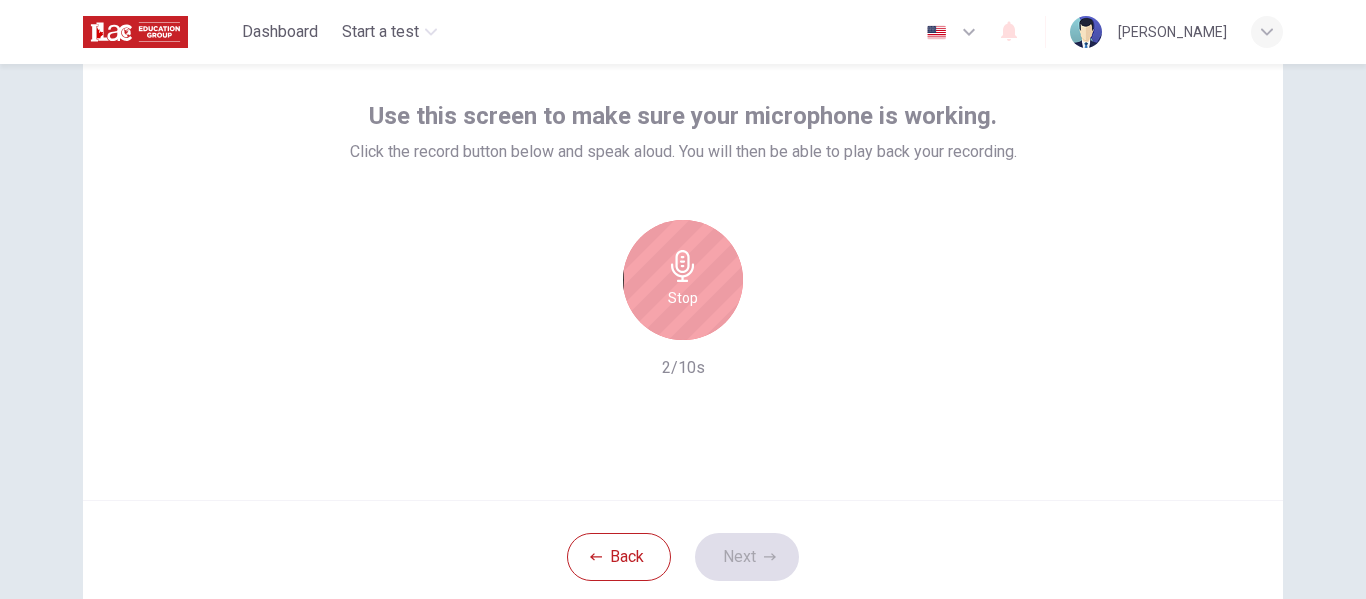 click on "Stop" at bounding box center [683, 298] 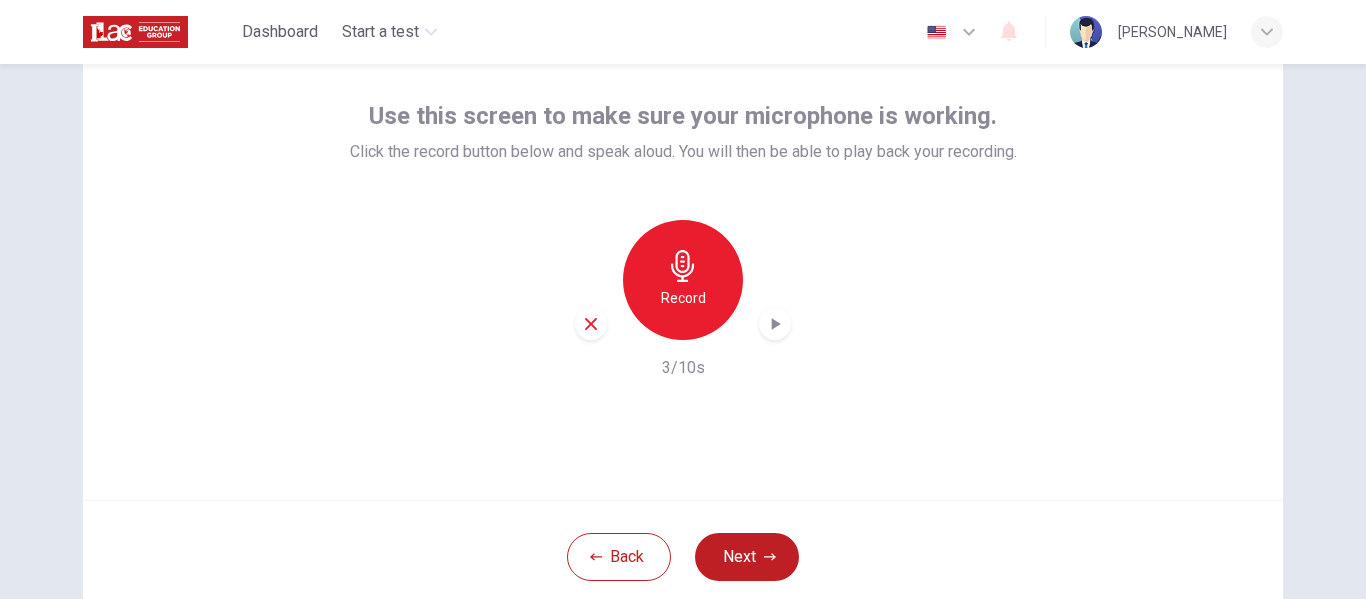click 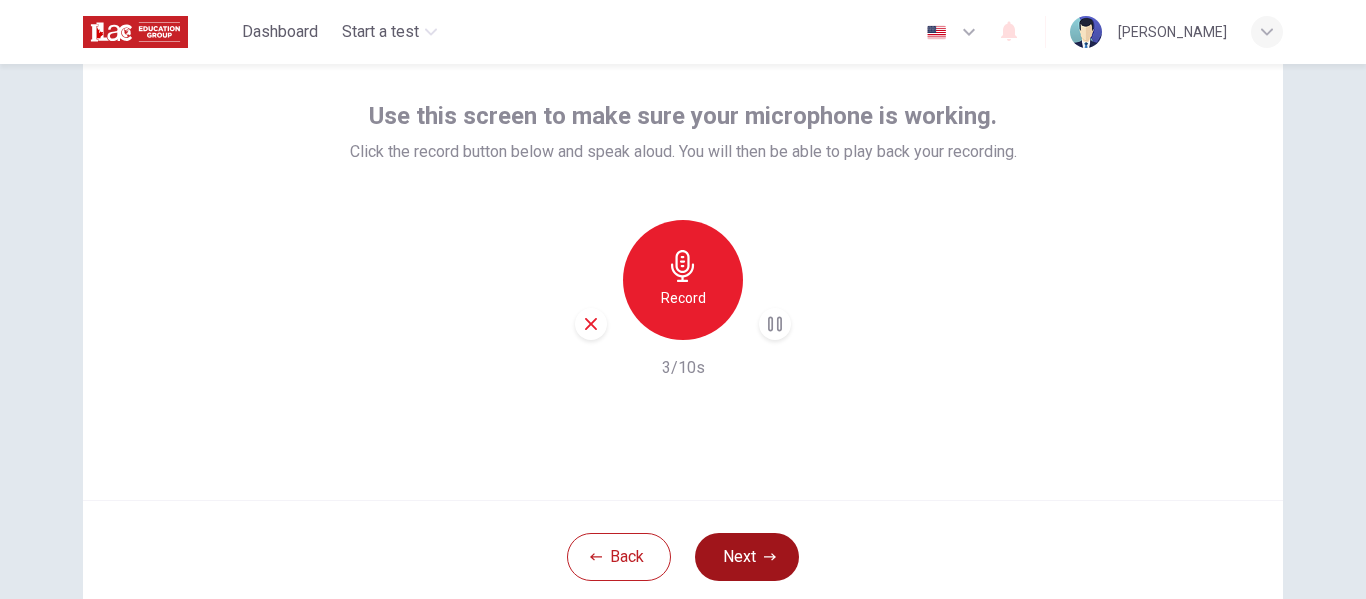 click on "Next" at bounding box center [747, 557] 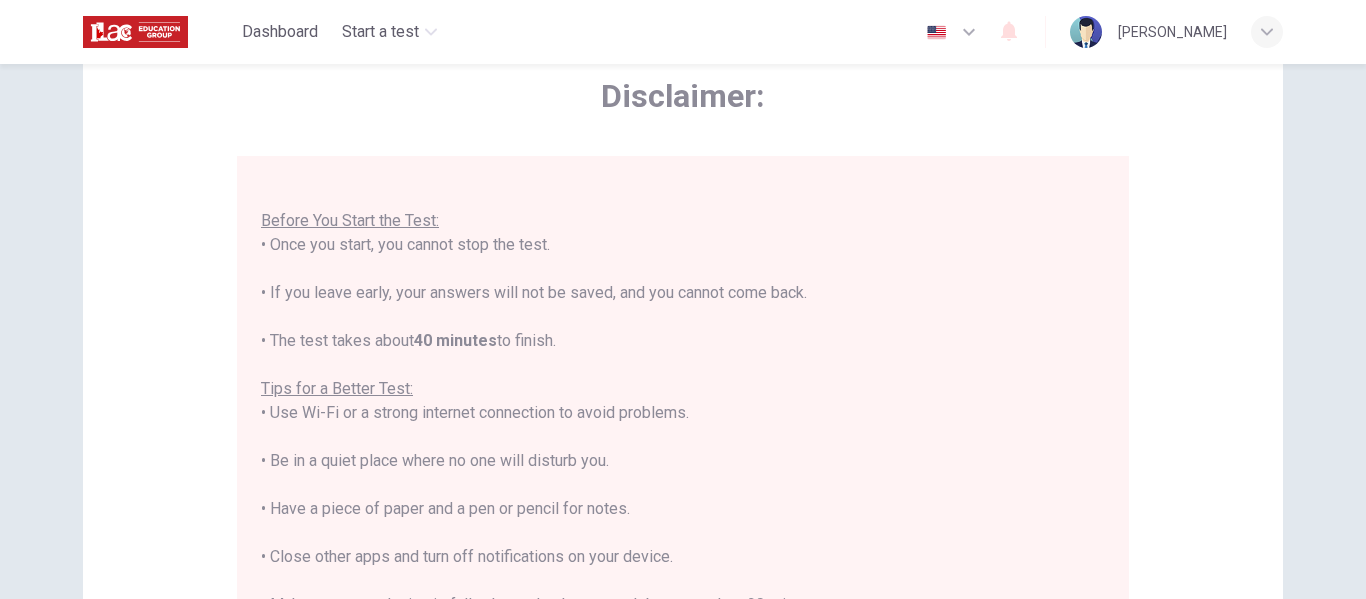 scroll, scrollTop: 23, scrollLeft: 0, axis: vertical 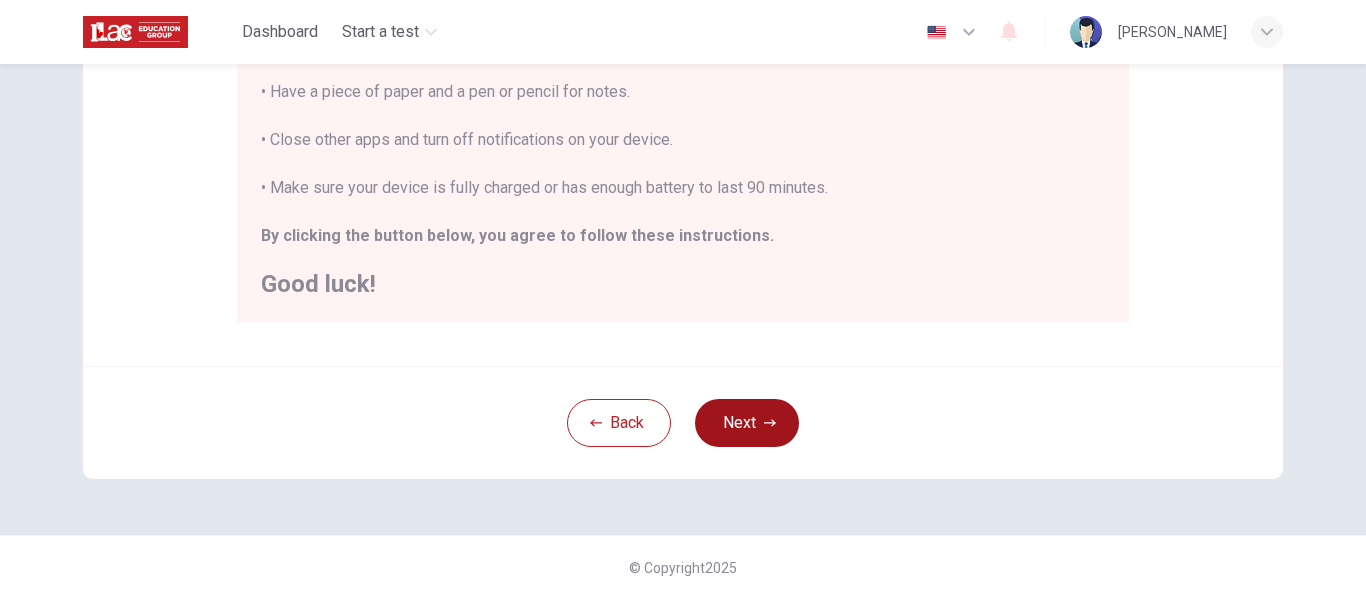 click on "Next" at bounding box center [747, 423] 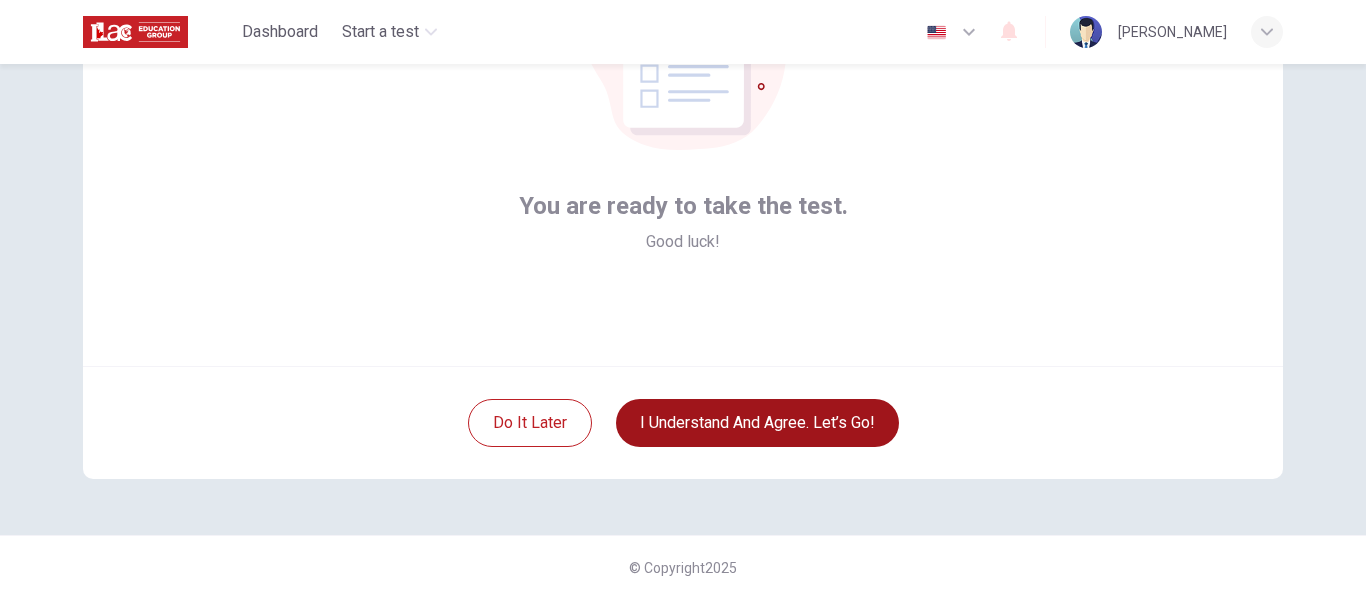 scroll, scrollTop: 234, scrollLeft: 0, axis: vertical 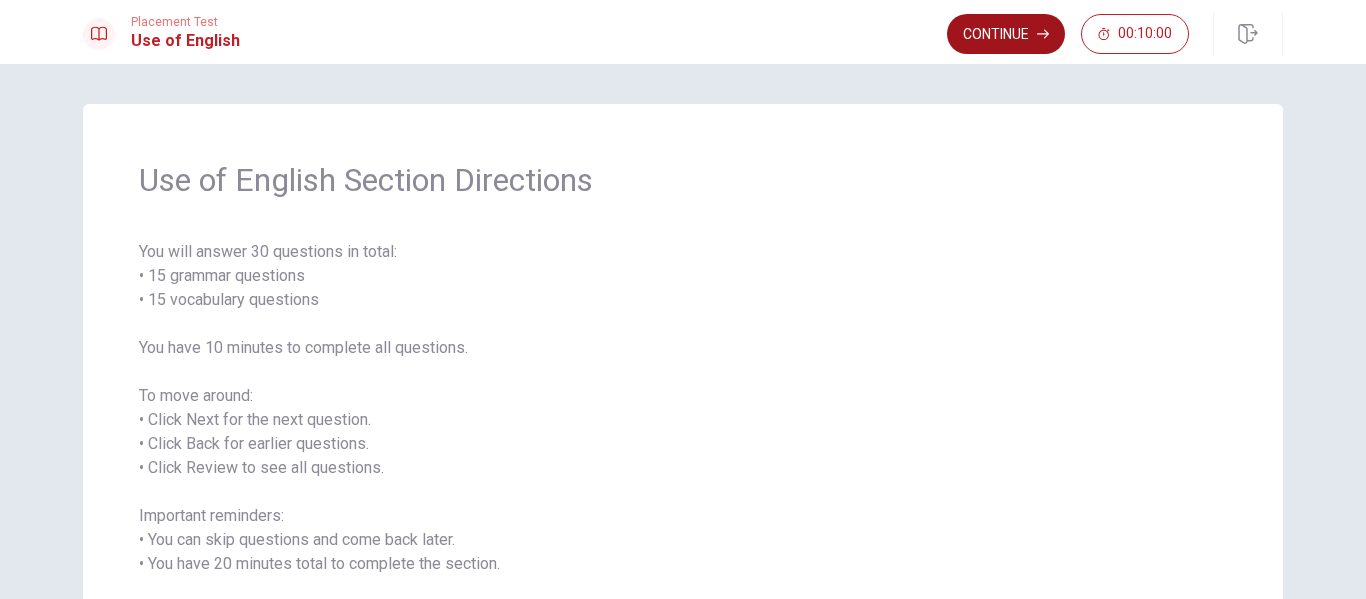 click on "Continue" at bounding box center [1006, 34] 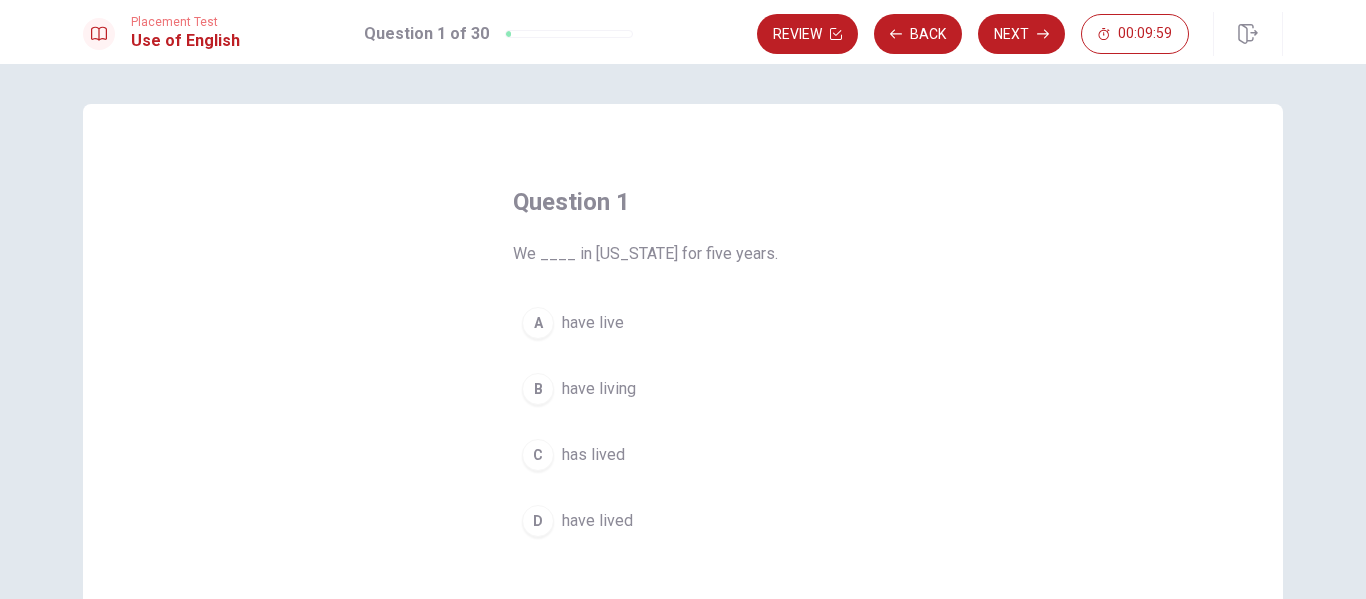 scroll, scrollTop: 100, scrollLeft: 0, axis: vertical 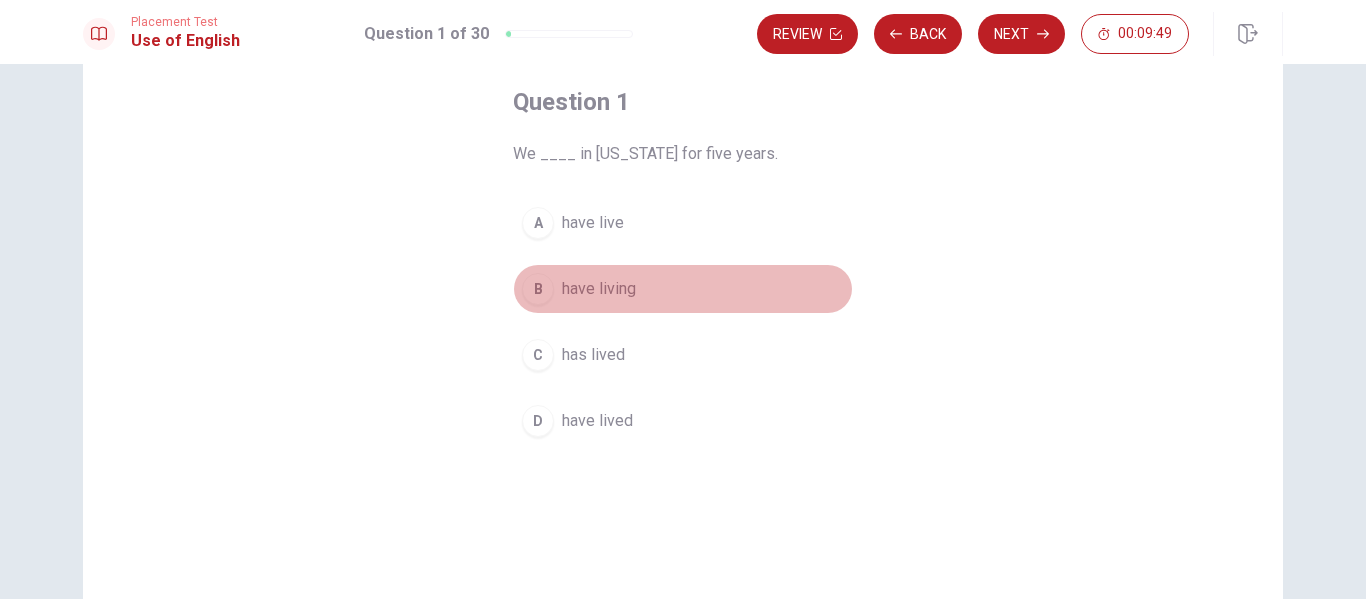click on "have living" at bounding box center (599, 289) 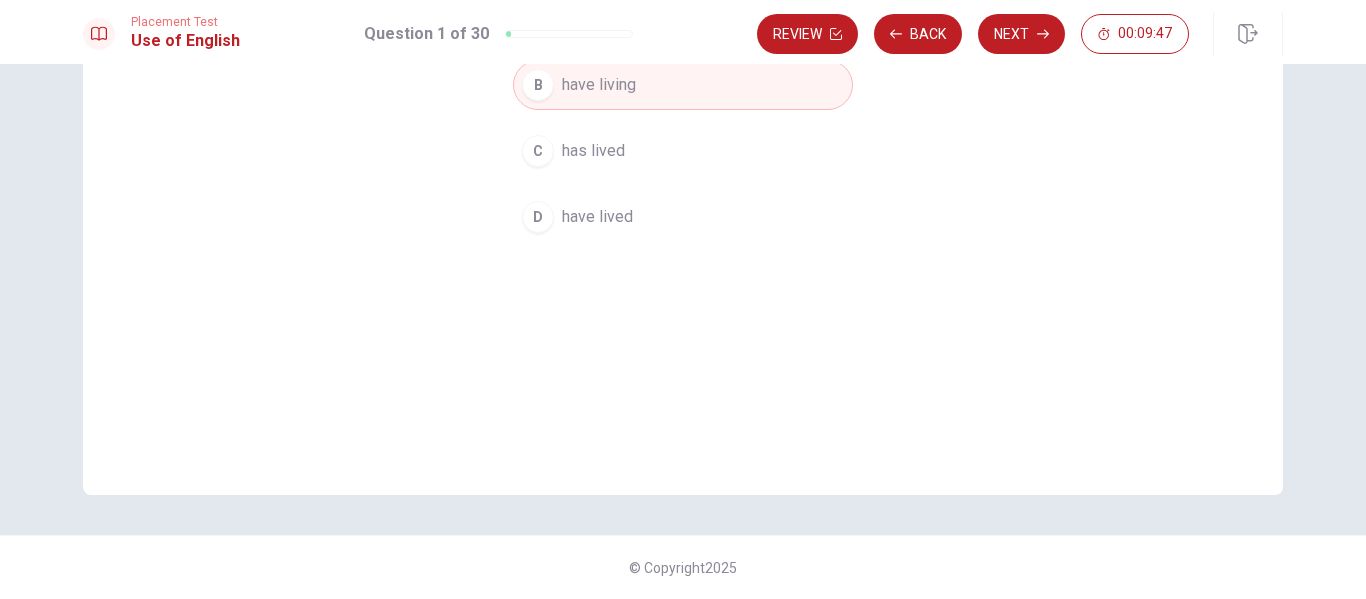 scroll, scrollTop: 104, scrollLeft: 0, axis: vertical 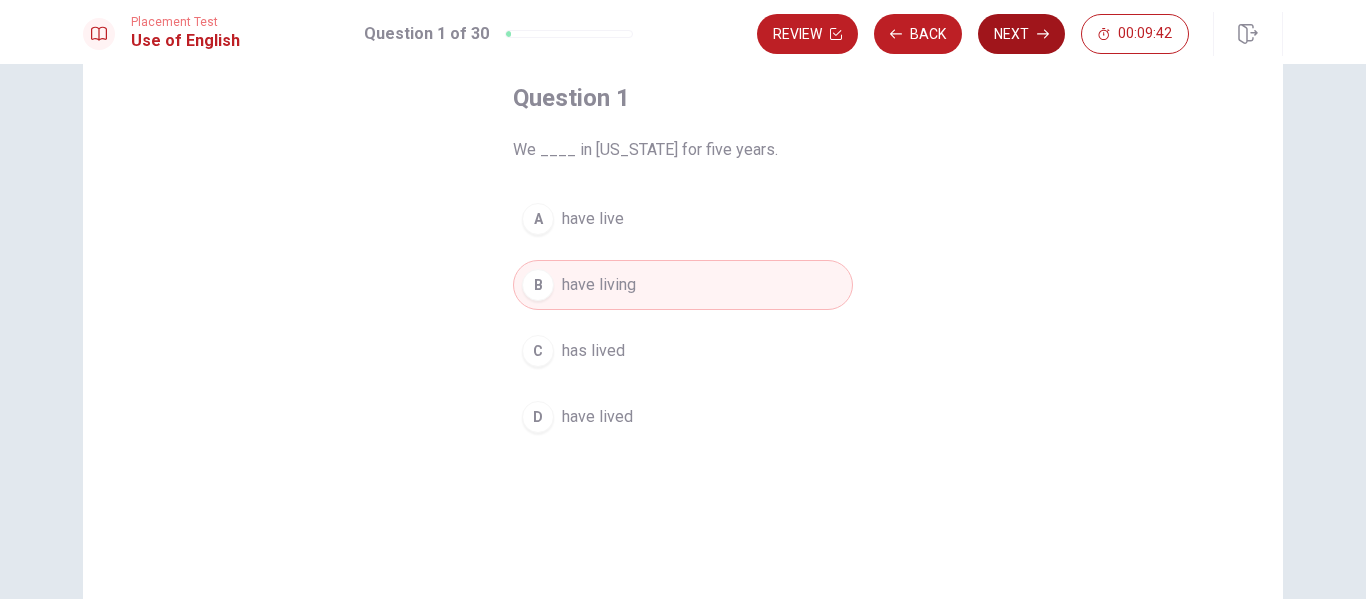 click on "Next" at bounding box center (1021, 34) 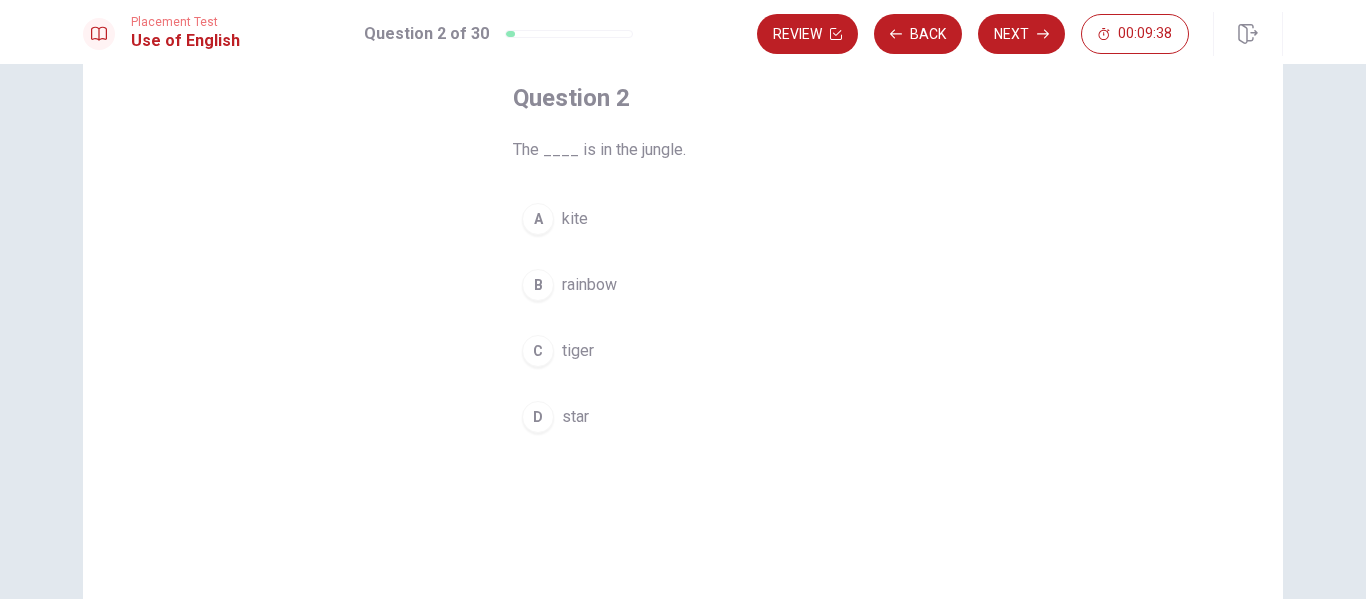 click on "tiger" at bounding box center (578, 351) 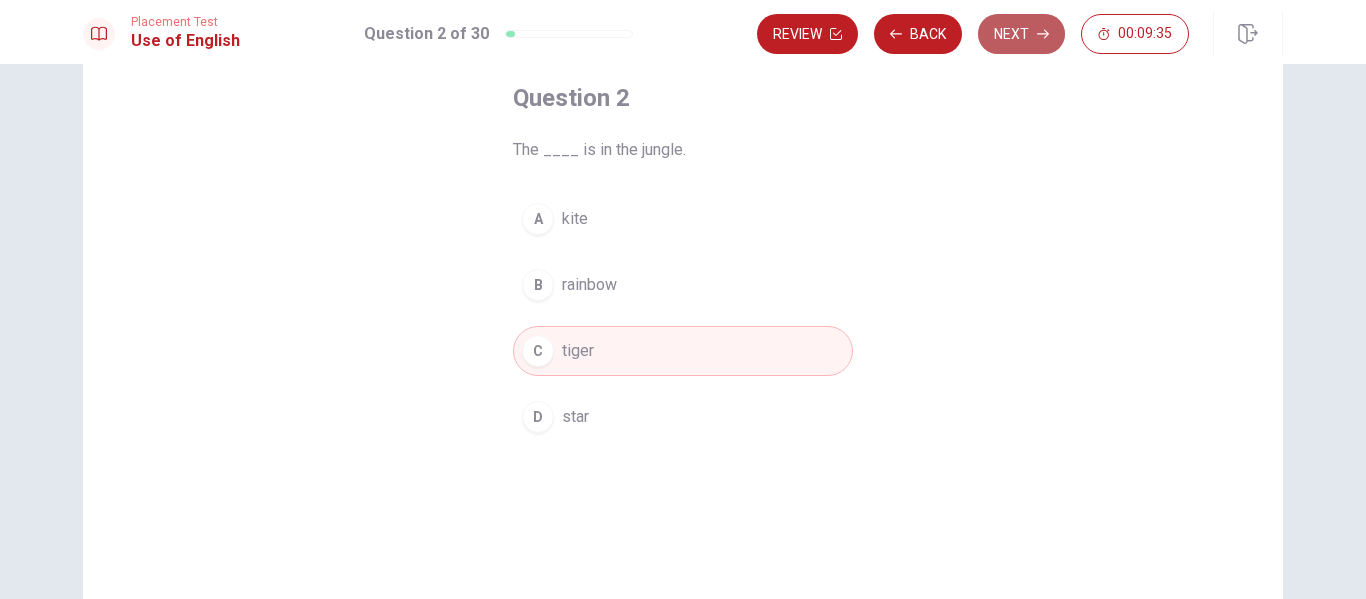 click on "Next" at bounding box center [1021, 34] 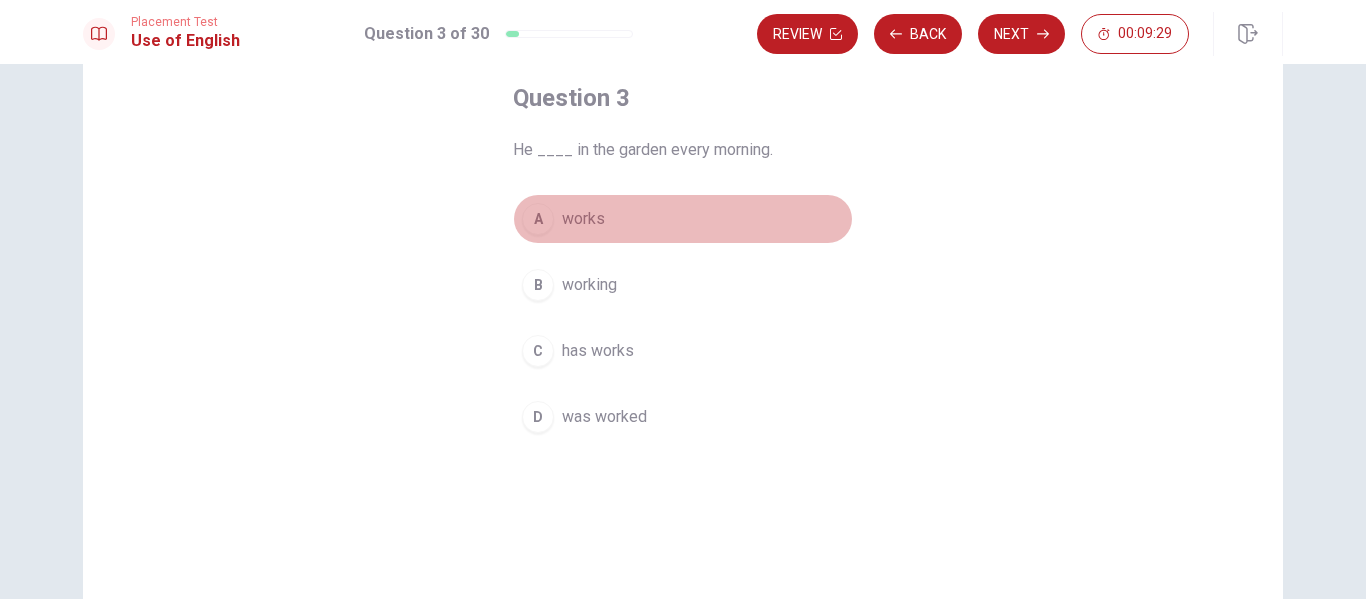 click on "works" at bounding box center (583, 219) 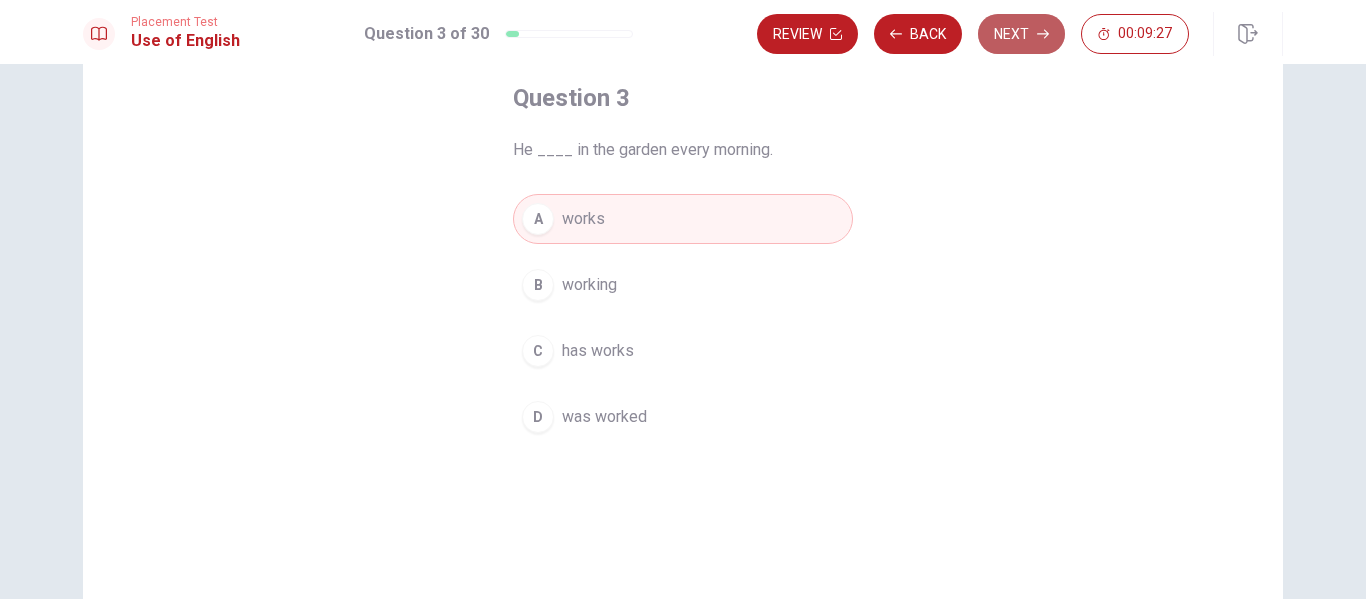 click on "Next" at bounding box center (1021, 34) 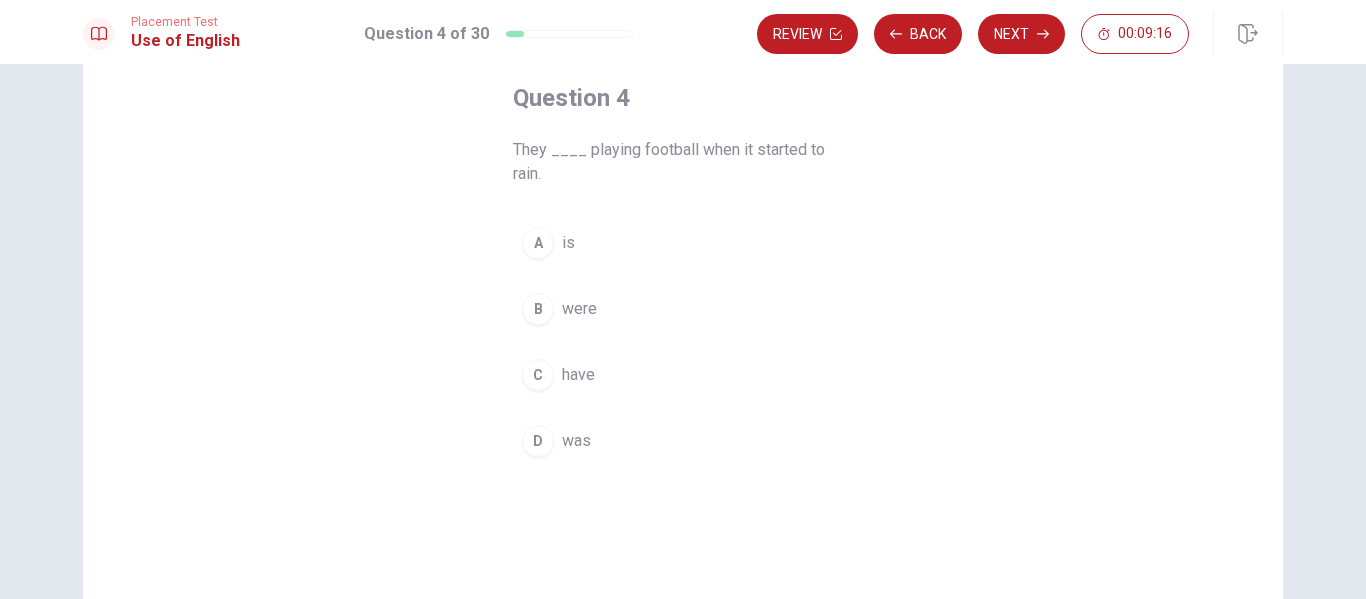 click on "were" at bounding box center (579, 309) 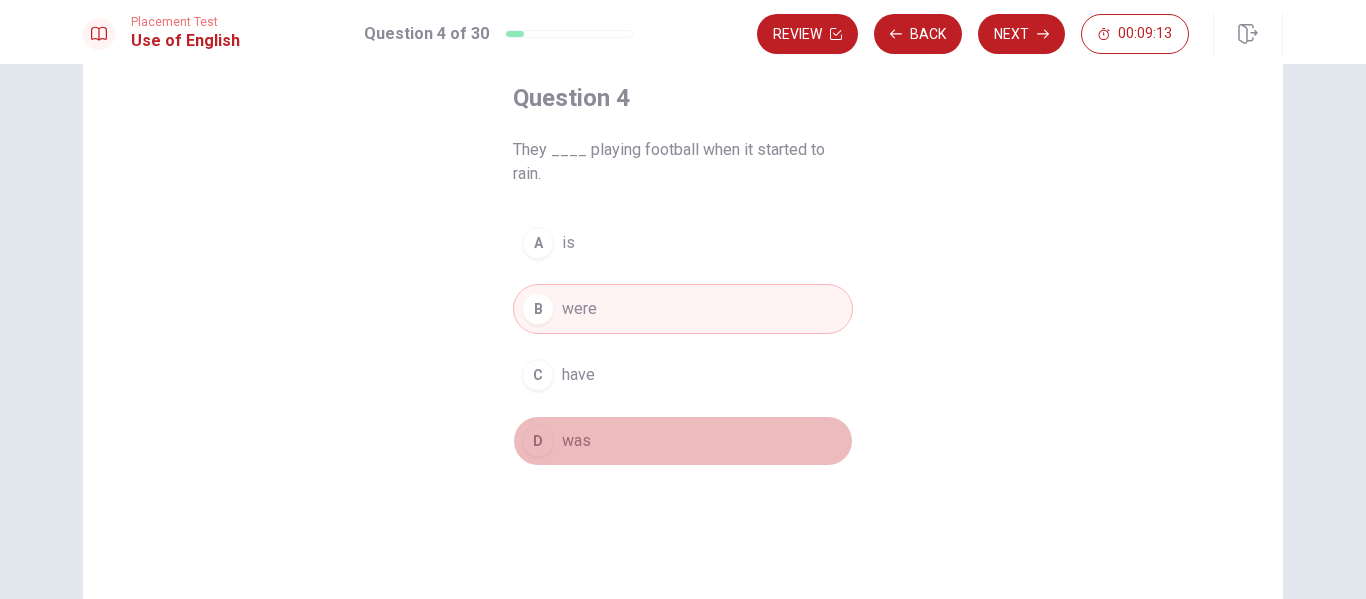 click on "D was" at bounding box center [683, 441] 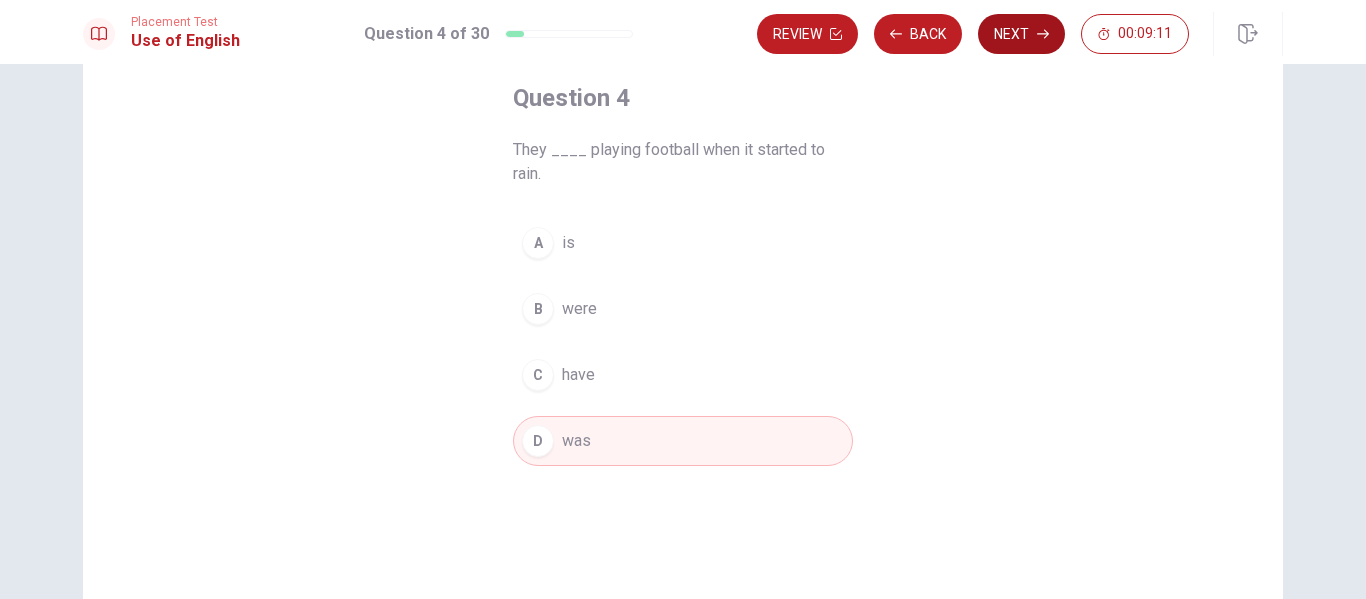 click on "Next" at bounding box center [1021, 34] 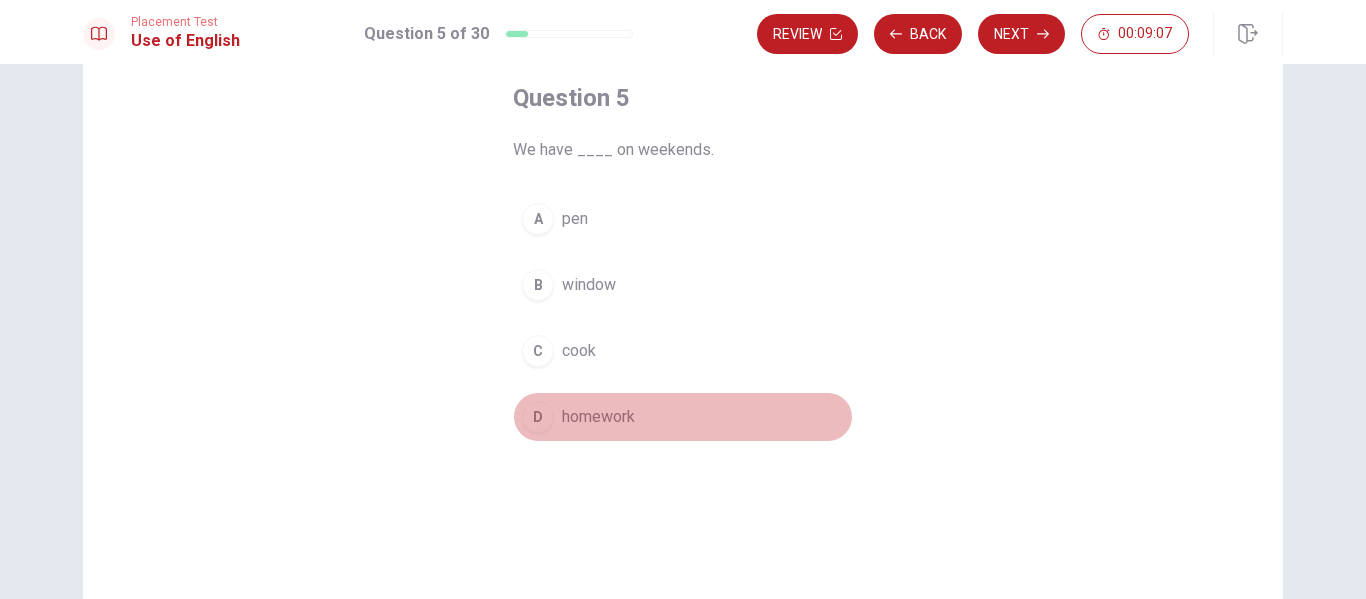 click on "homework" at bounding box center [598, 417] 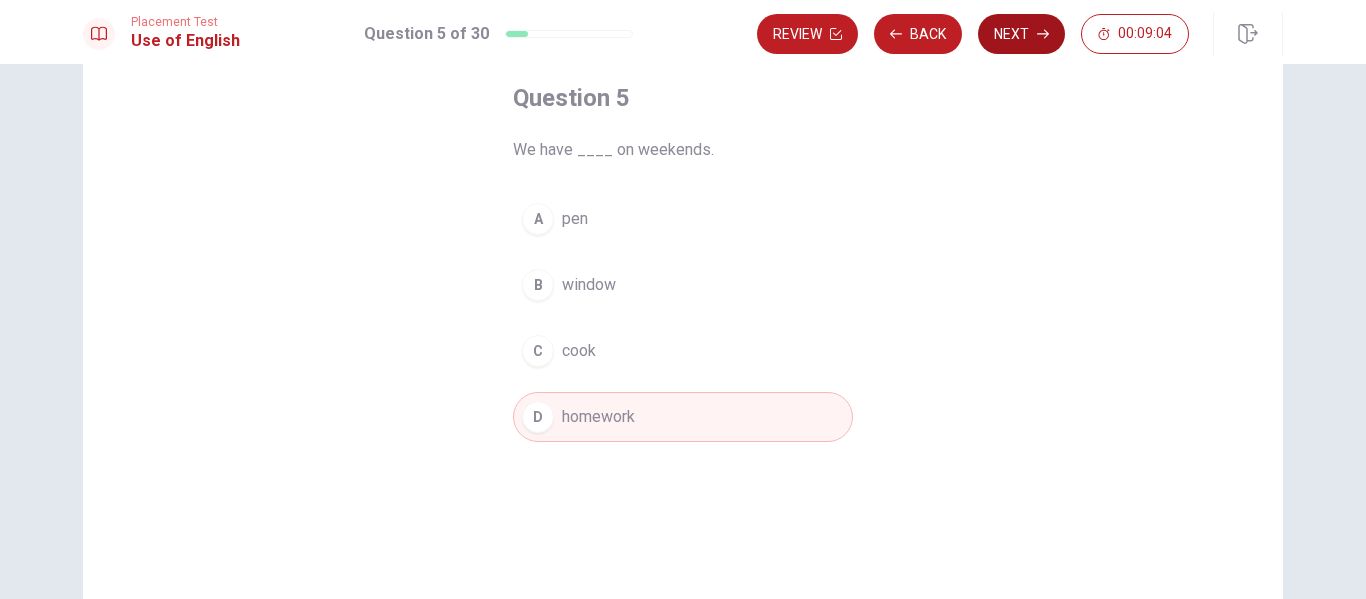 click on "Next" at bounding box center (1021, 34) 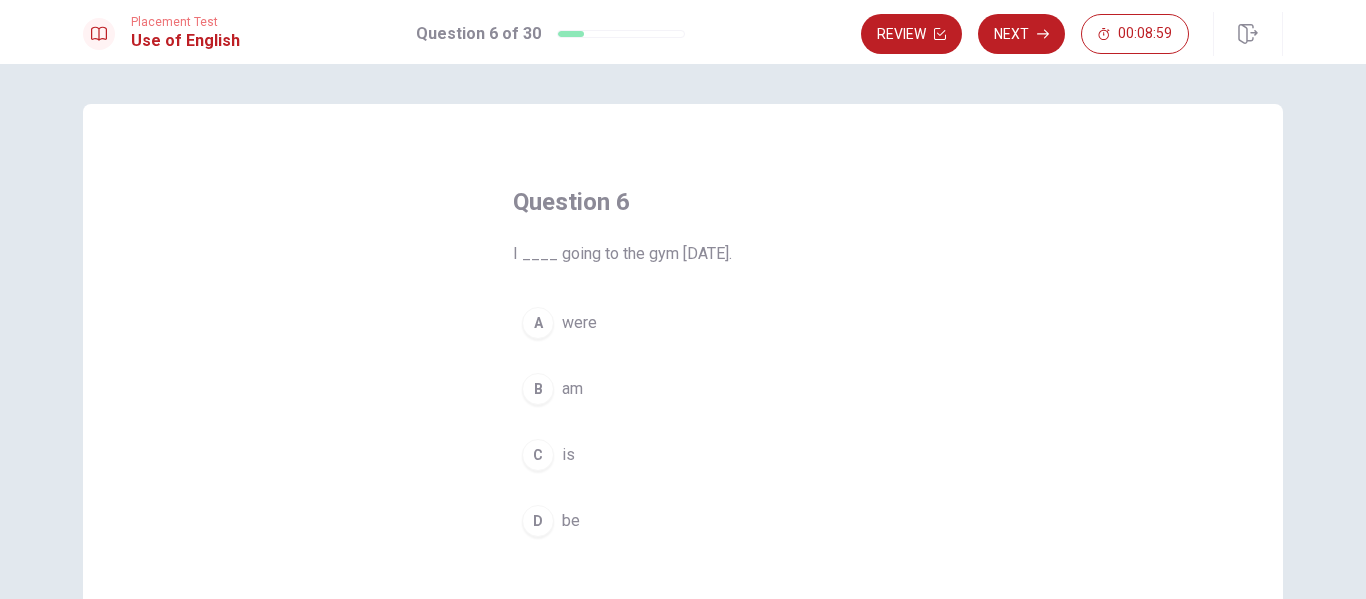 scroll, scrollTop: 100, scrollLeft: 0, axis: vertical 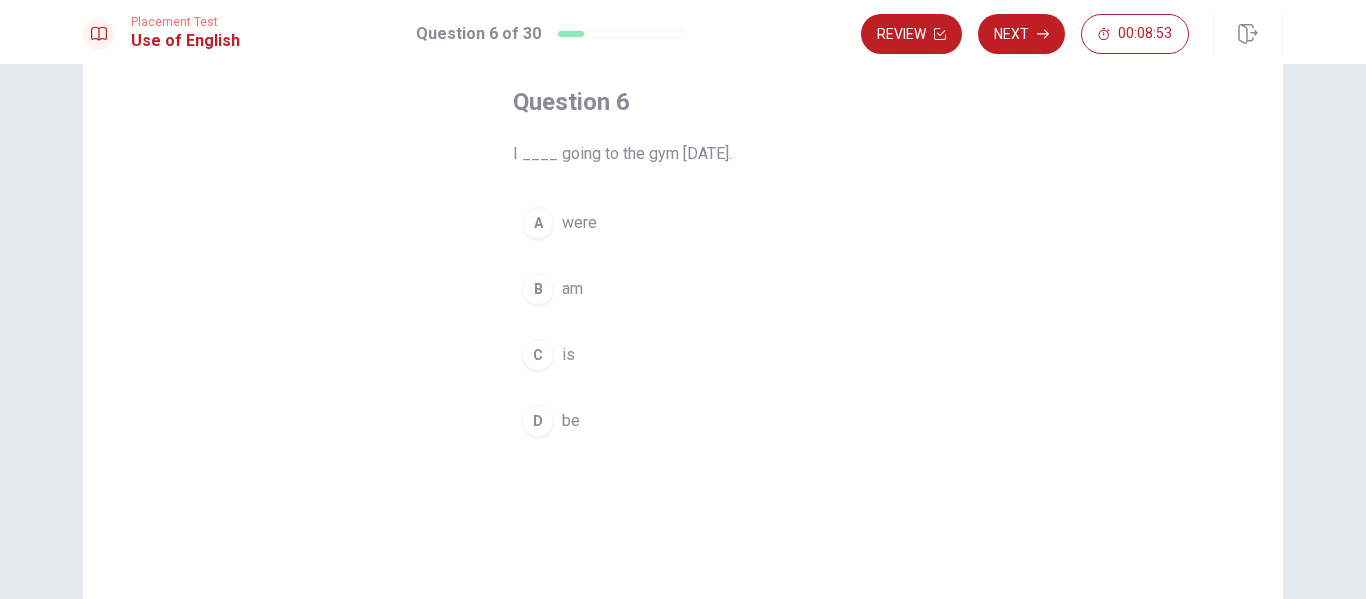 click on "B am" at bounding box center (683, 289) 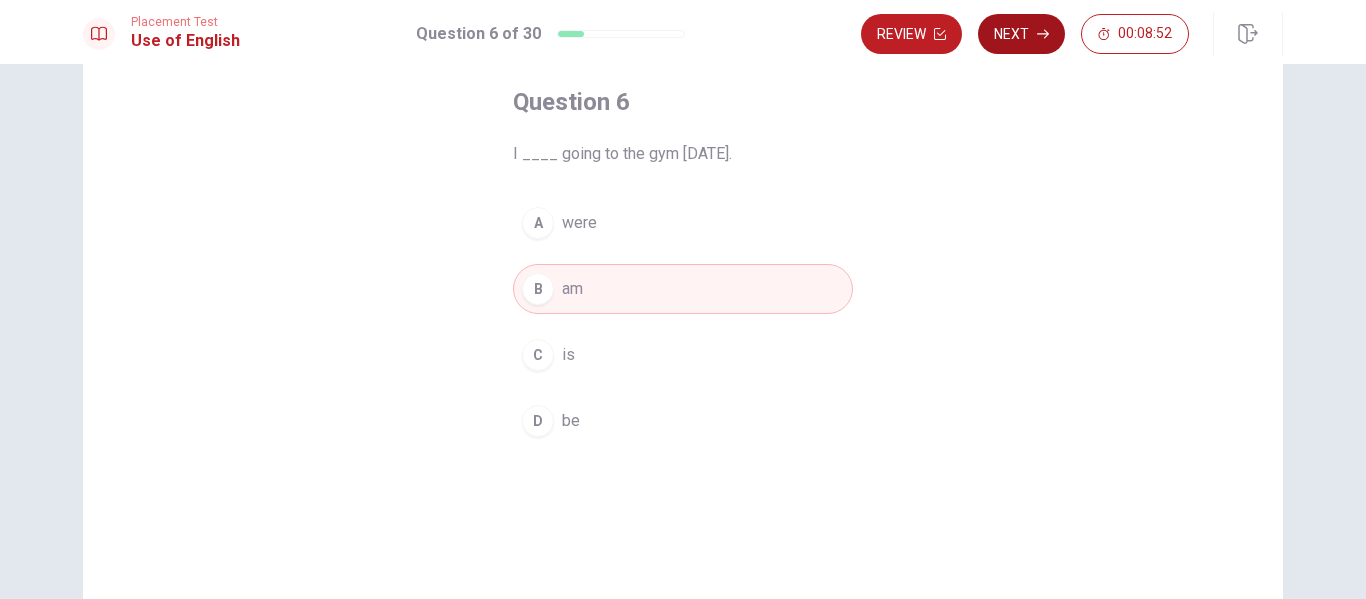 click on "Next" at bounding box center (1021, 34) 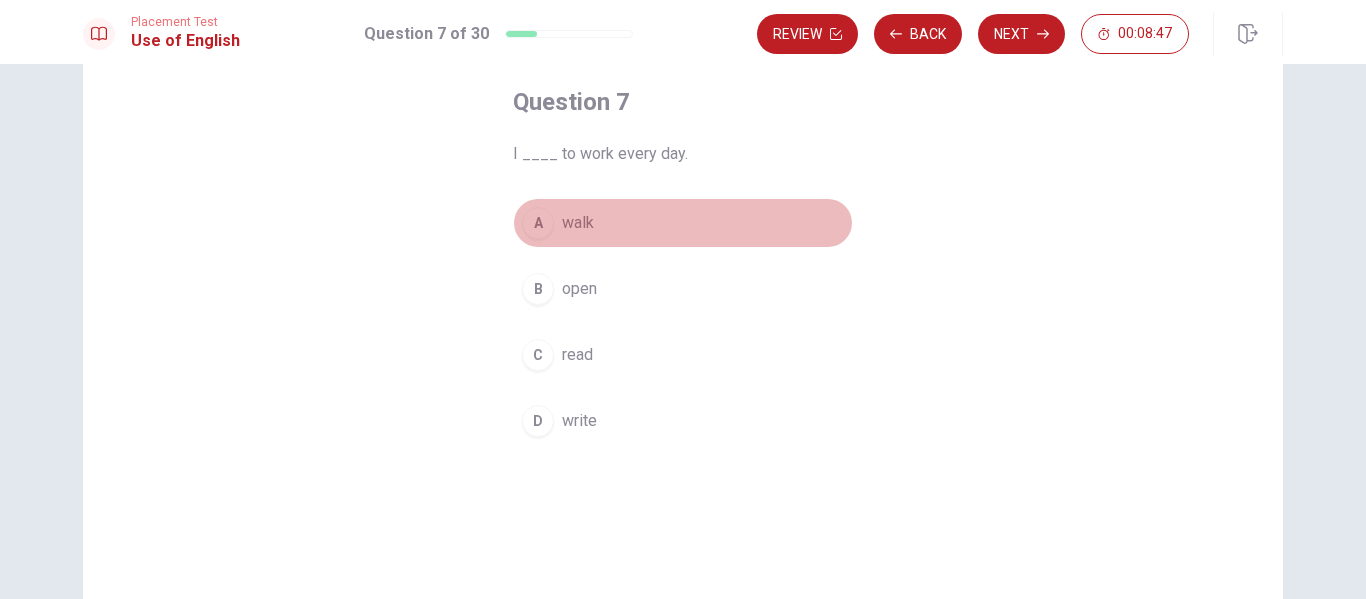 click on "walk" at bounding box center (578, 223) 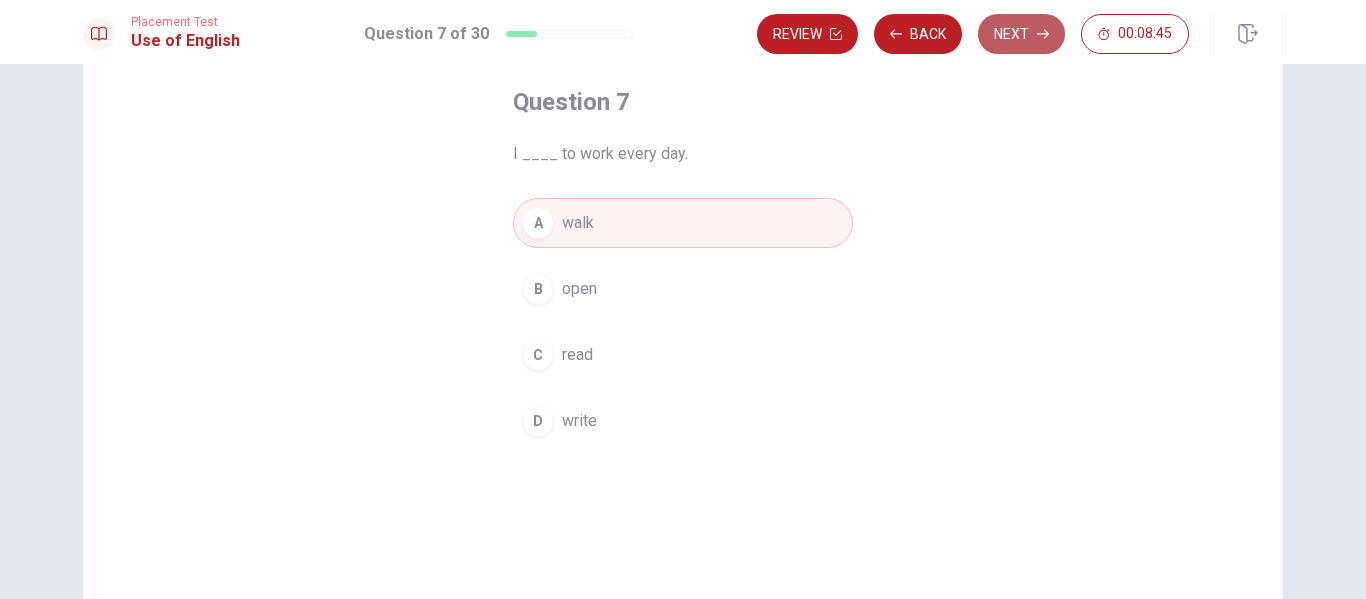 click on "Next" at bounding box center [1021, 34] 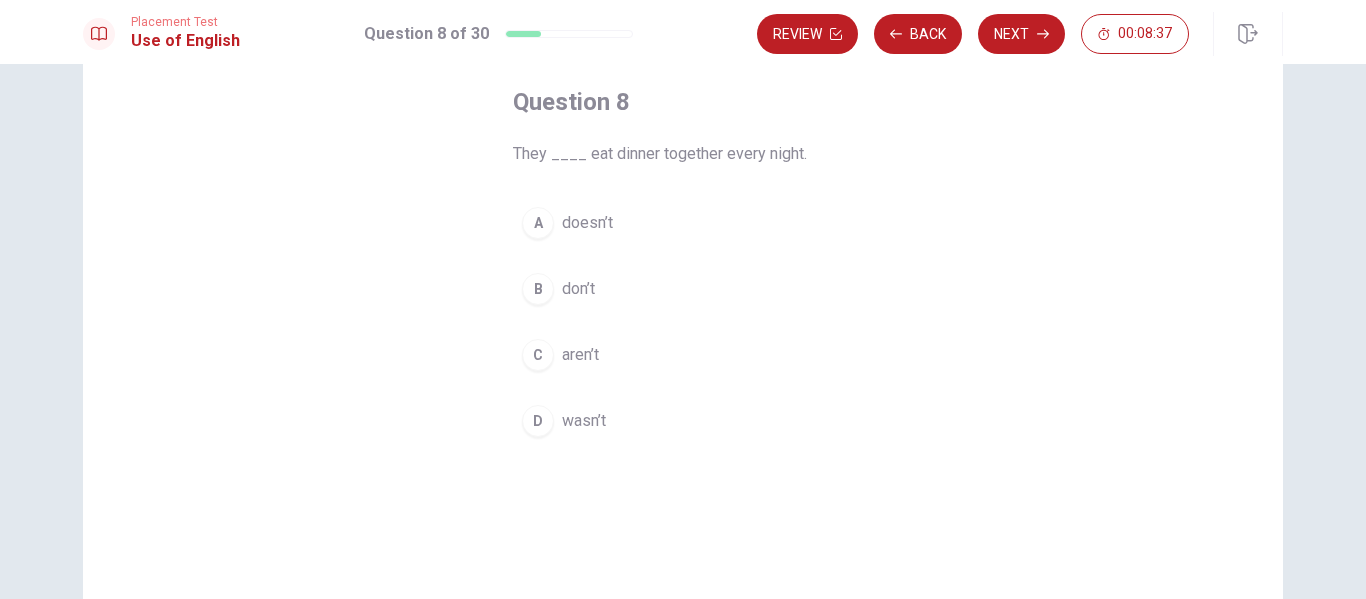 click on "don’t" at bounding box center (578, 289) 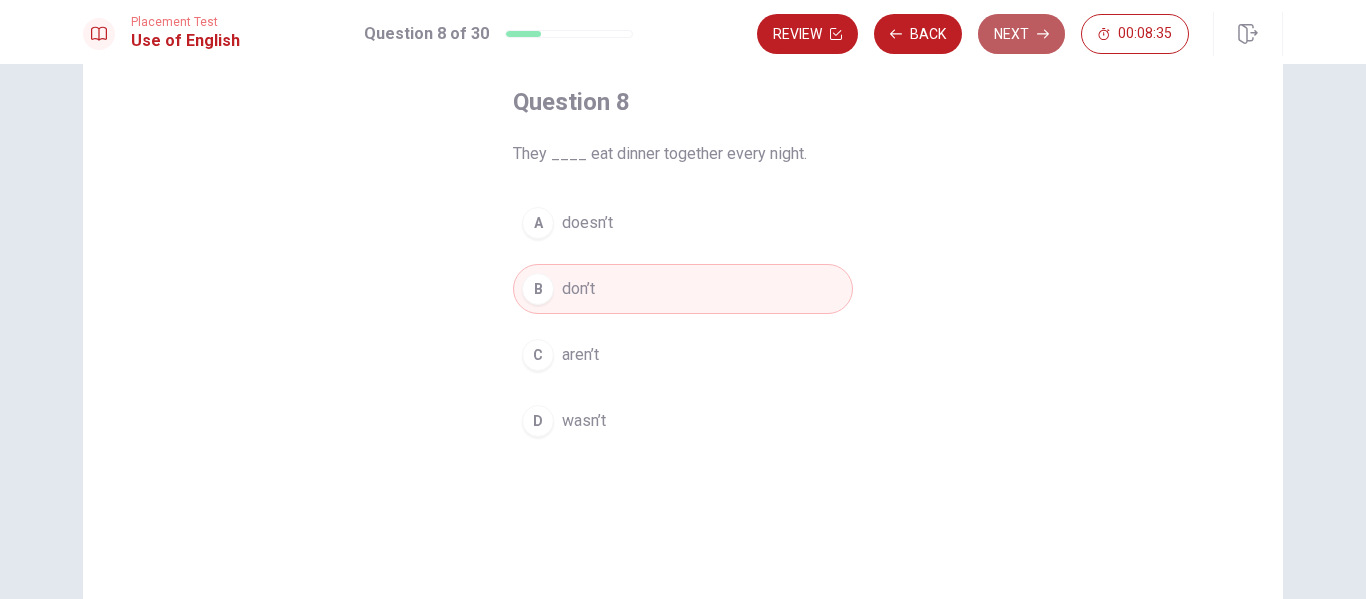 click 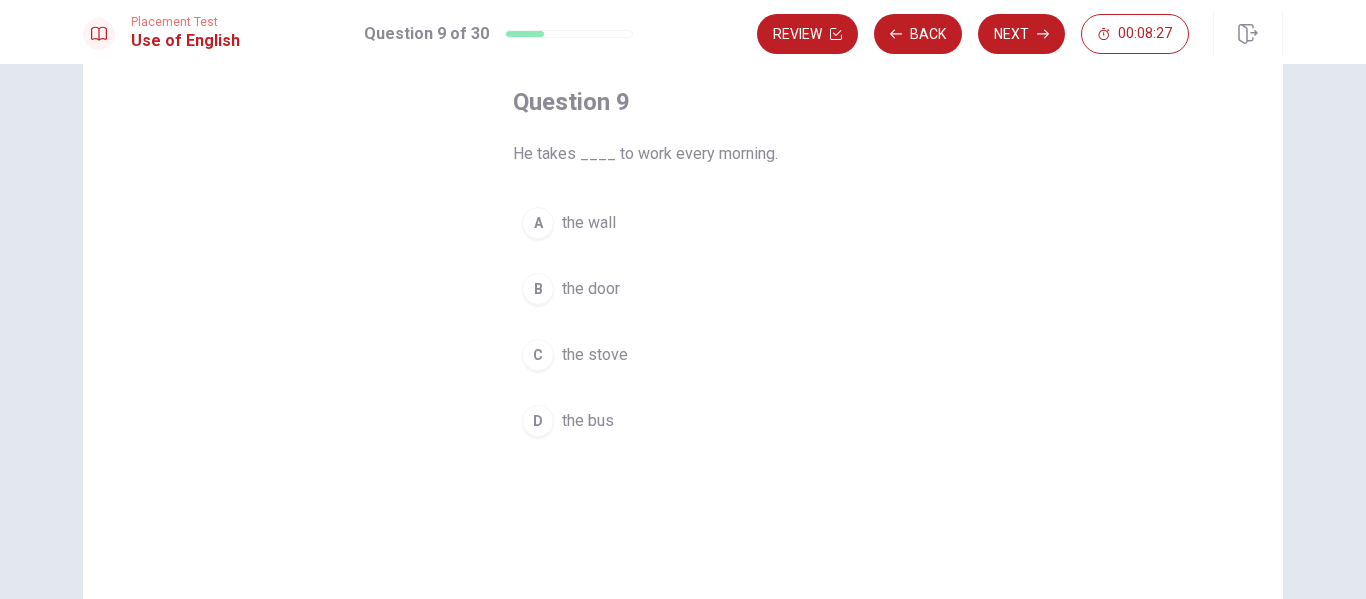 click on "the bus" at bounding box center [588, 421] 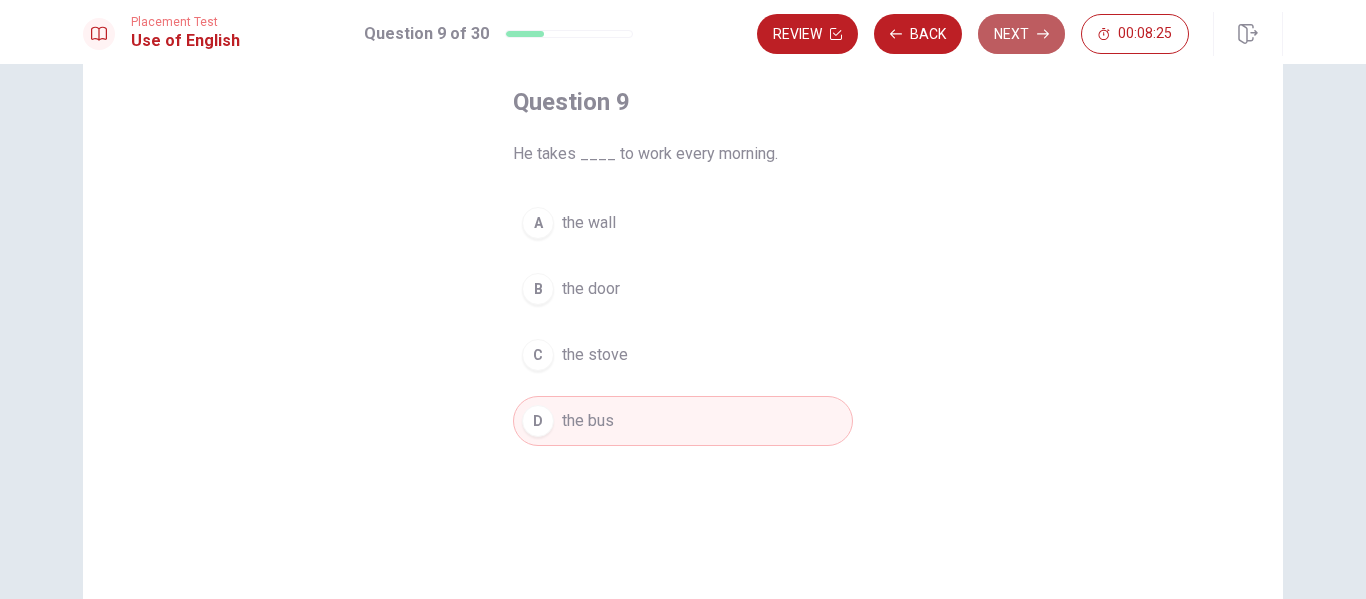 click on "Next" at bounding box center [1021, 34] 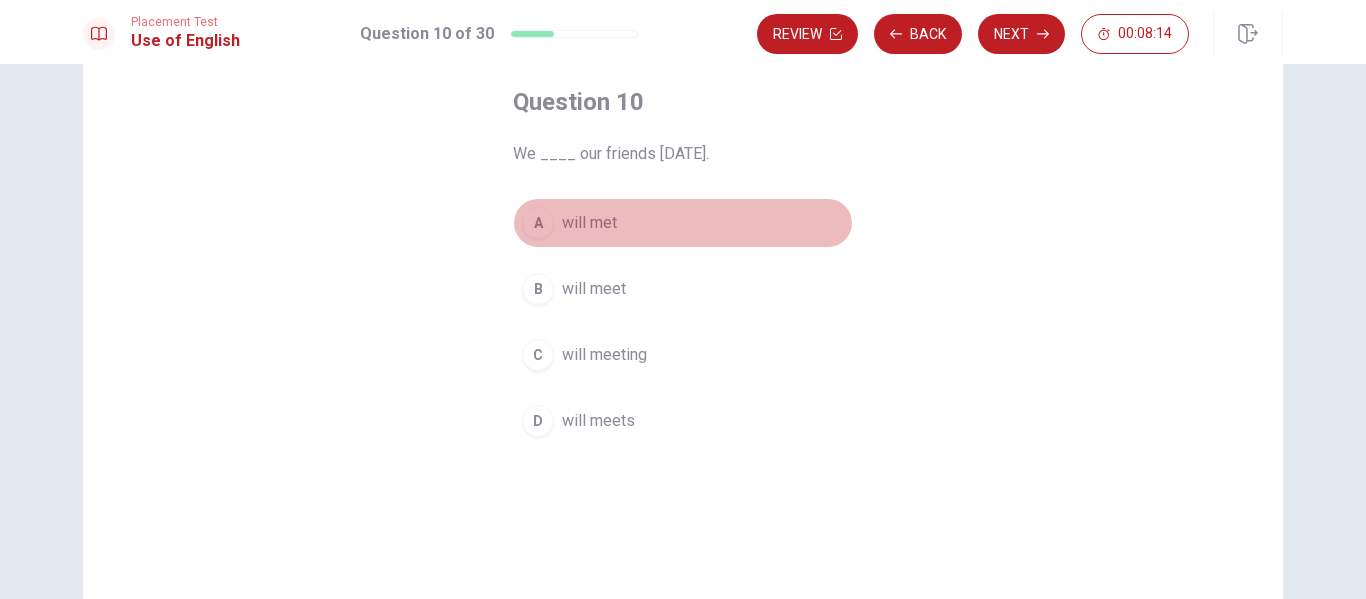 click on "will met" at bounding box center [589, 223] 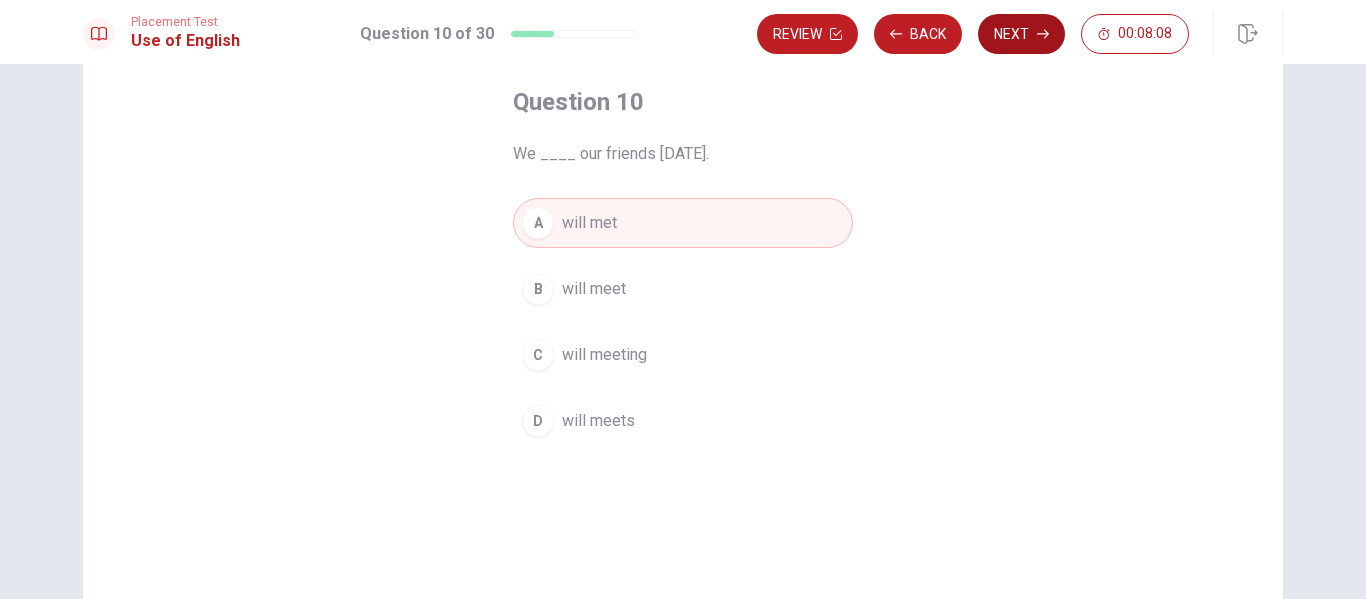 click on "Next" at bounding box center [1021, 34] 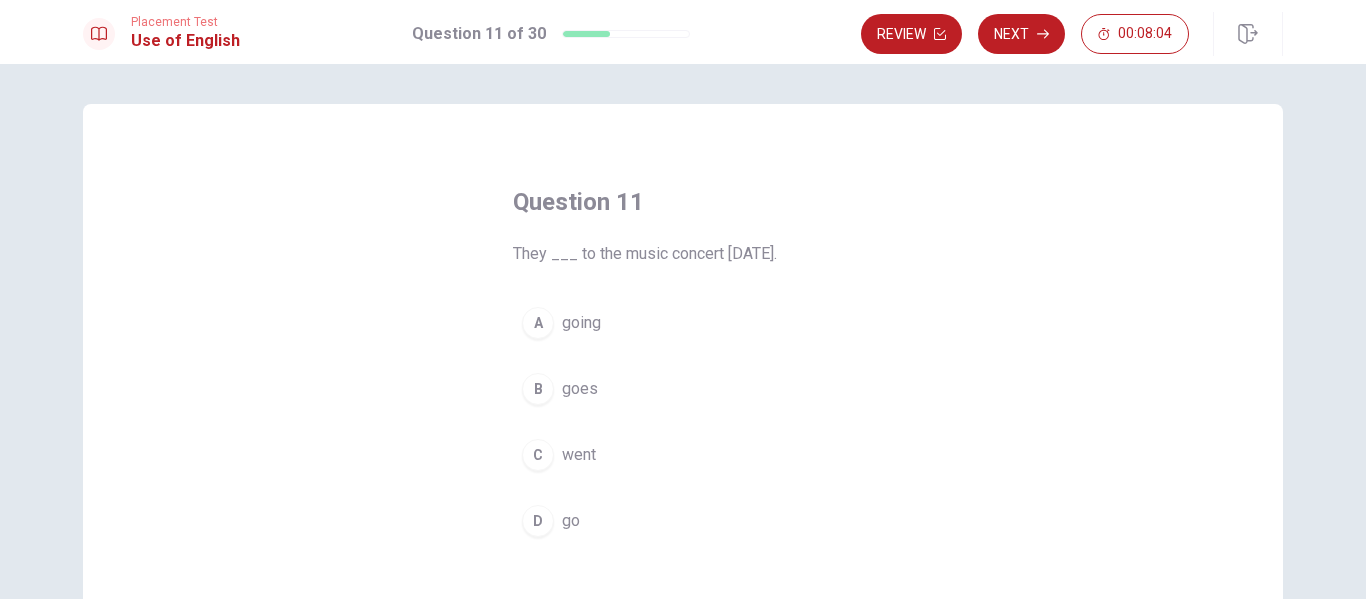 scroll, scrollTop: 100, scrollLeft: 0, axis: vertical 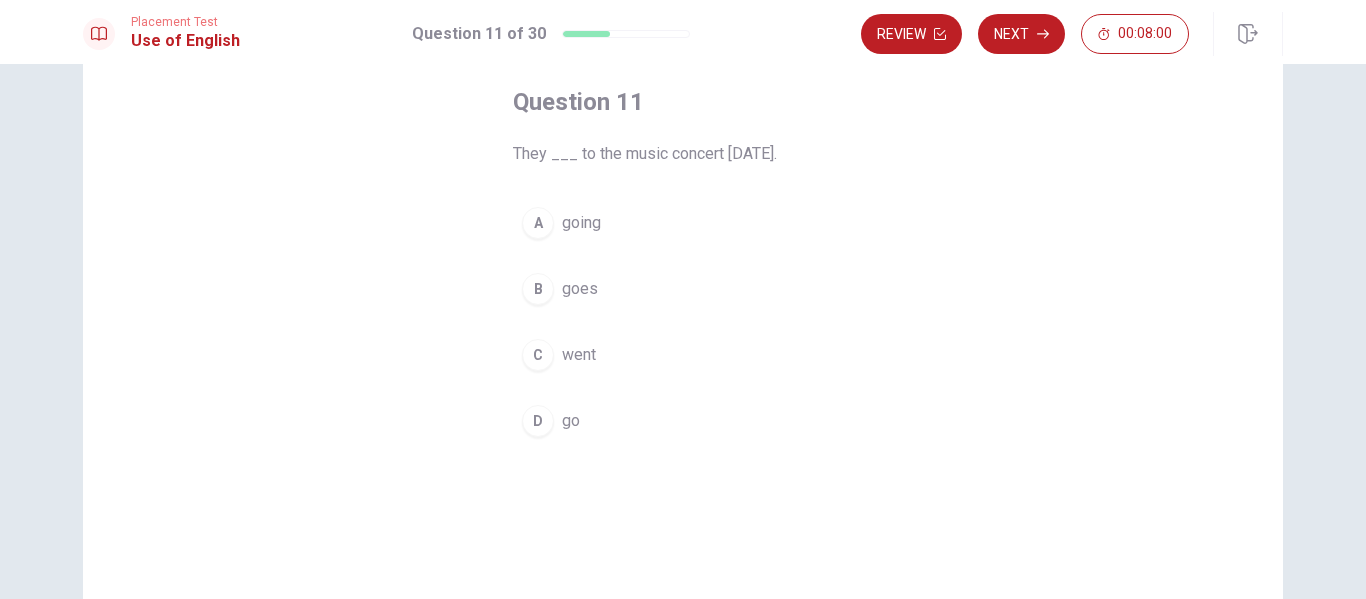 click on "going" at bounding box center [581, 223] 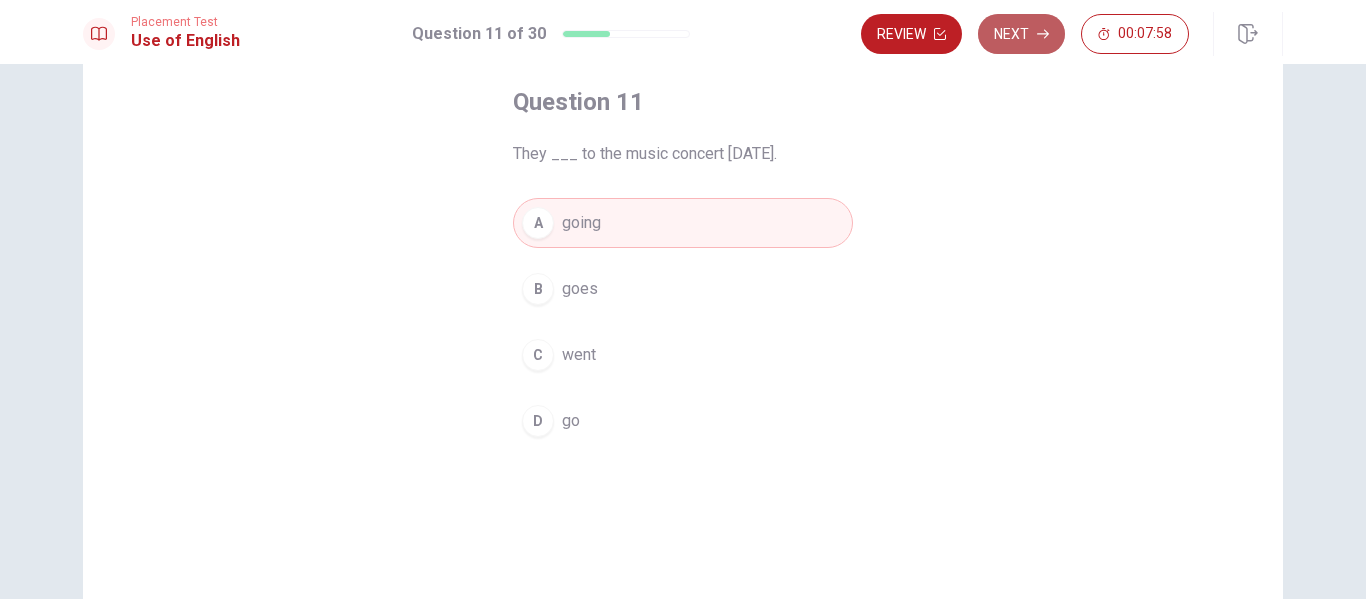click on "Next" at bounding box center [1021, 34] 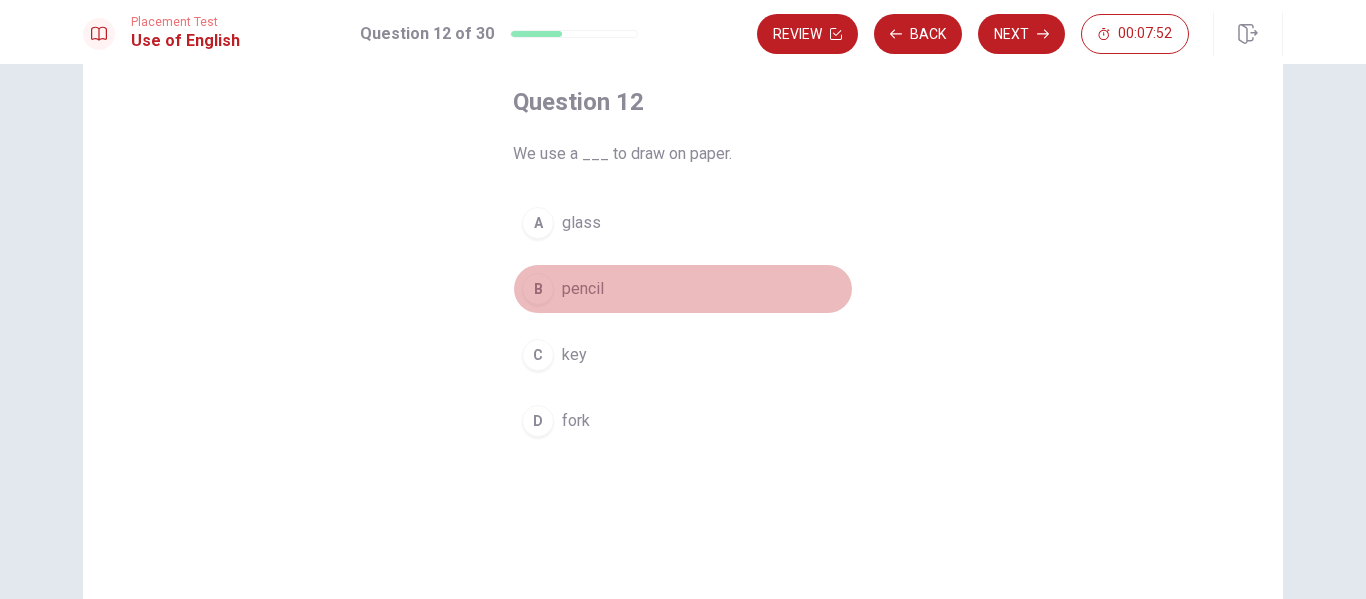 click on "pencil" at bounding box center [583, 289] 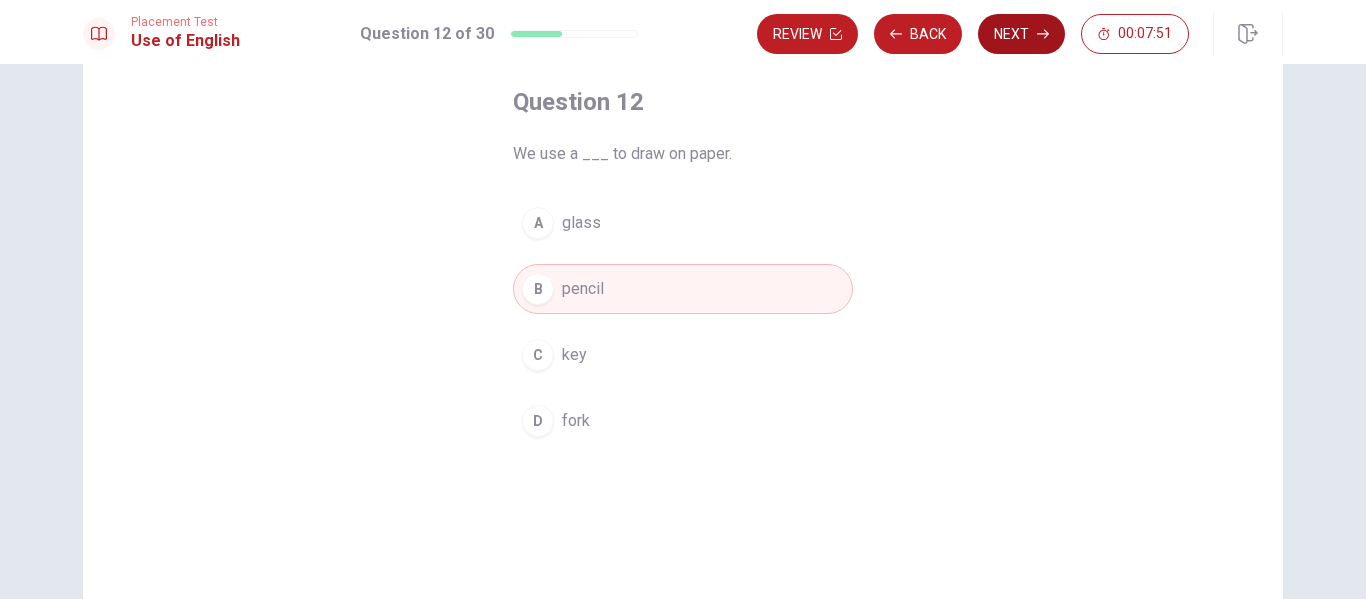 click on "Next" at bounding box center (1021, 34) 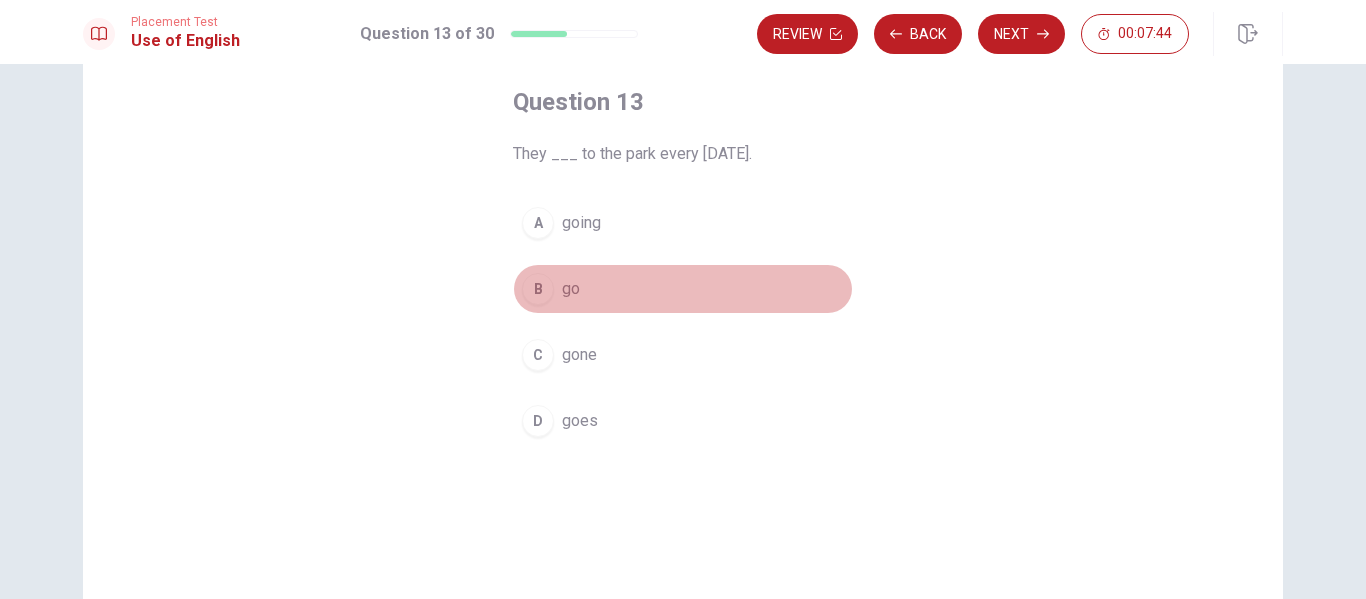 click on "go" at bounding box center [571, 289] 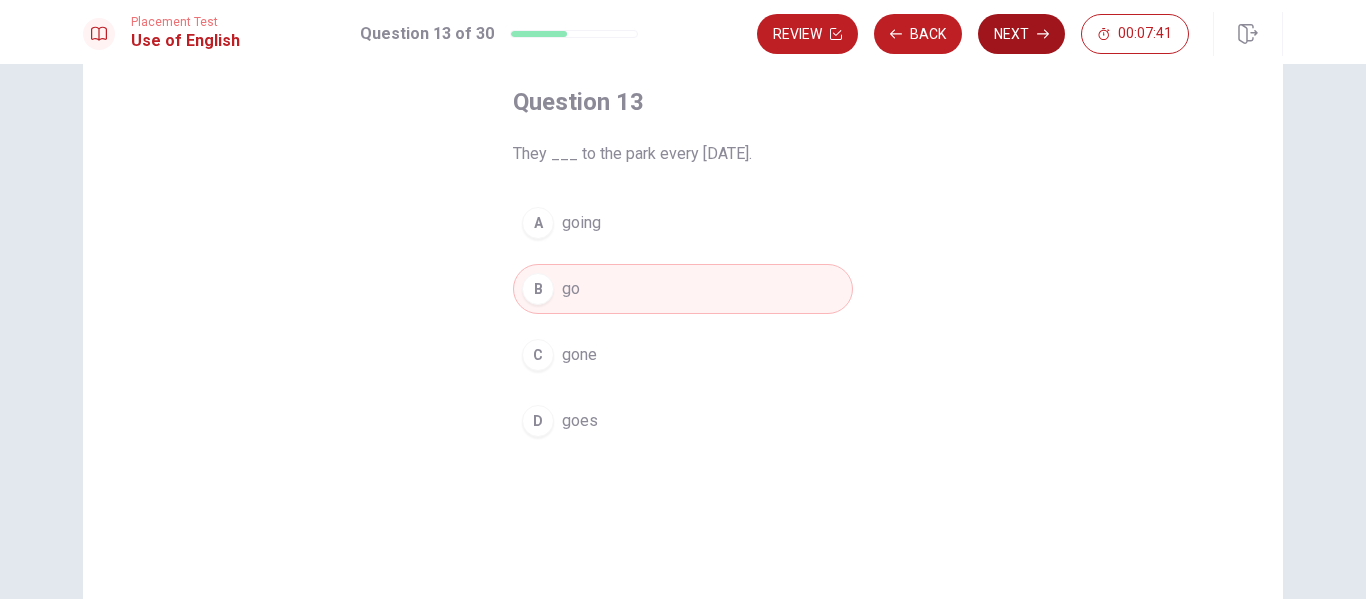 click on "Next" at bounding box center [1021, 34] 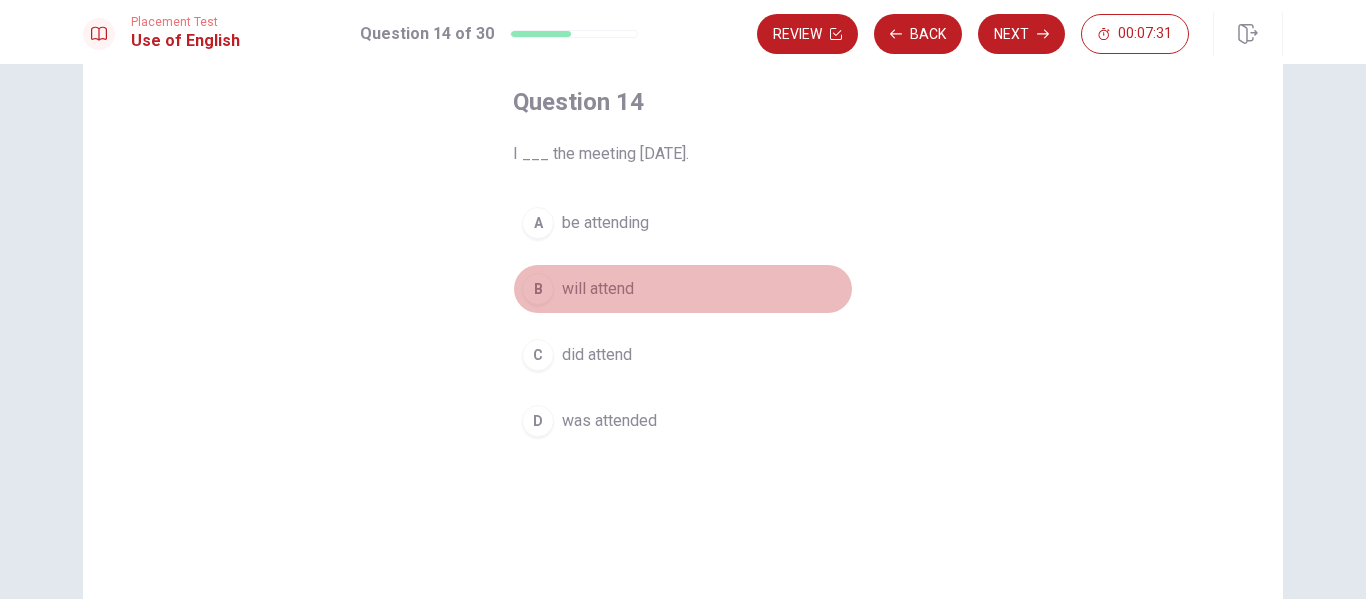 click on "will attend" at bounding box center (598, 289) 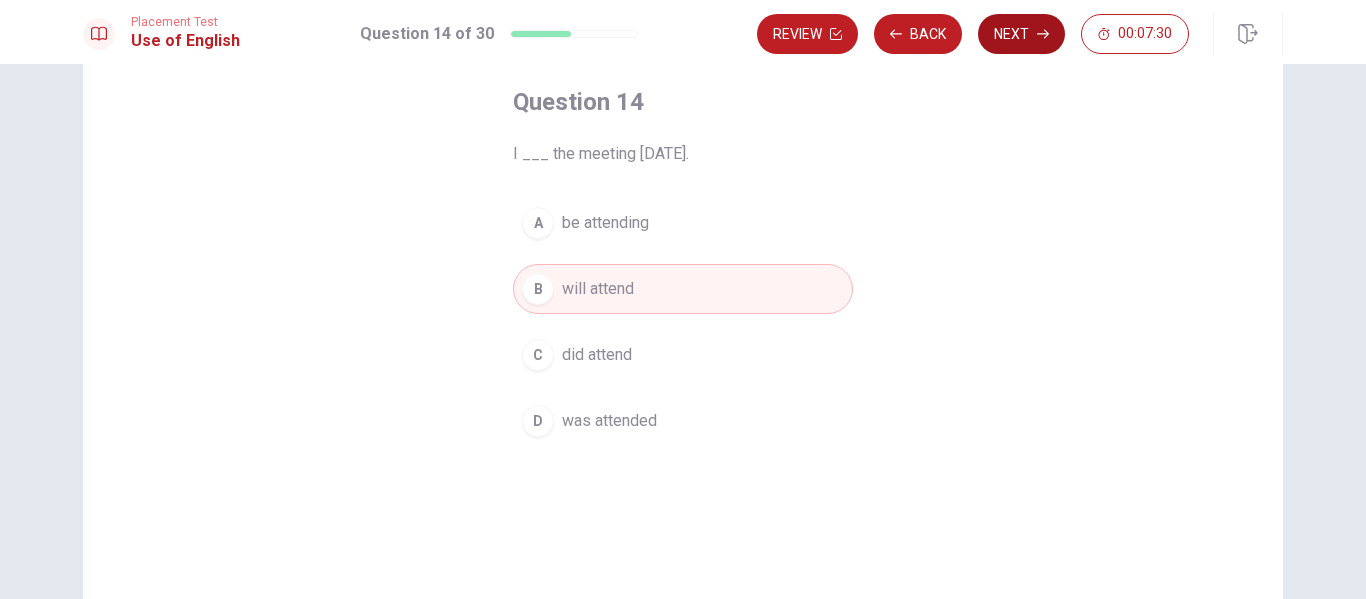 click on "Next" at bounding box center (1021, 34) 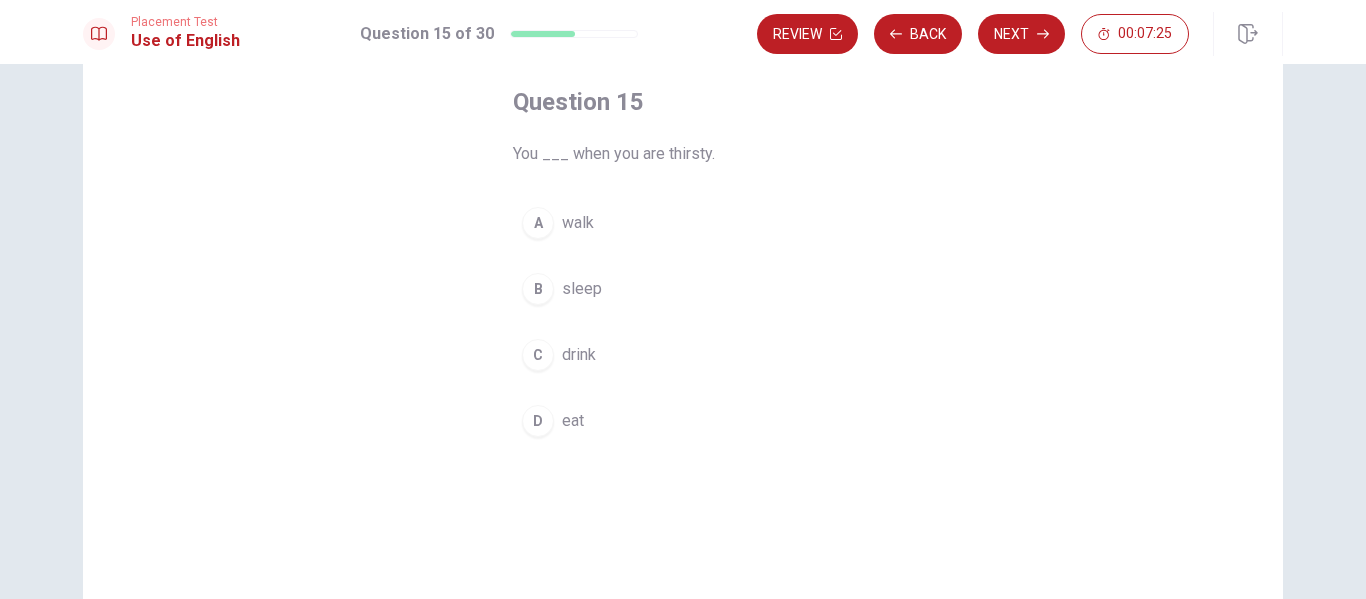click on "drink" at bounding box center [579, 355] 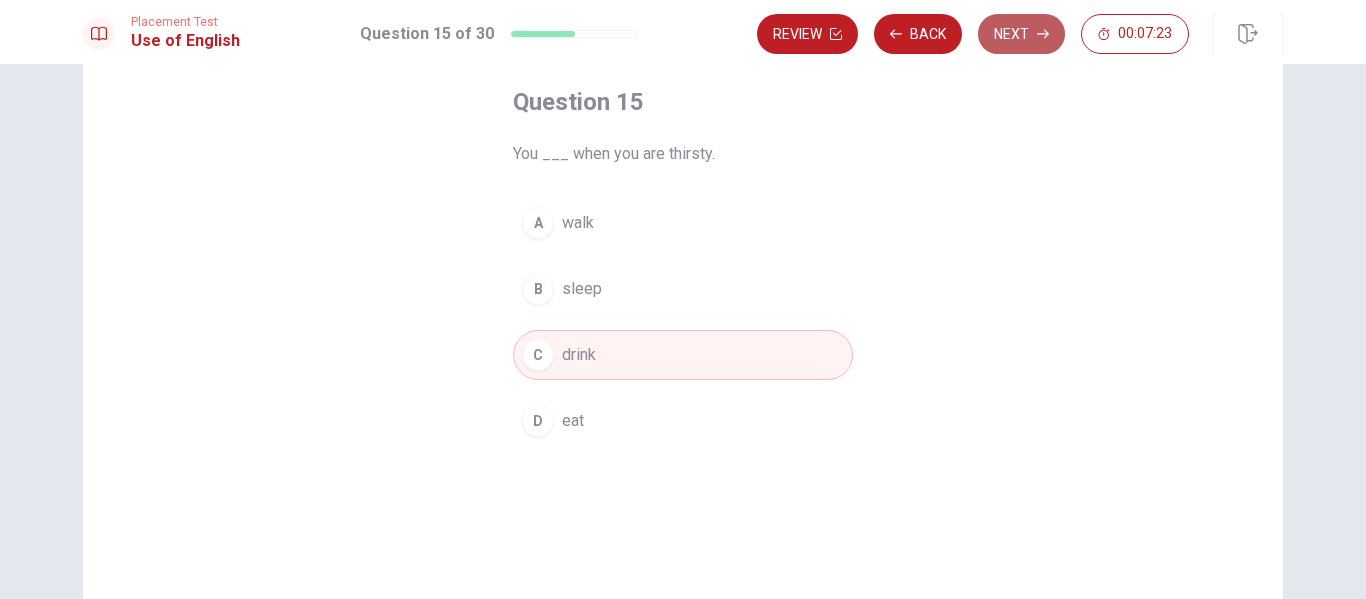 click on "Next" at bounding box center [1021, 34] 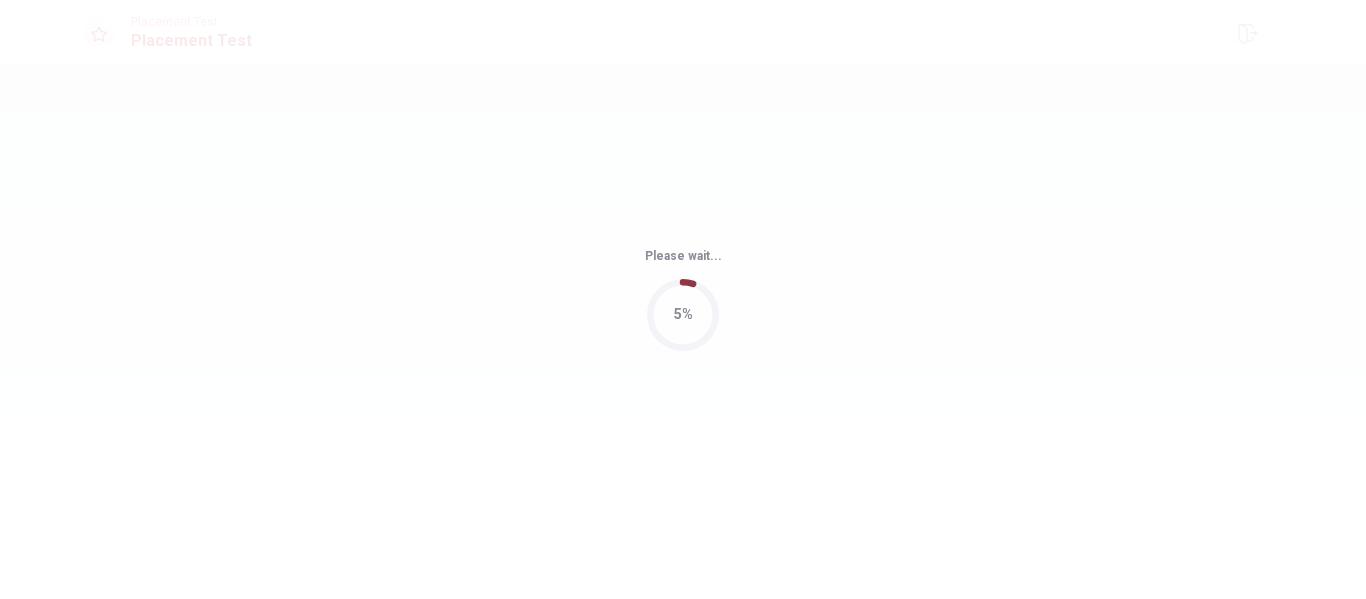 scroll, scrollTop: 0, scrollLeft: 0, axis: both 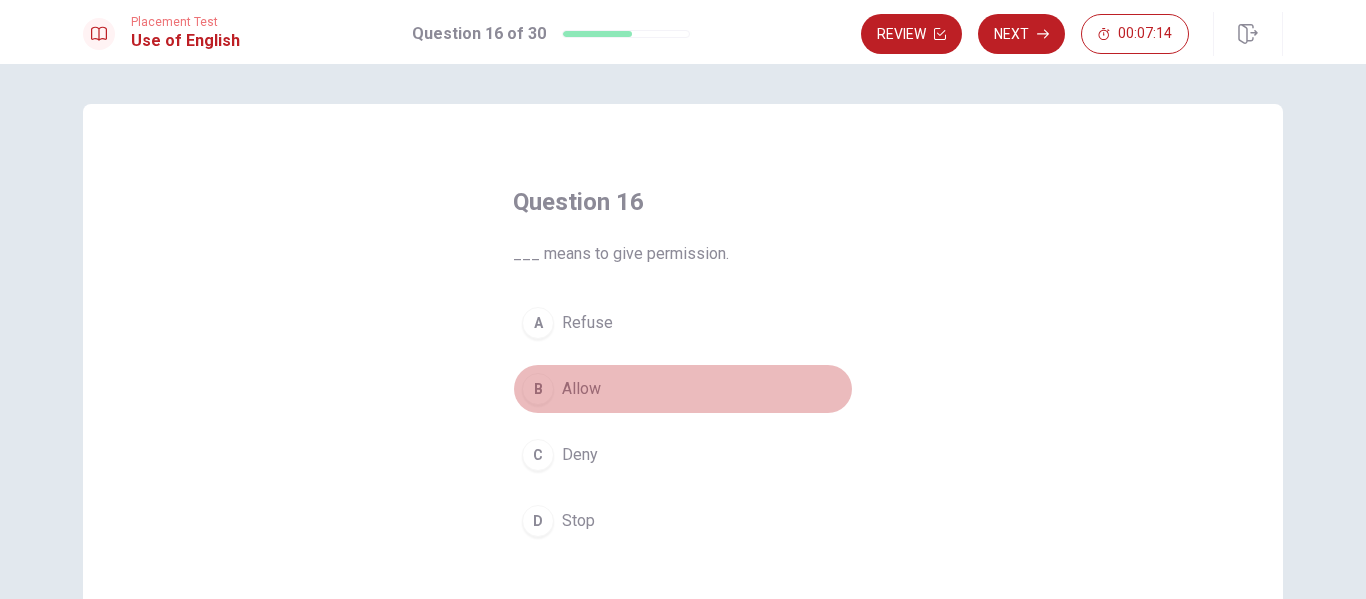 click on "Allow" at bounding box center [581, 389] 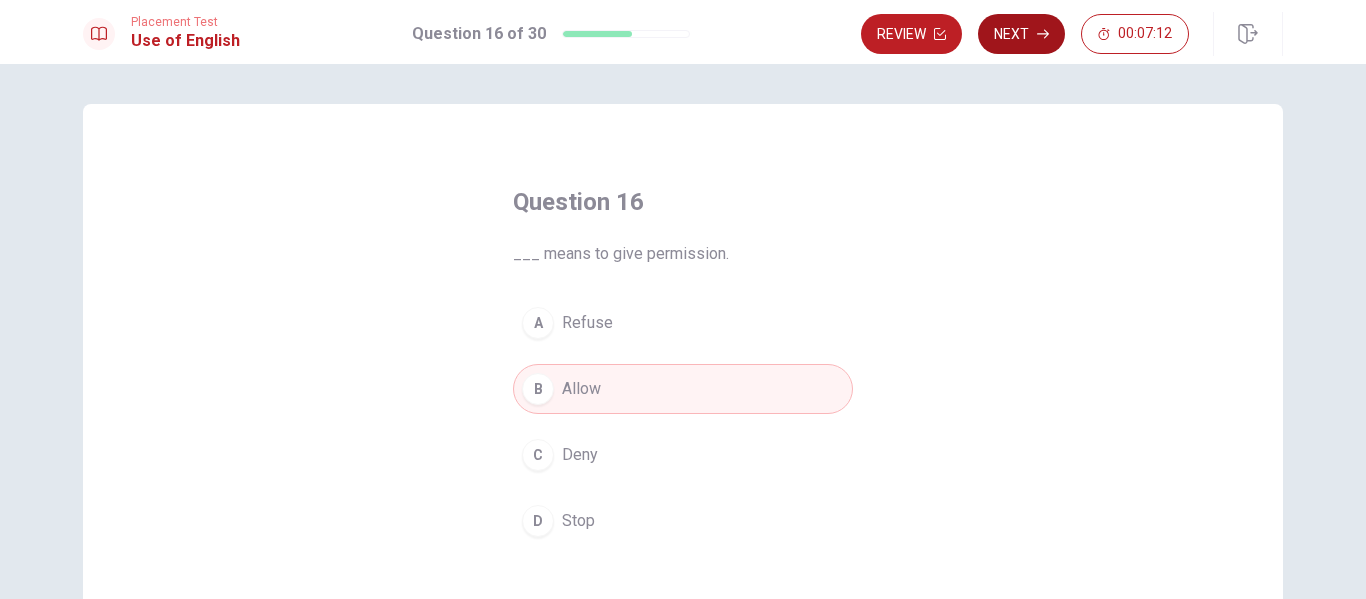 click on "Next" at bounding box center [1021, 34] 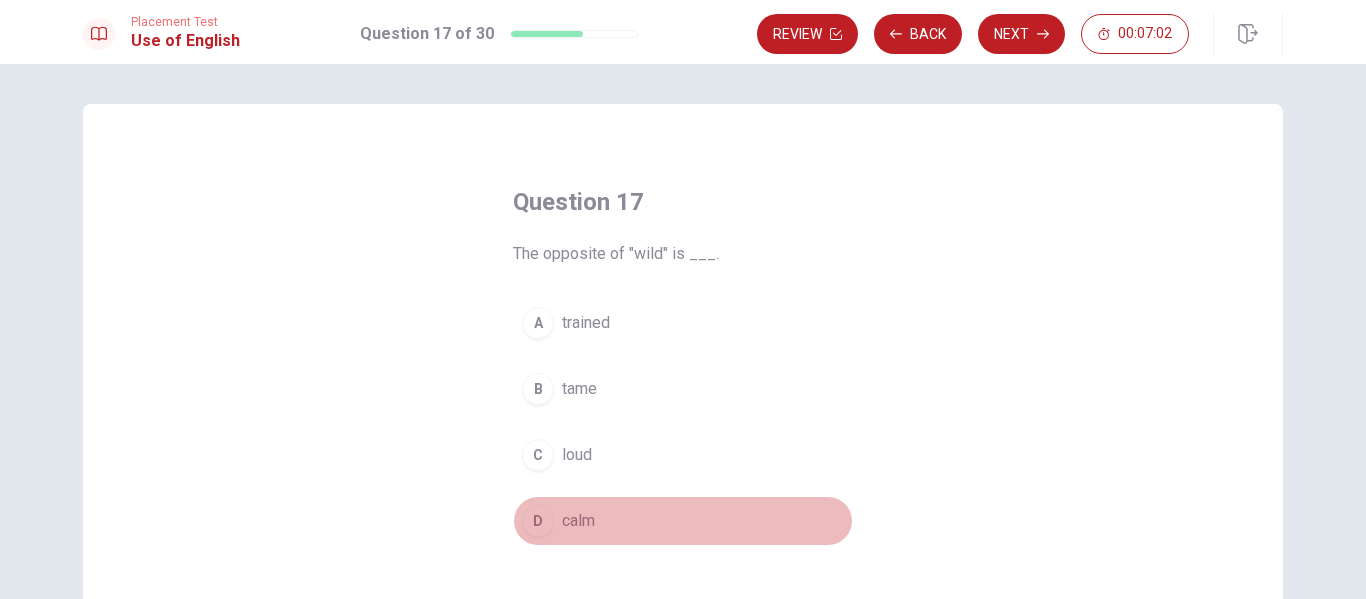click on "D calm" at bounding box center [683, 521] 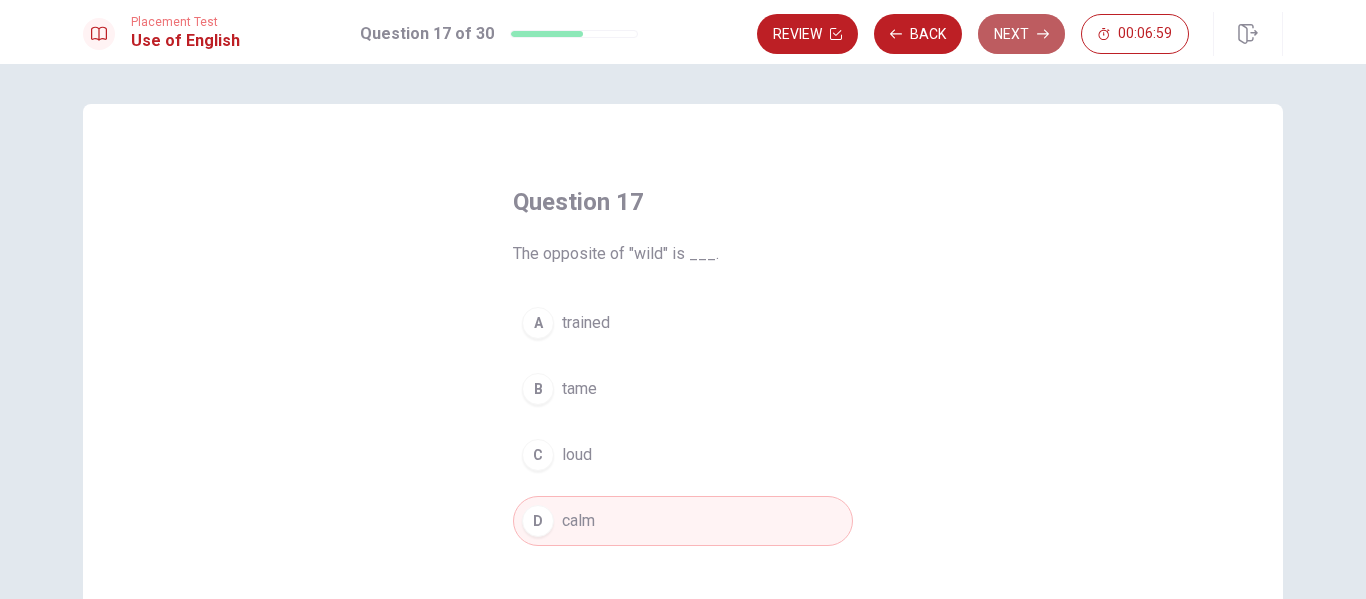 click on "Next" at bounding box center [1021, 34] 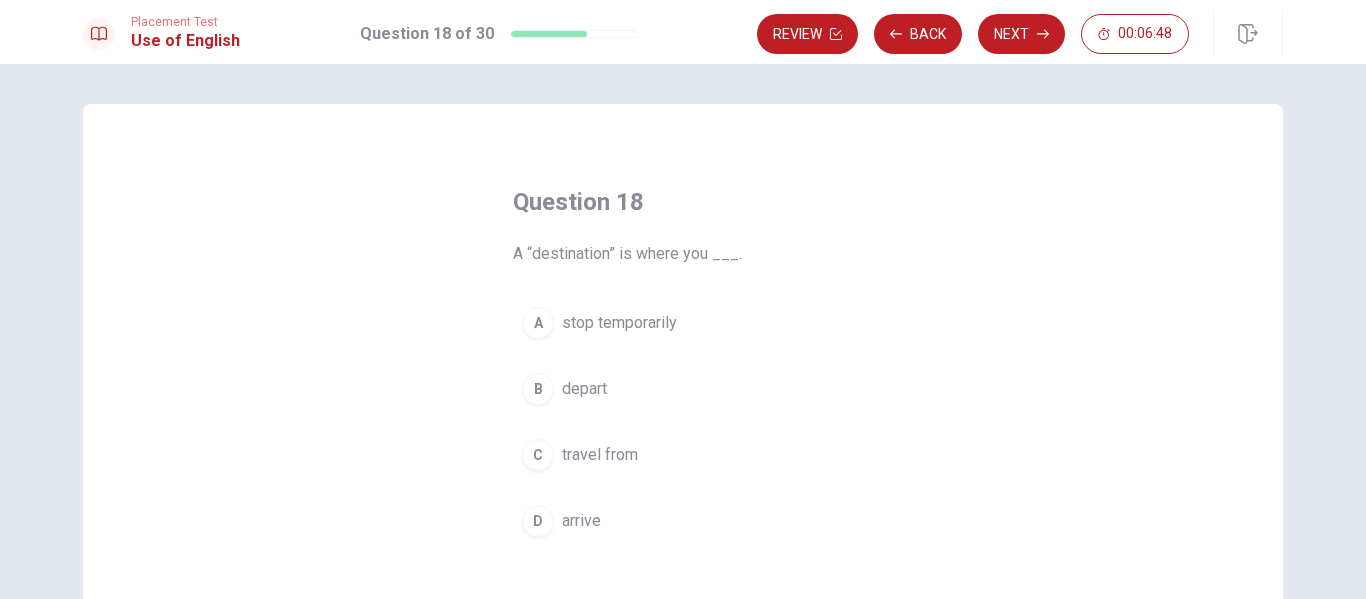 click on "D arrive" at bounding box center (683, 521) 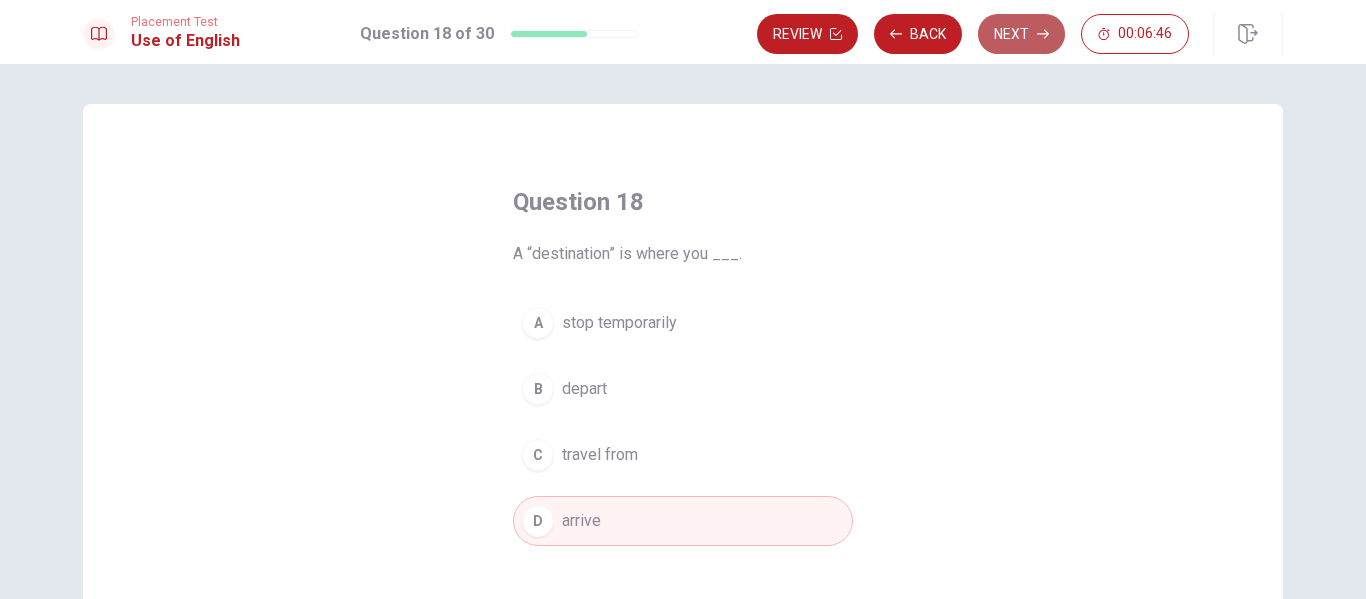 click on "Next" at bounding box center [1021, 34] 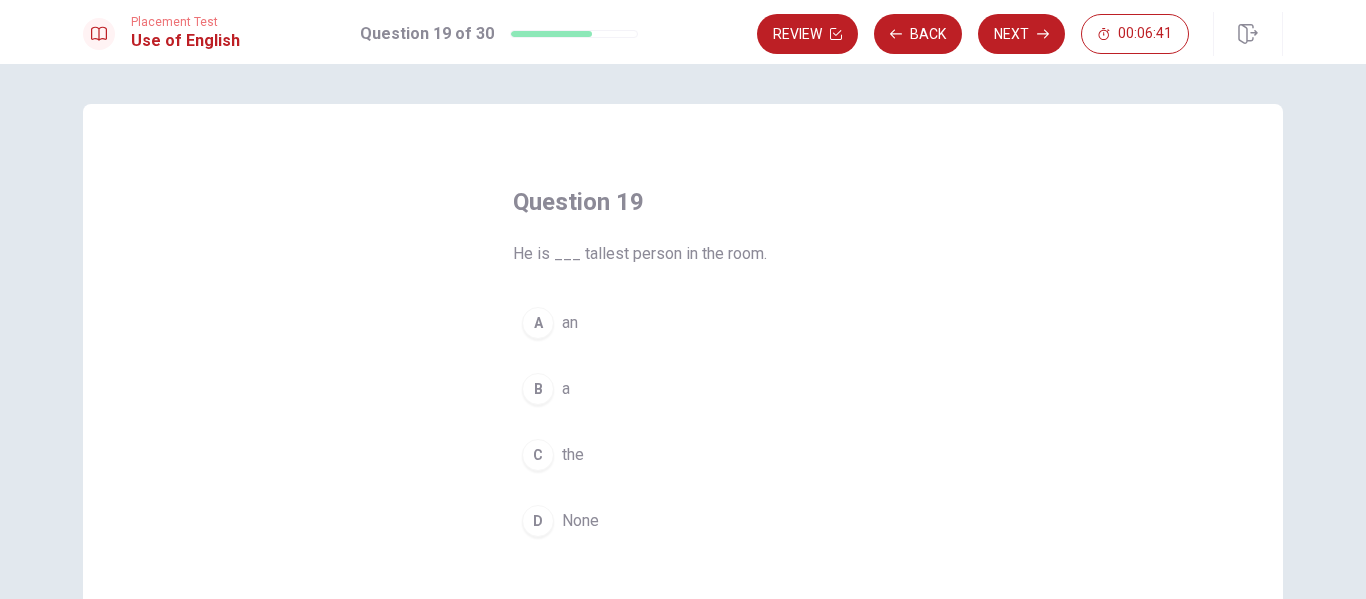 click on "the" at bounding box center (573, 455) 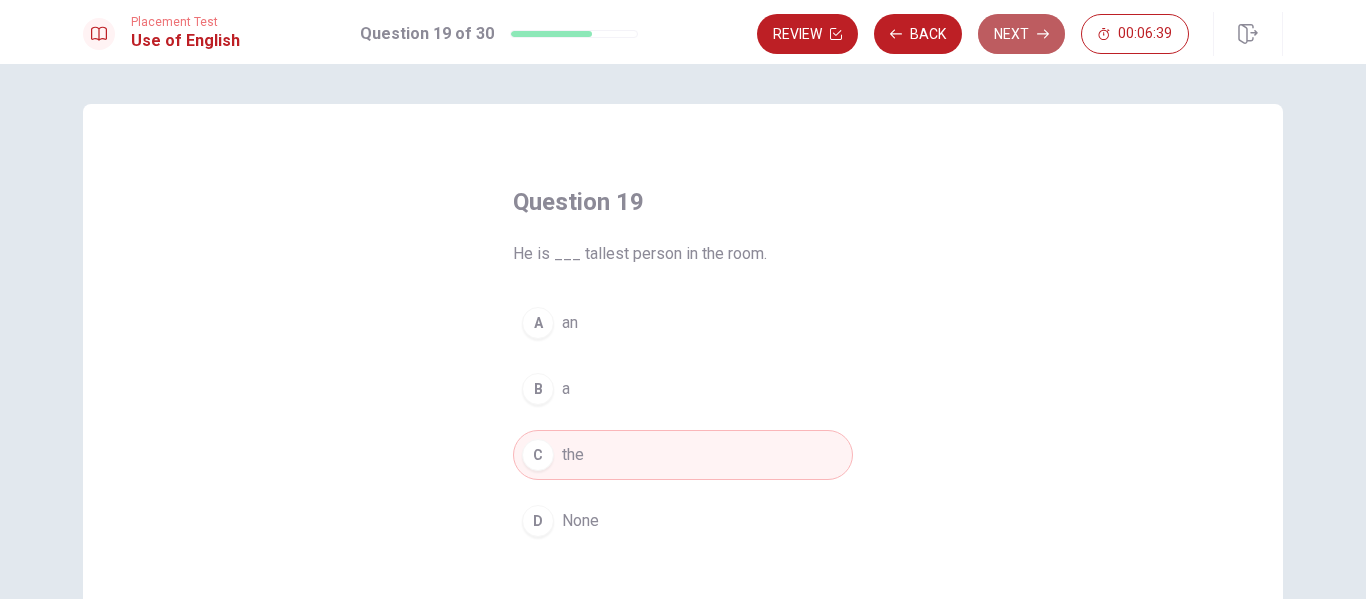 click on "Next" at bounding box center [1021, 34] 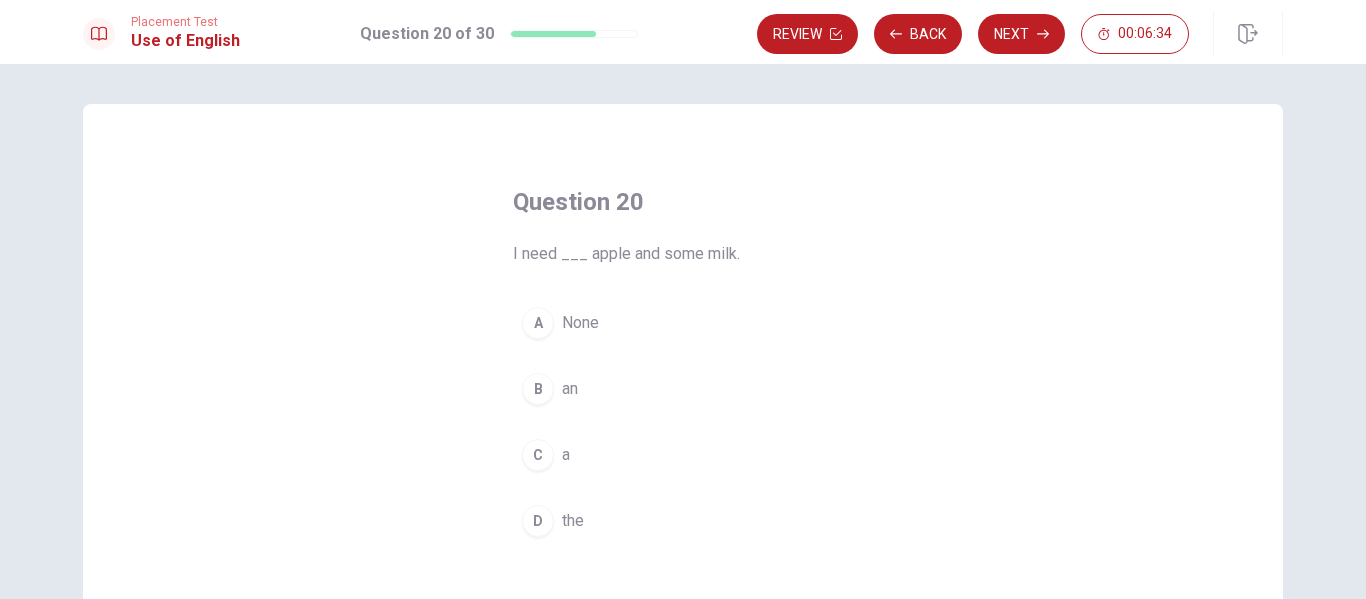 click on "B an" at bounding box center [683, 389] 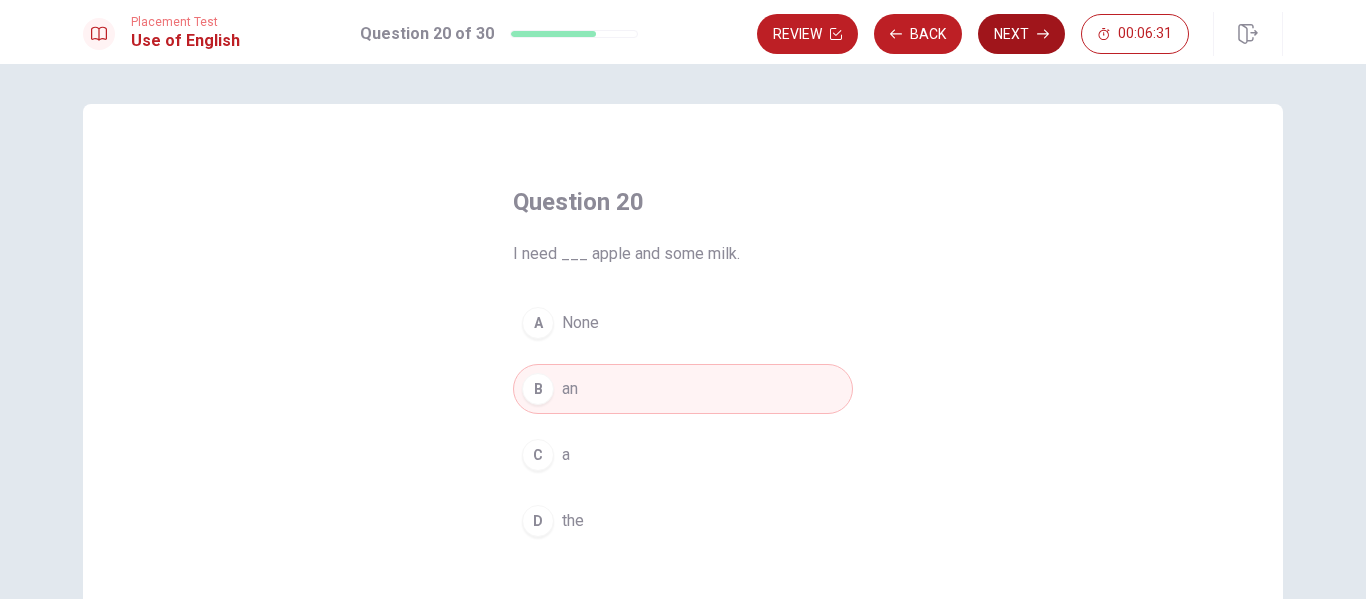 click on "Next" at bounding box center [1021, 34] 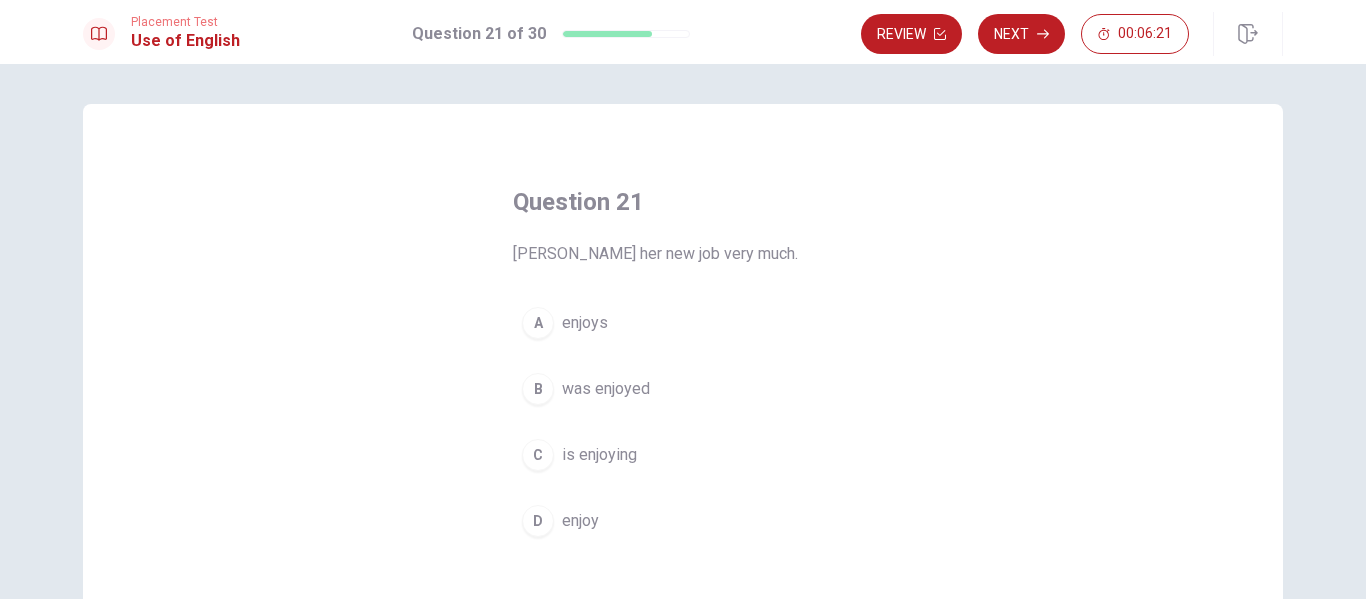click on "enjoy" at bounding box center (580, 521) 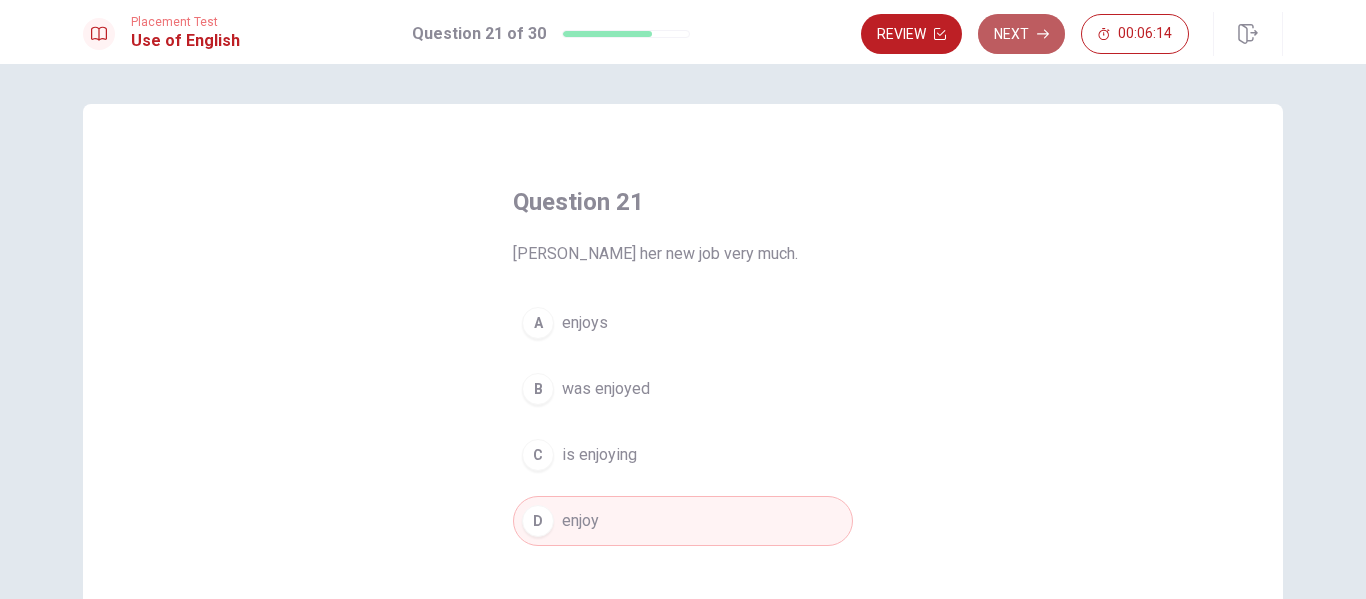 click on "Next" at bounding box center [1021, 34] 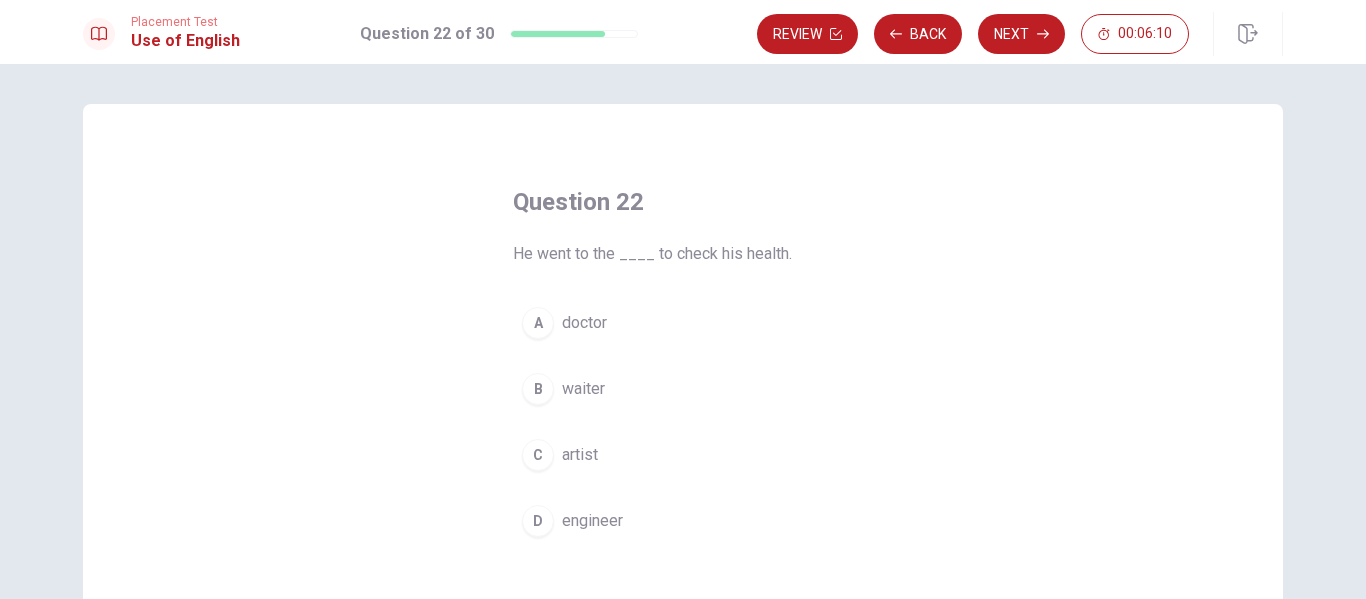 scroll, scrollTop: 100, scrollLeft: 0, axis: vertical 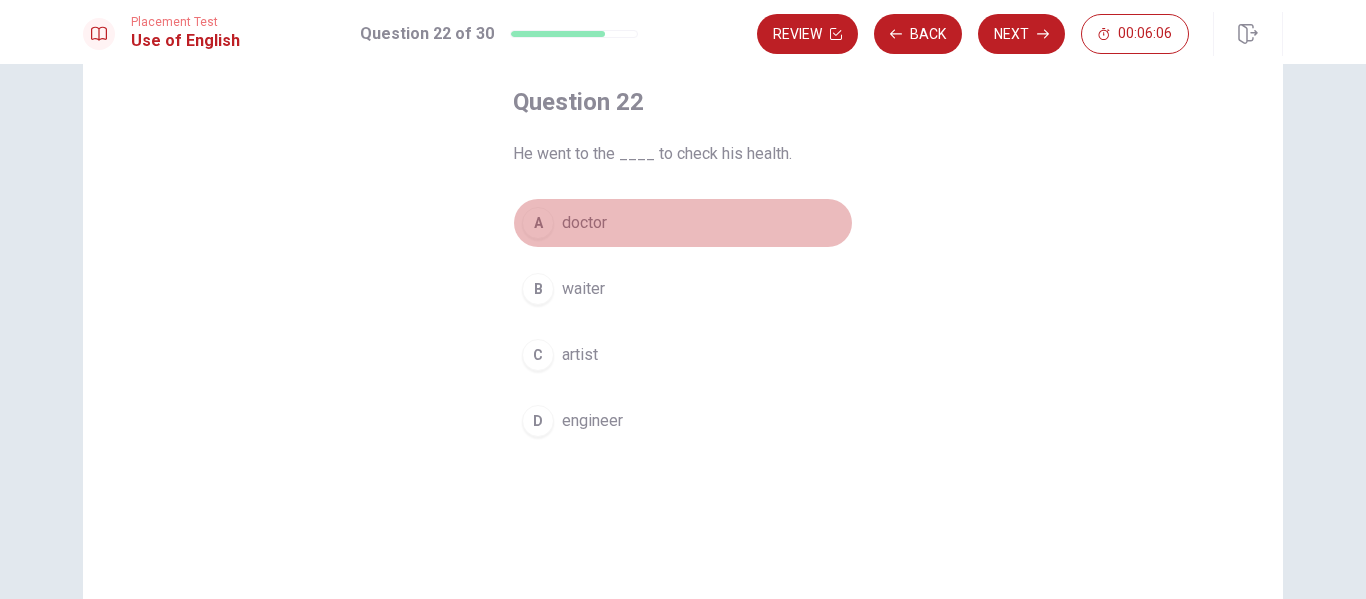 click on "doctor" at bounding box center (584, 223) 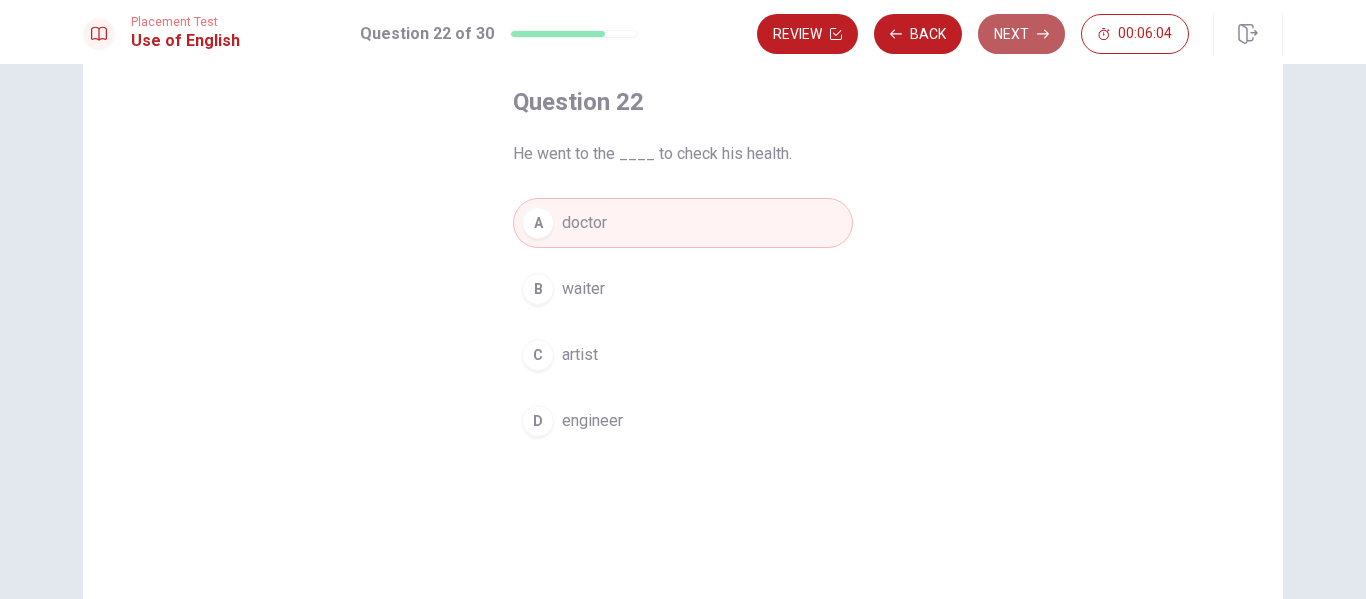 click on "Next" at bounding box center (1021, 34) 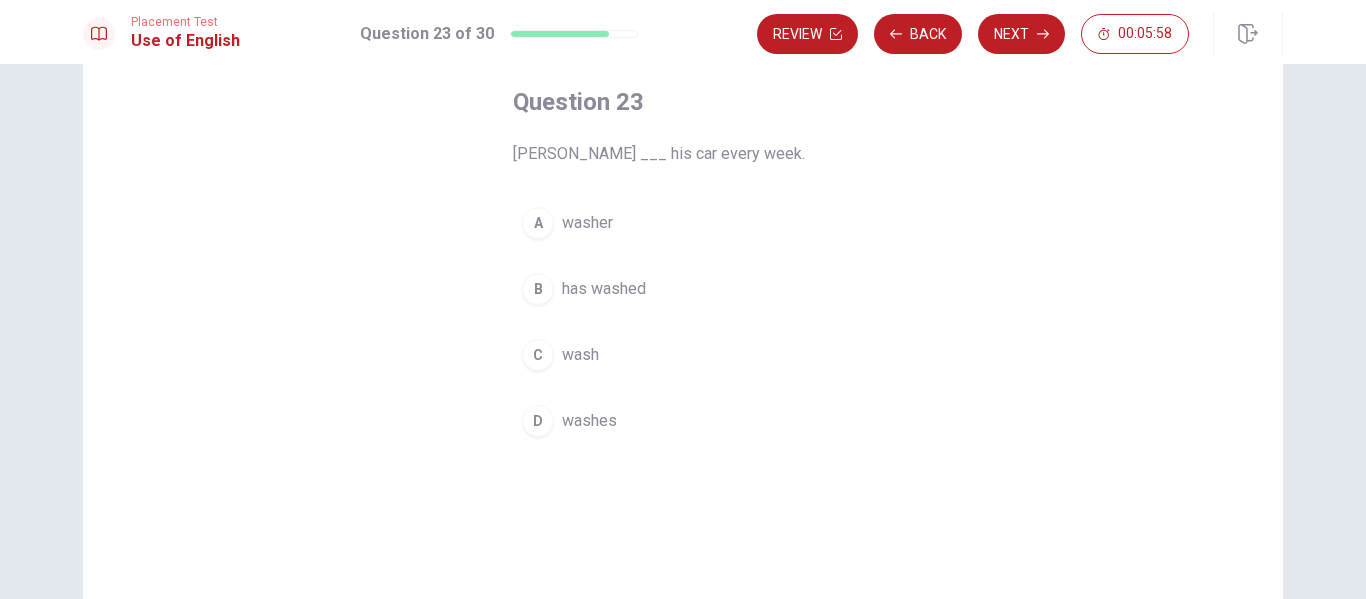 click on "C wash" at bounding box center [683, 355] 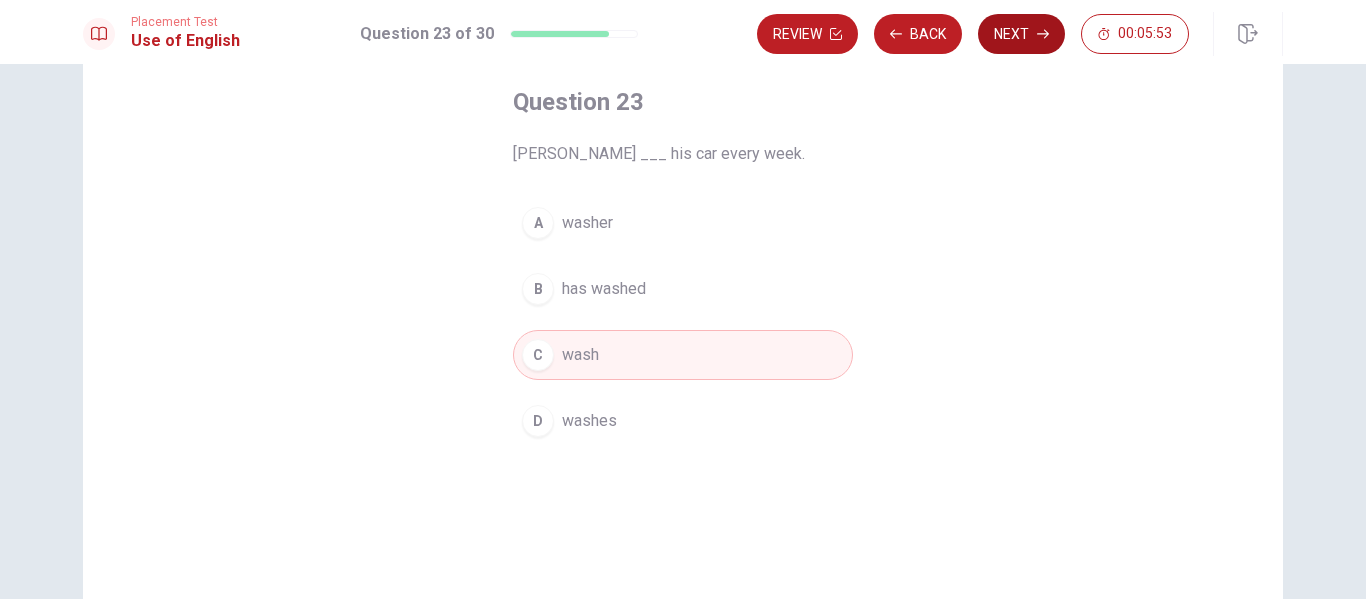click on "Next" at bounding box center (1021, 34) 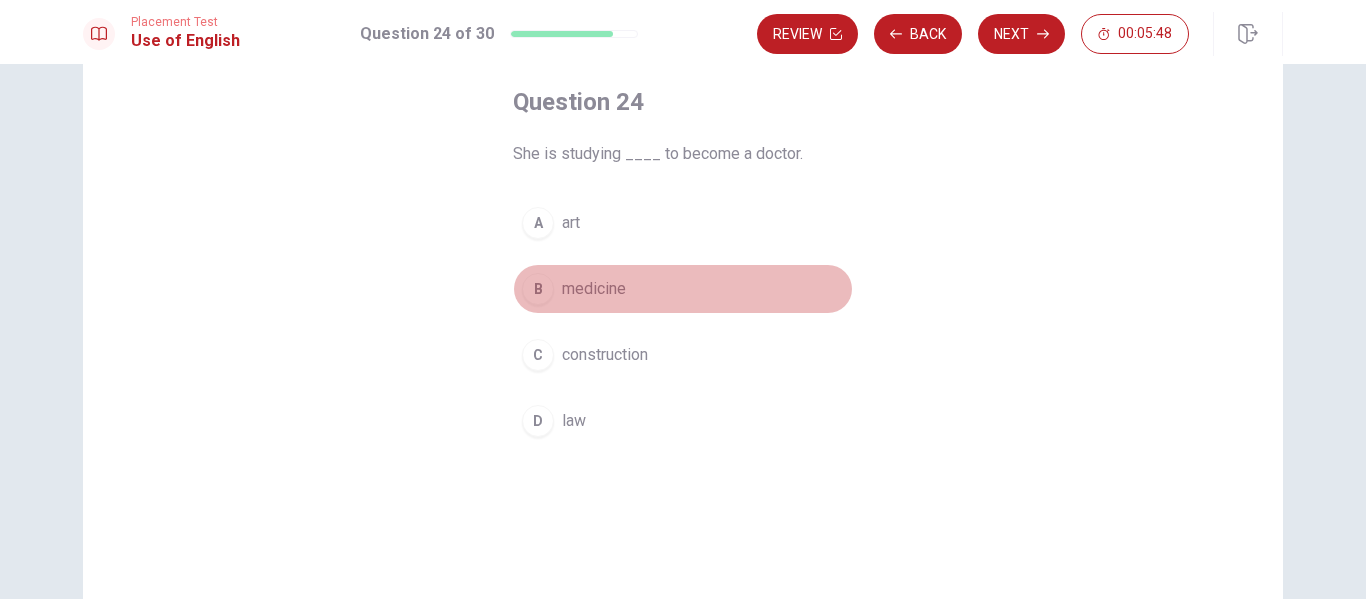 click on "B medicine" at bounding box center (683, 289) 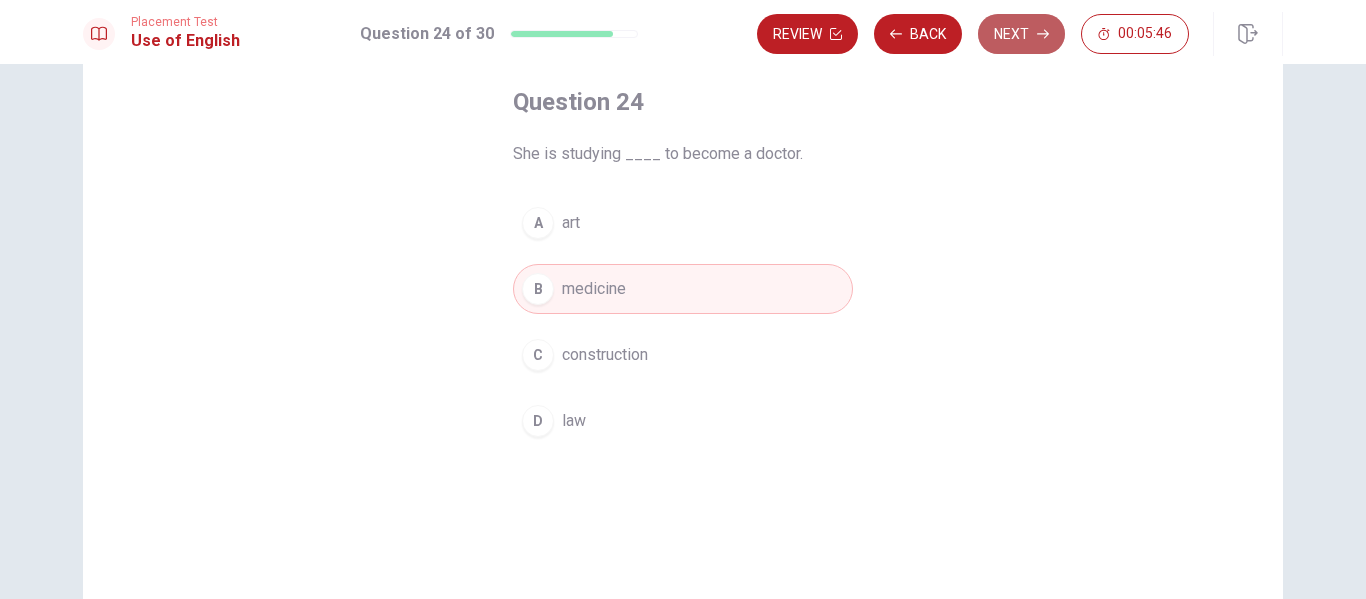 click on "Next" at bounding box center (1021, 34) 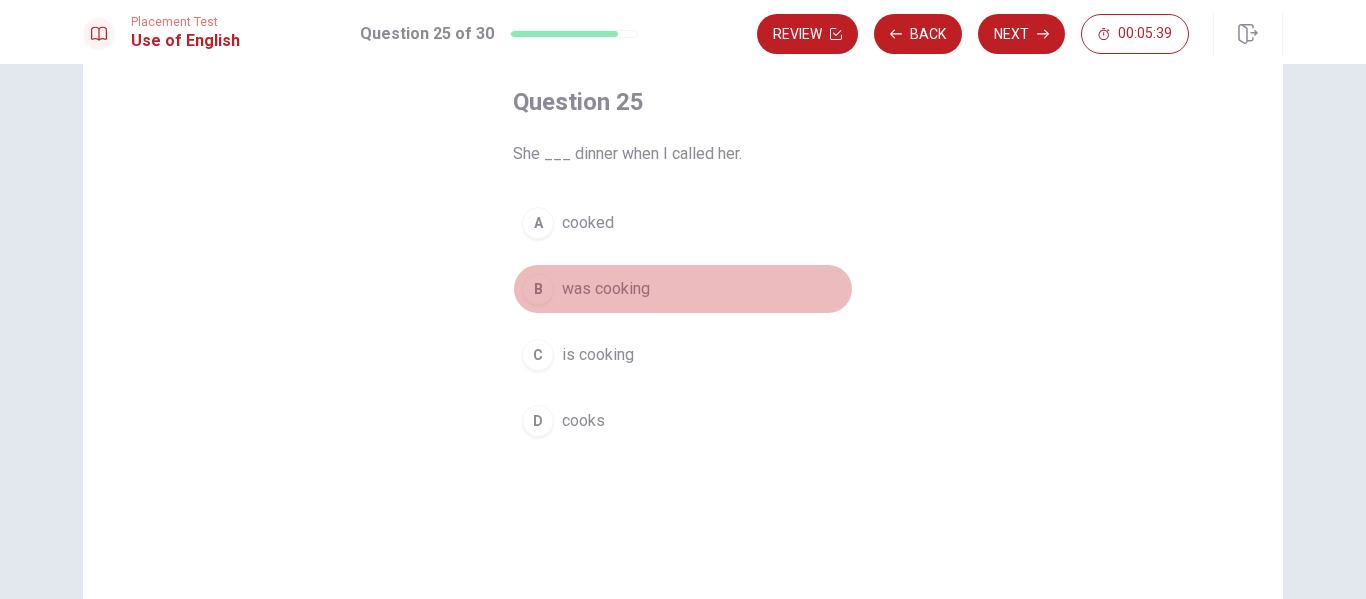 click on "was cooking" at bounding box center (606, 289) 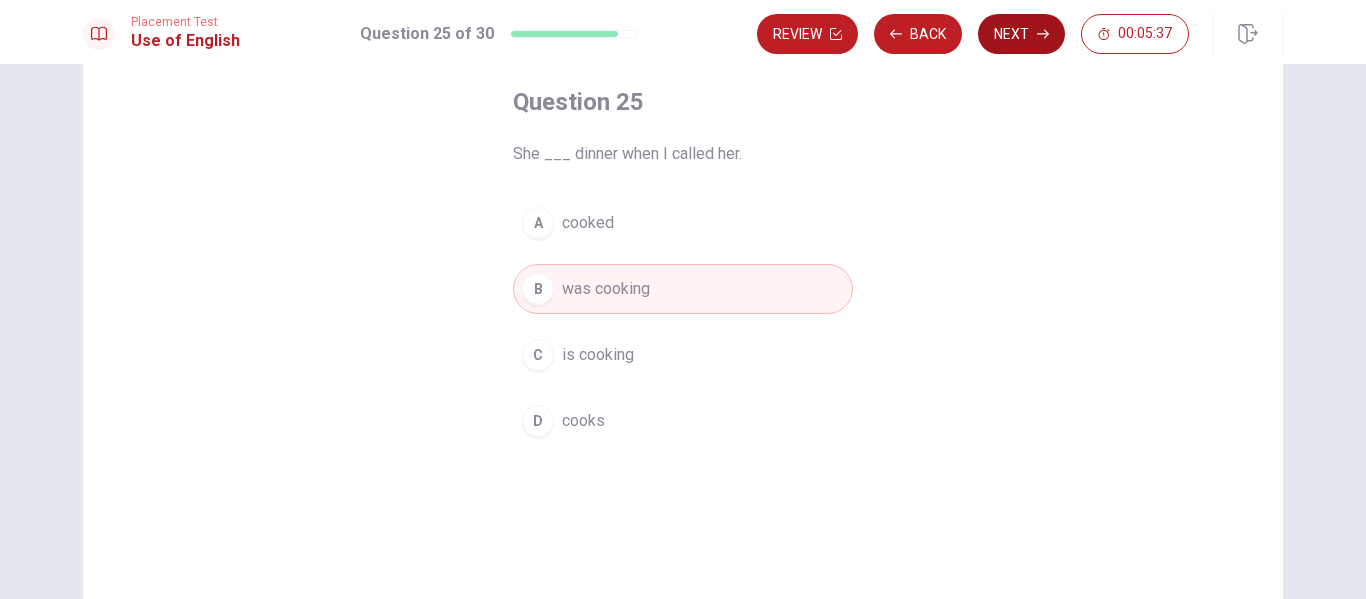 click on "Next" at bounding box center [1021, 34] 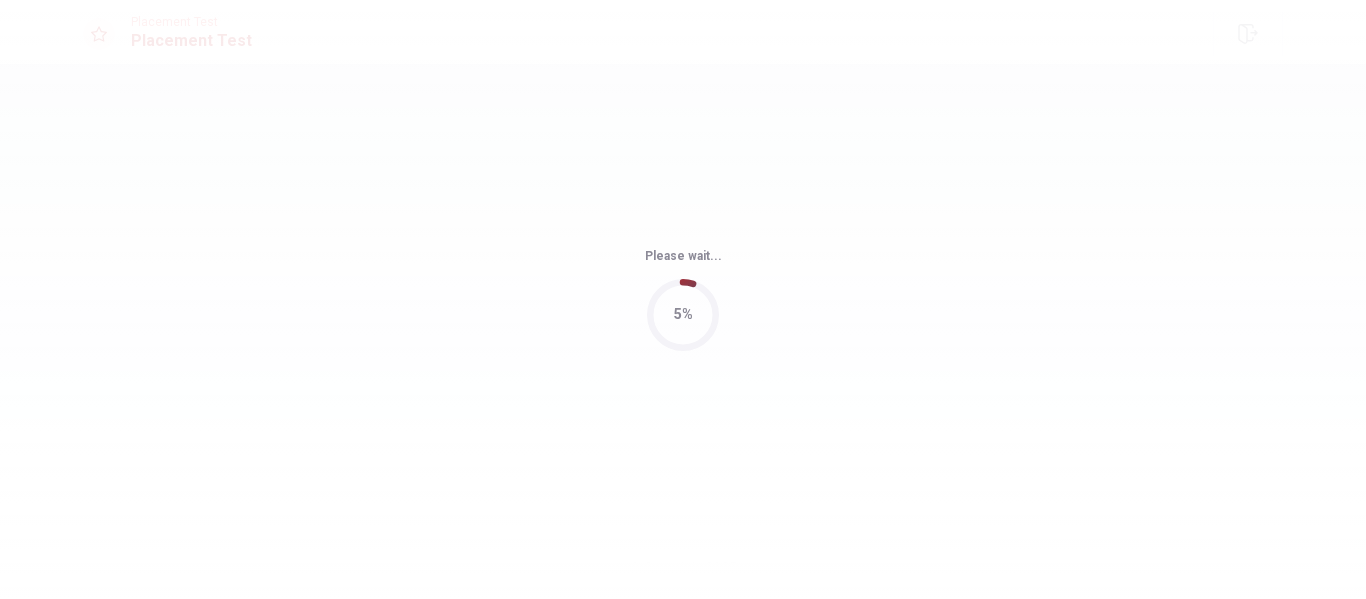 scroll, scrollTop: 0, scrollLeft: 0, axis: both 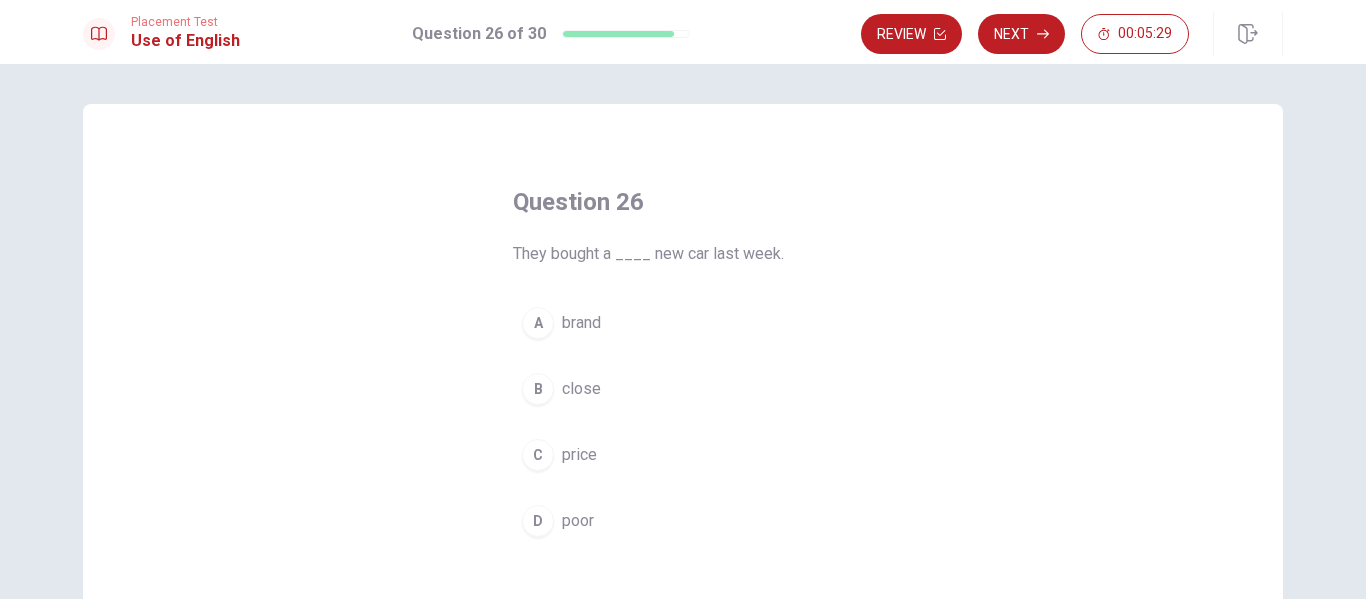 click on "brand" at bounding box center (581, 323) 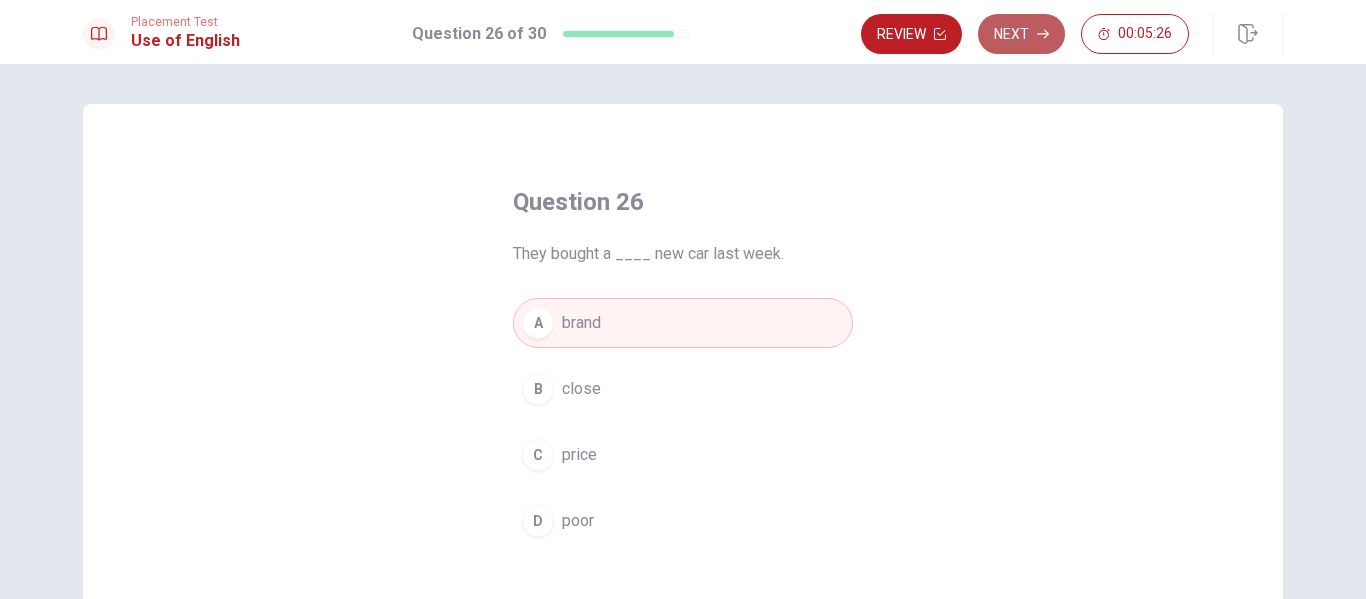 click on "Next" at bounding box center (1021, 34) 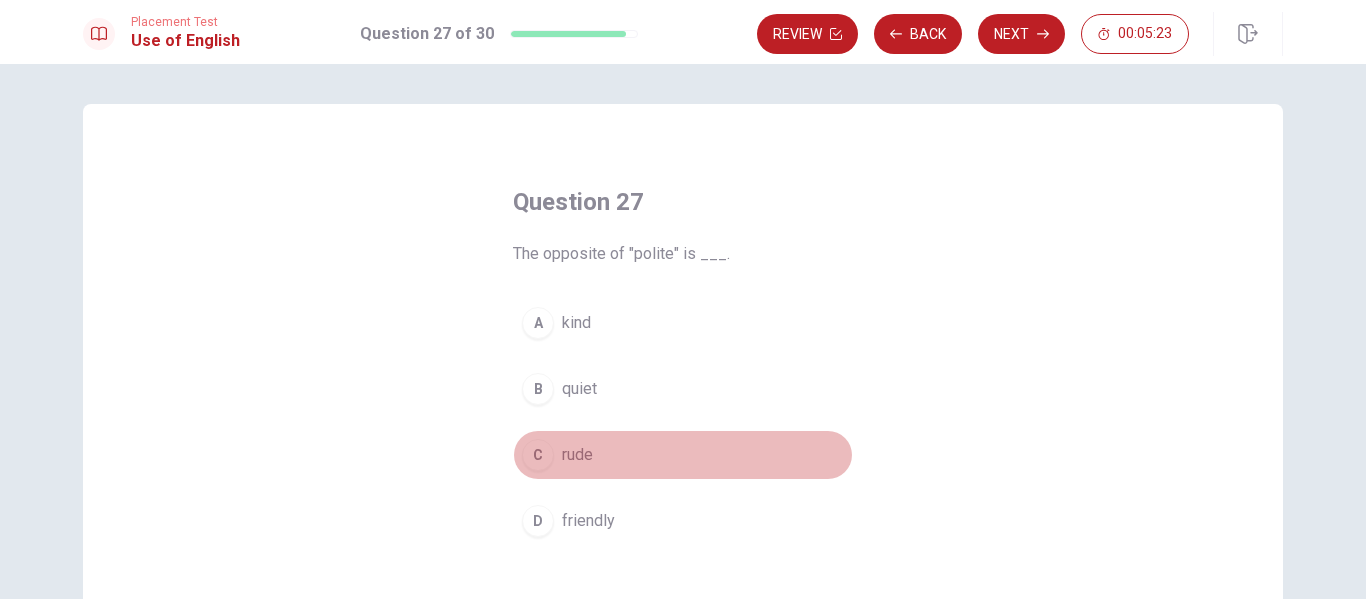 click on "rude" at bounding box center (577, 455) 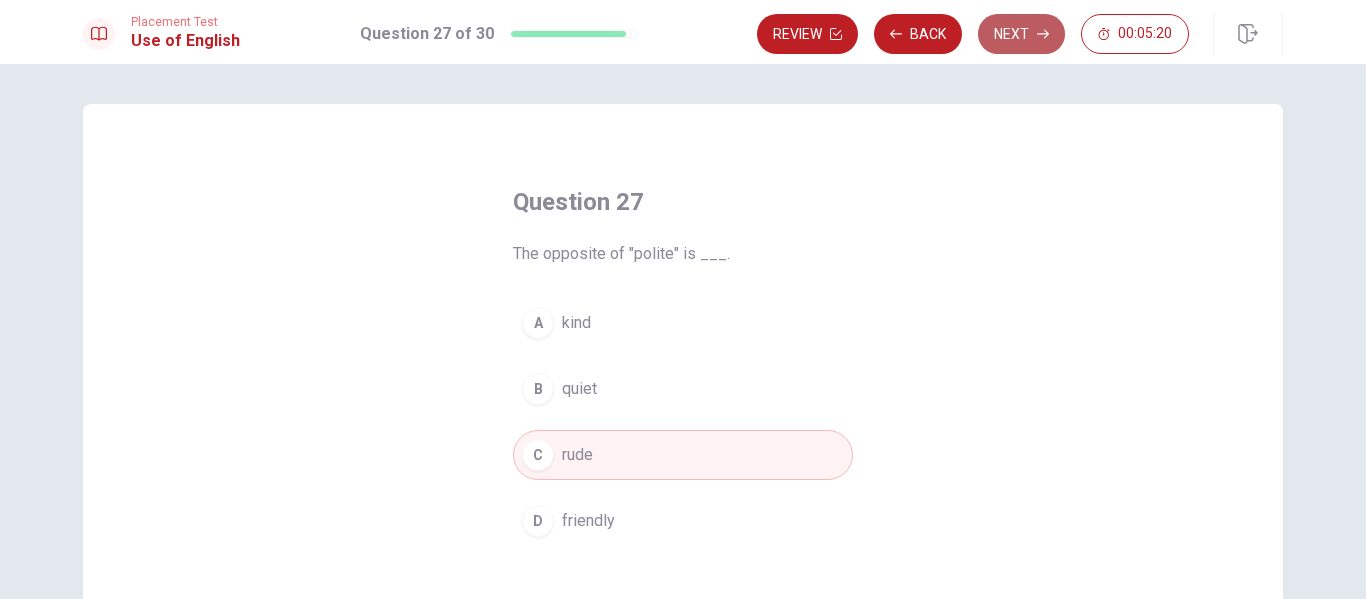 click on "Next" at bounding box center (1021, 34) 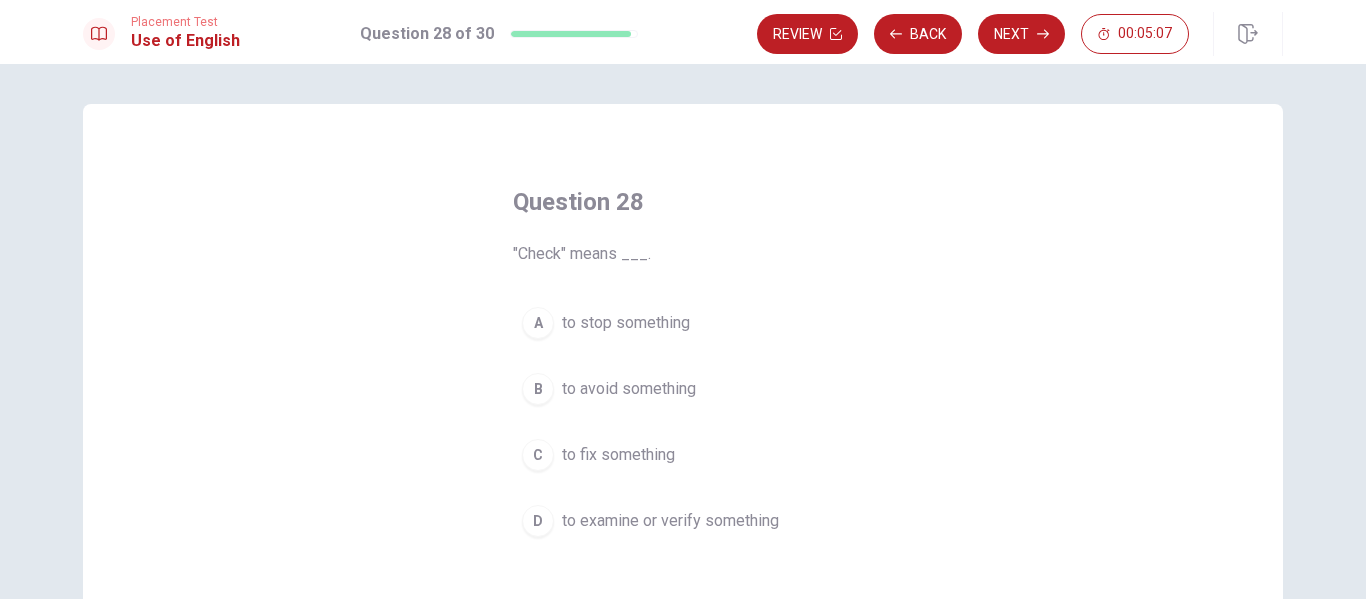 click on "to examine or verify something" at bounding box center [670, 521] 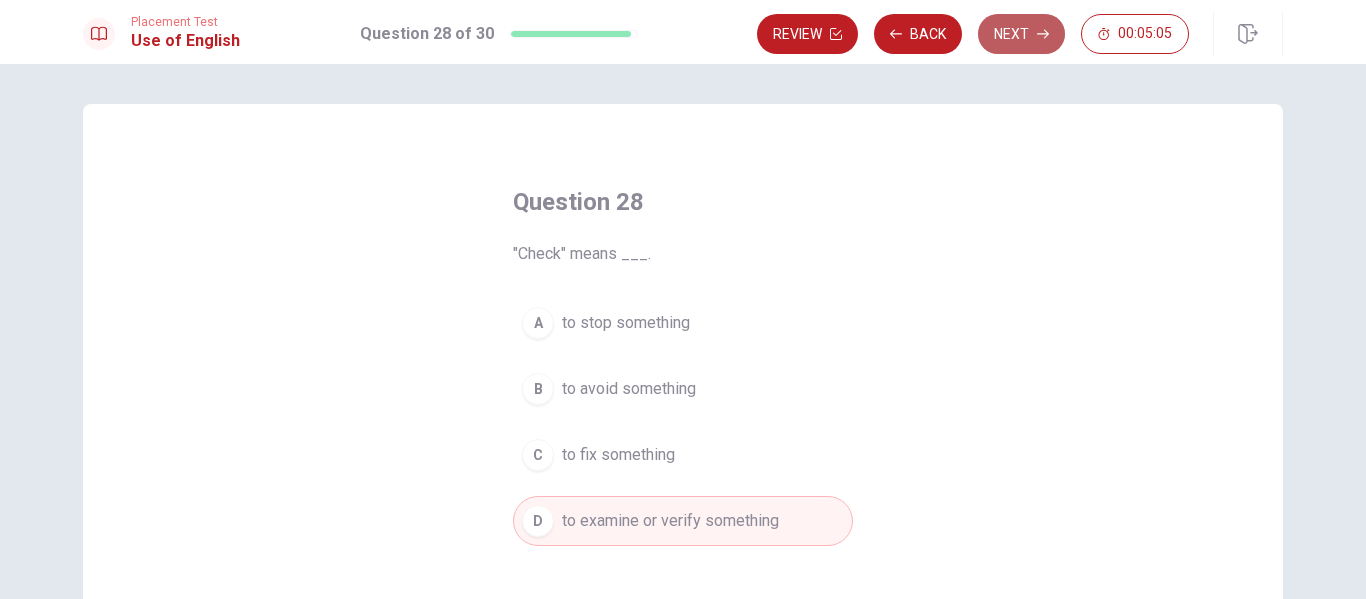 click on "Next" at bounding box center [1021, 34] 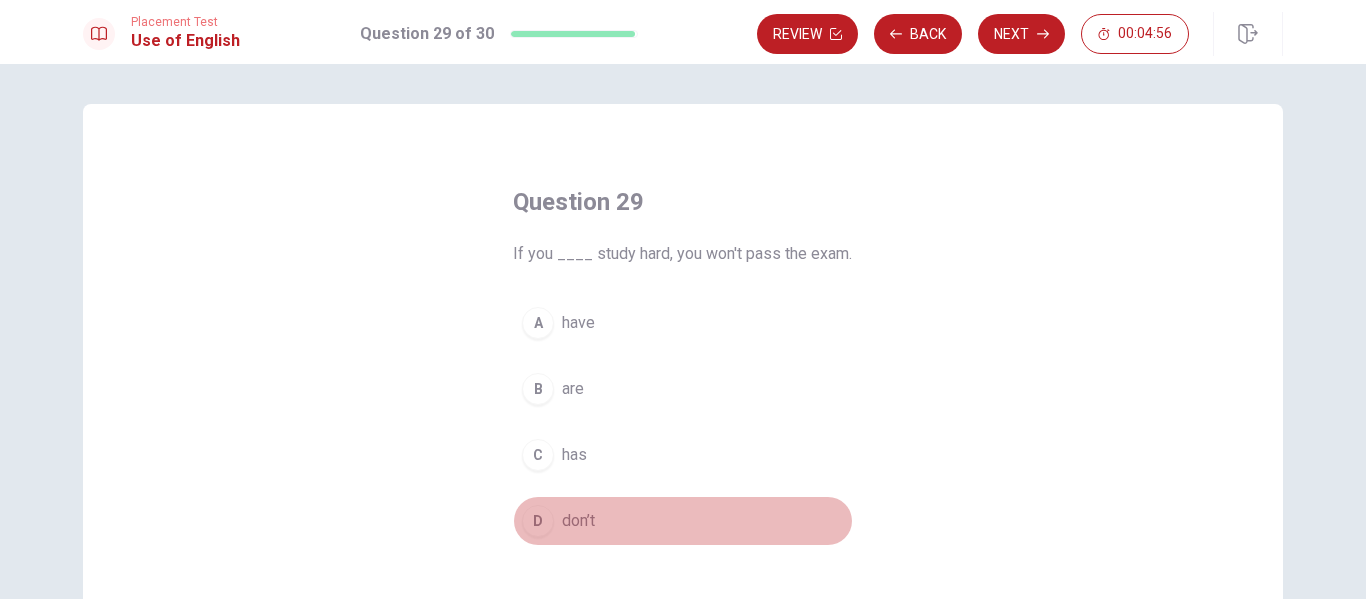 click on "D don’t" at bounding box center (683, 521) 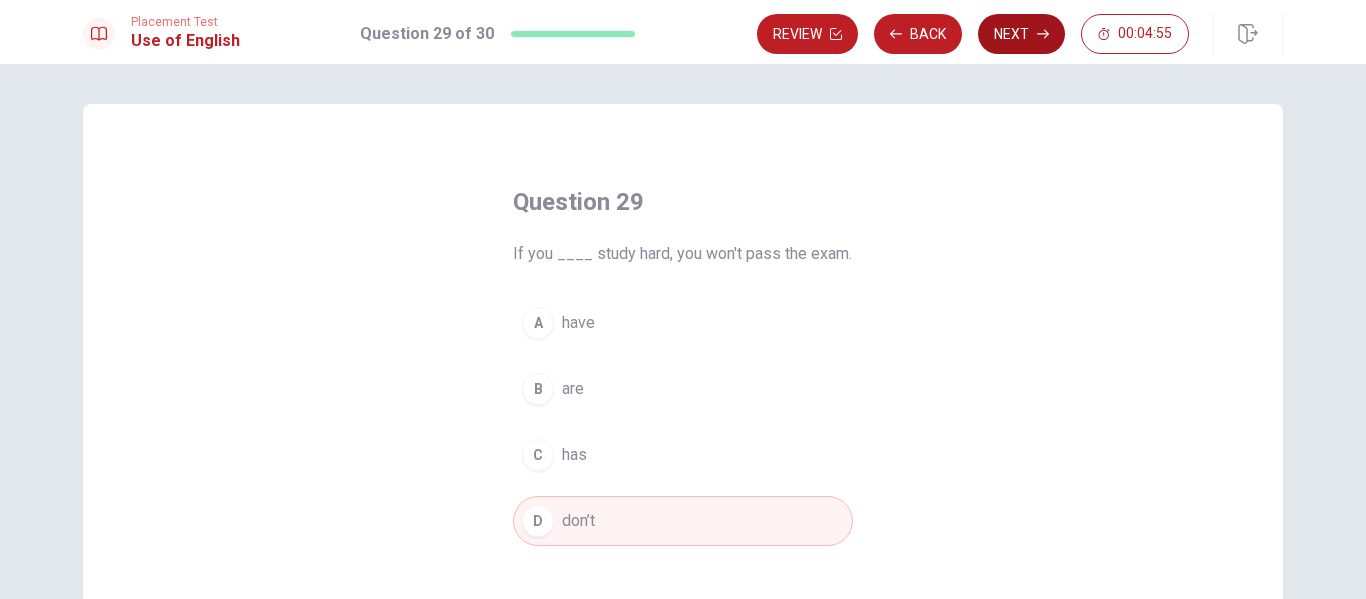 click on "Next" at bounding box center (1021, 34) 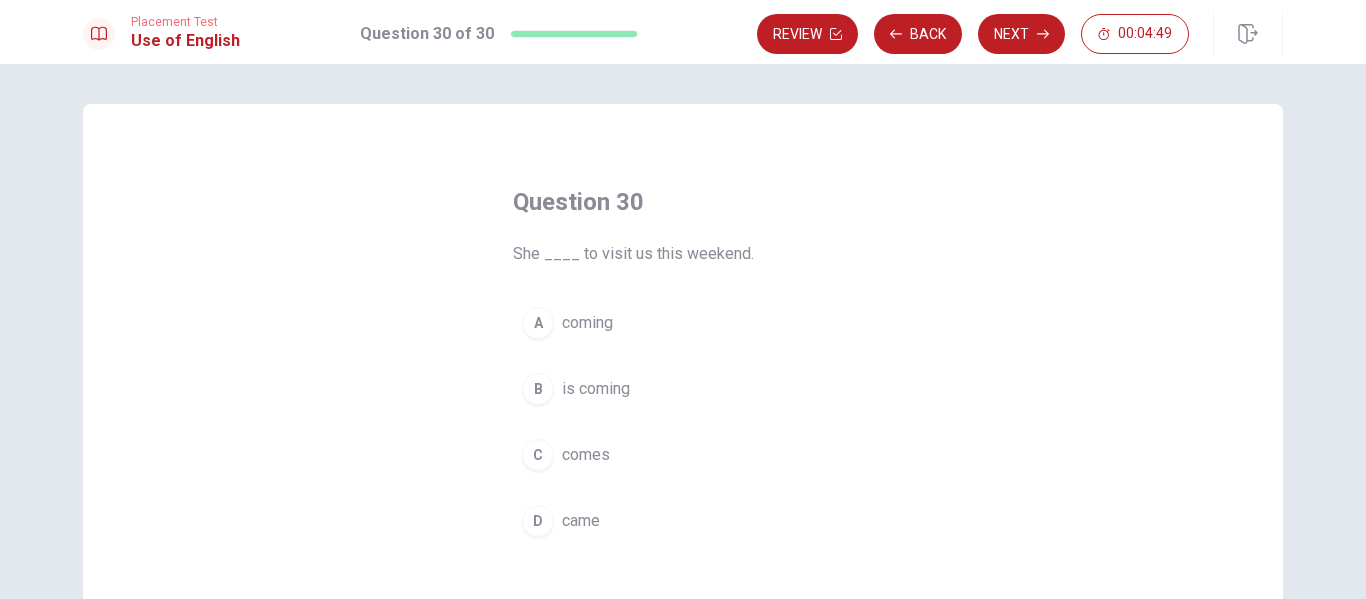 click on "is coming" at bounding box center (596, 389) 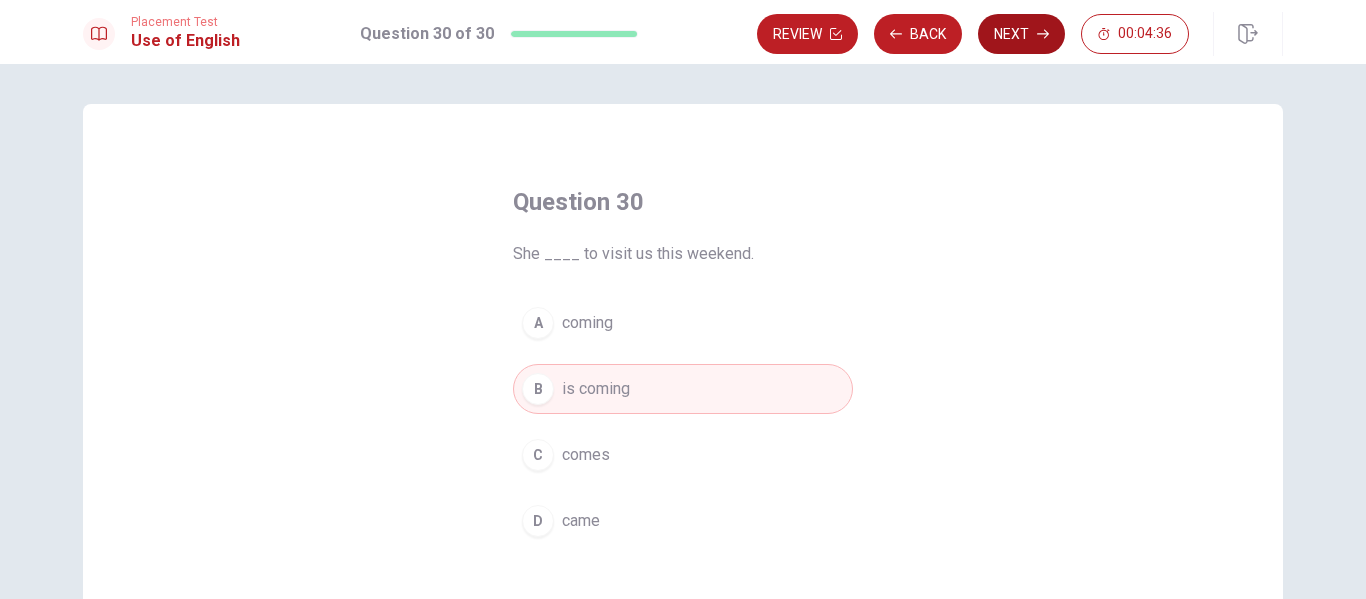 click on "Next" at bounding box center (1021, 34) 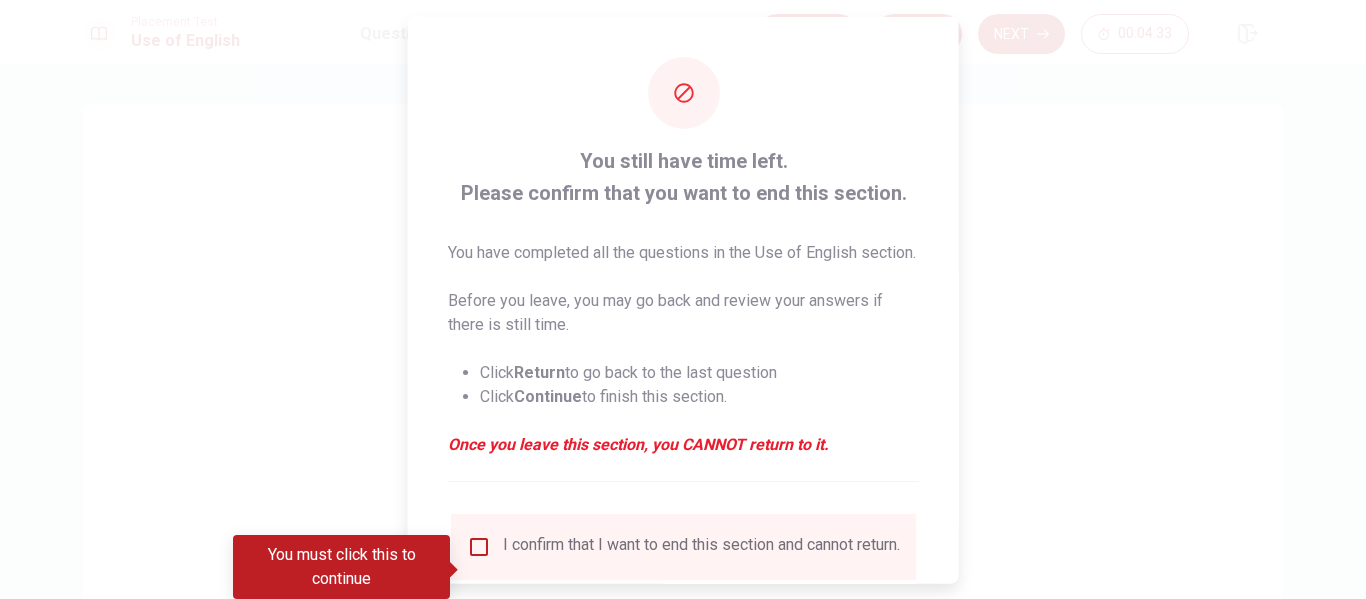 click at bounding box center (683, 299) 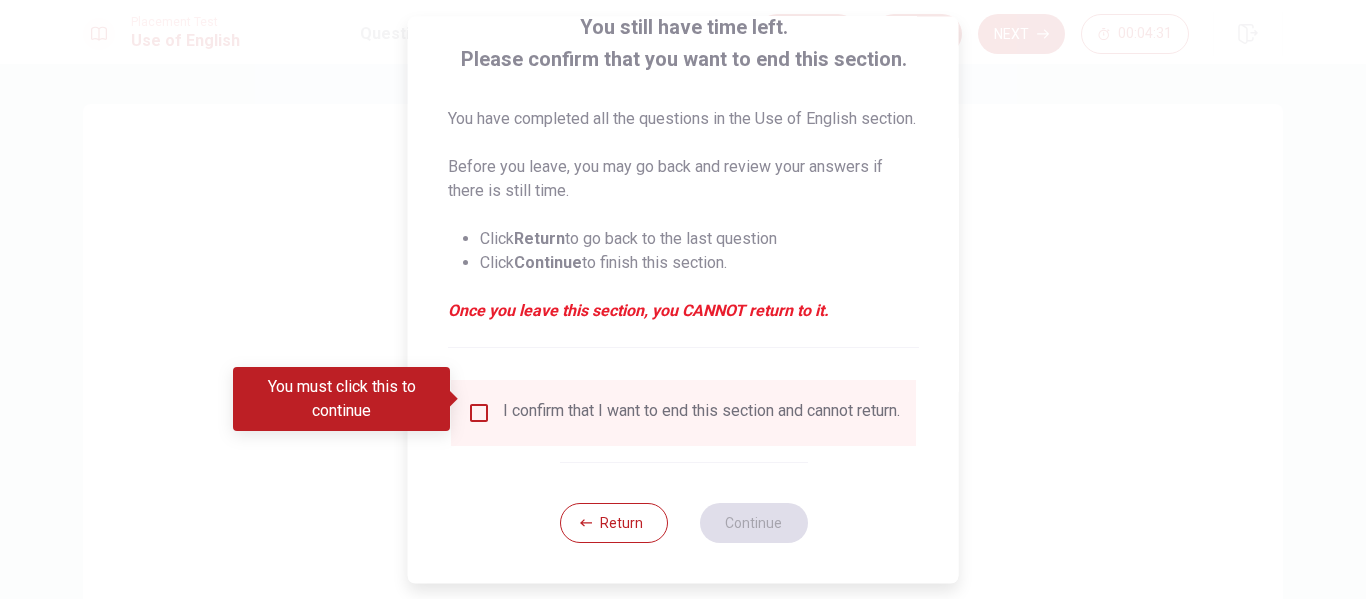 scroll, scrollTop: 171, scrollLeft: 0, axis: vertical 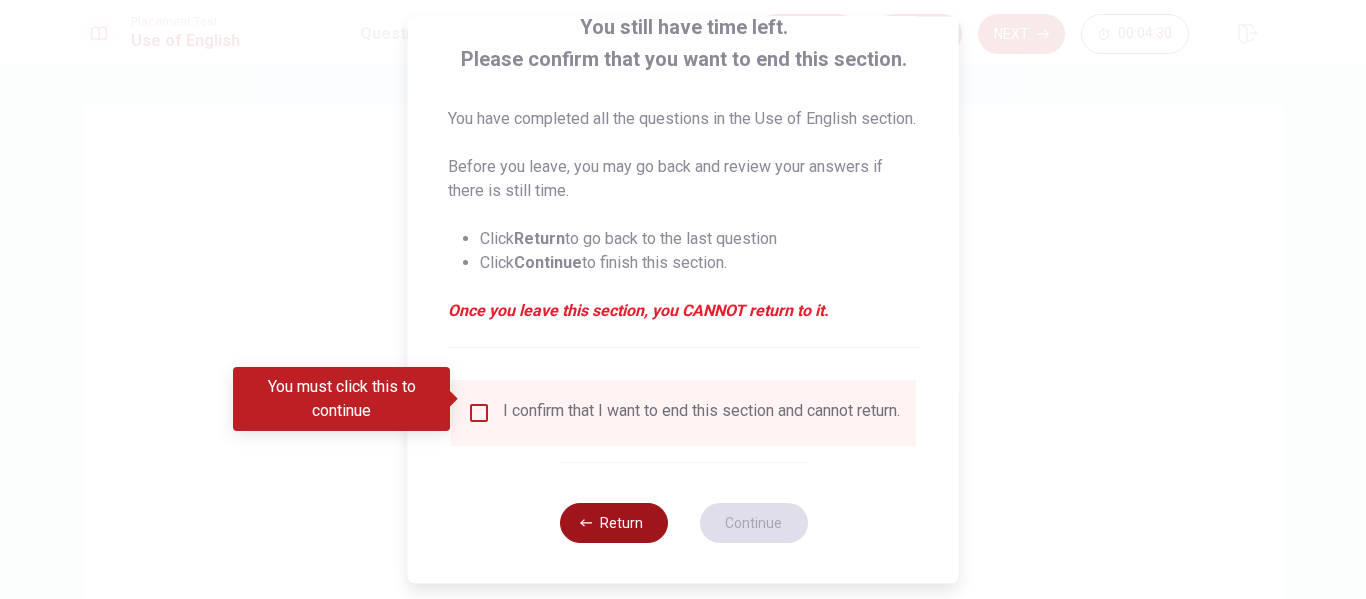 click on "Return" at bounding box center [613, 523] 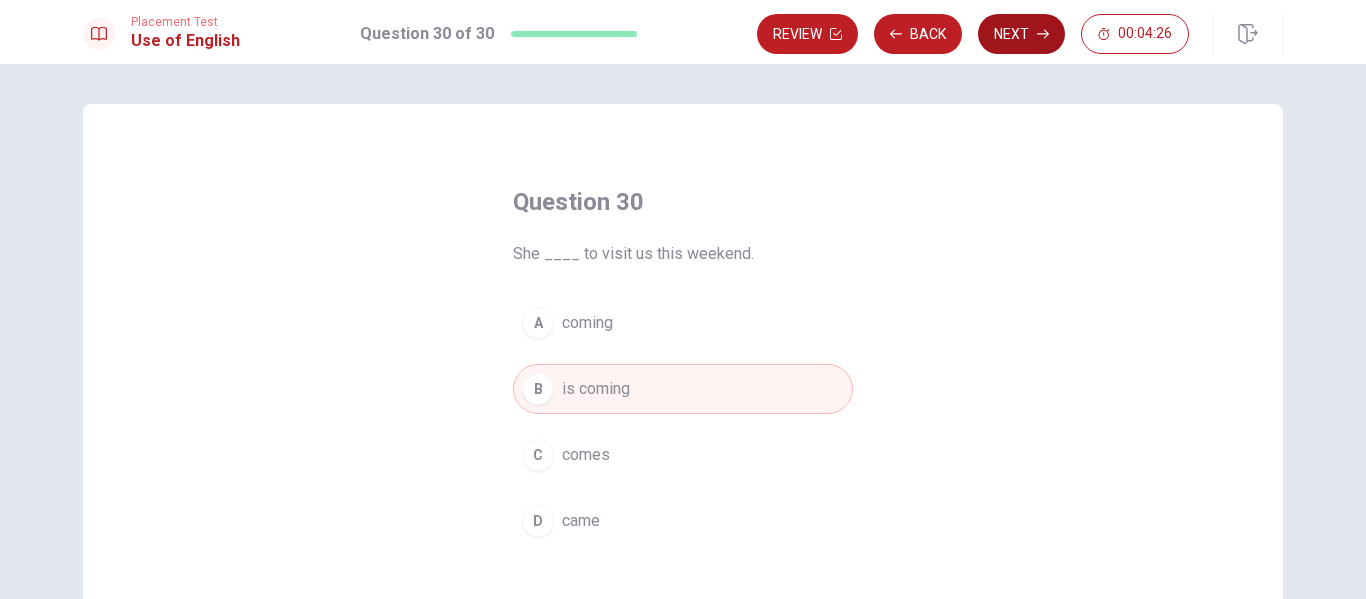click on "Next" at bounding box center [1021, 34] 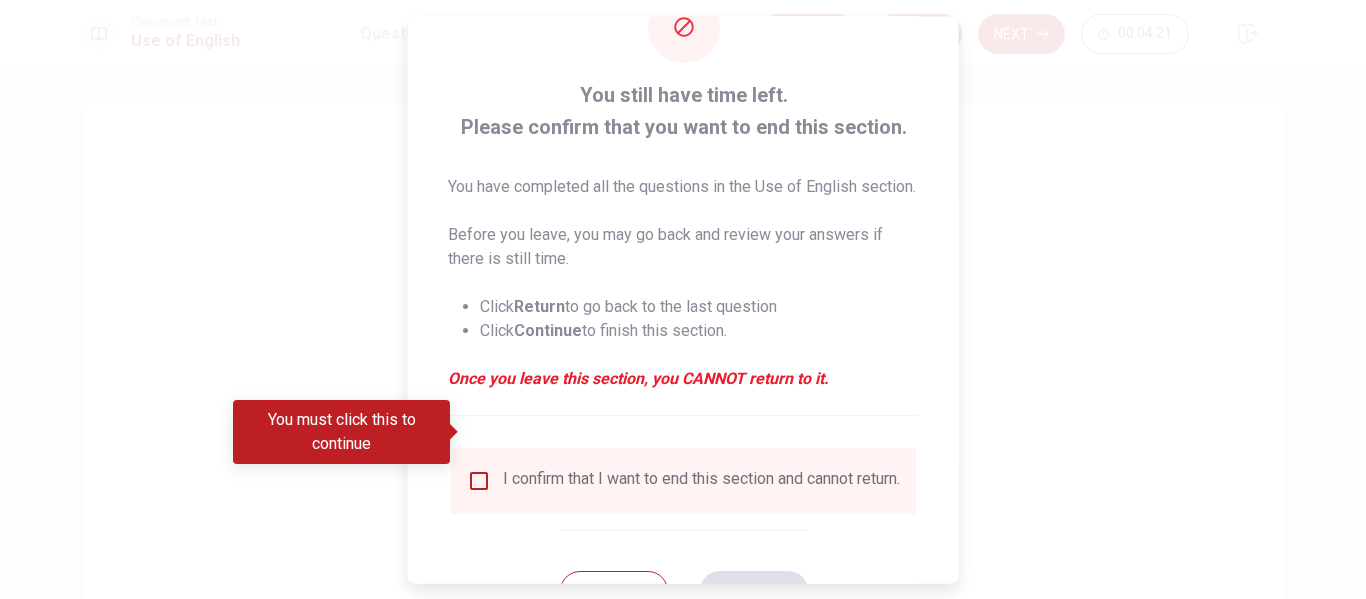 scroll, scrollTop: 171, scrollLeft: 0, axis: vertical 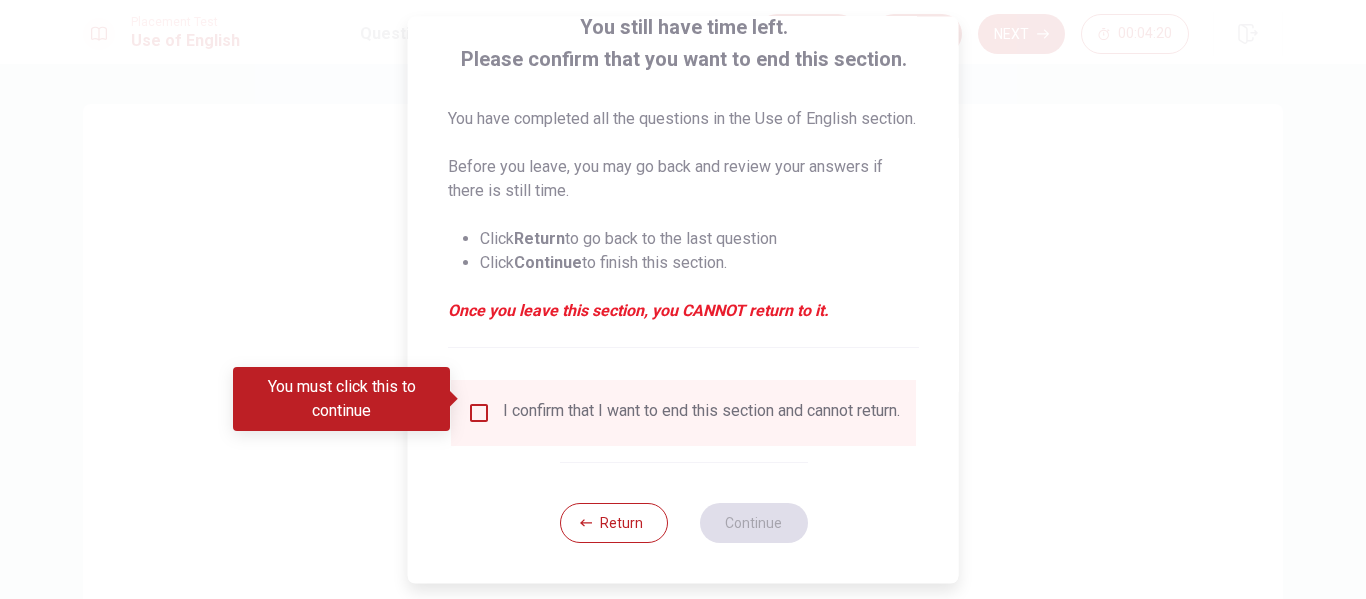 click at bounding box center (479, 413) 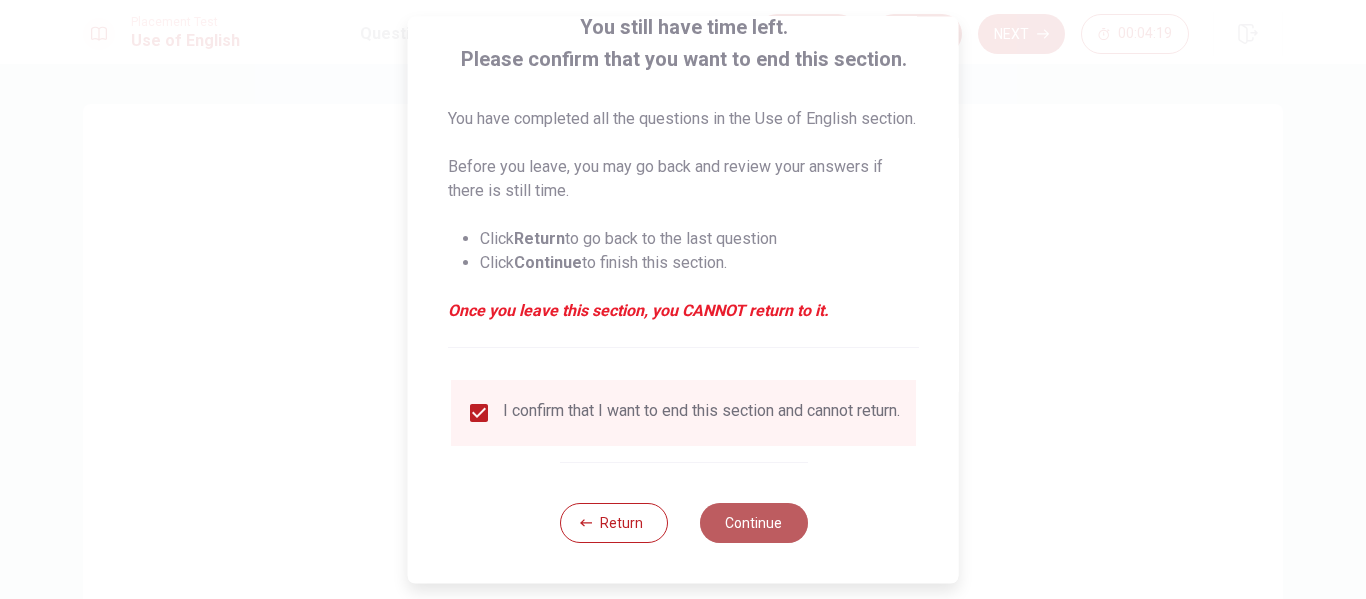 click on "Continue" at bounding box center (753, 523) 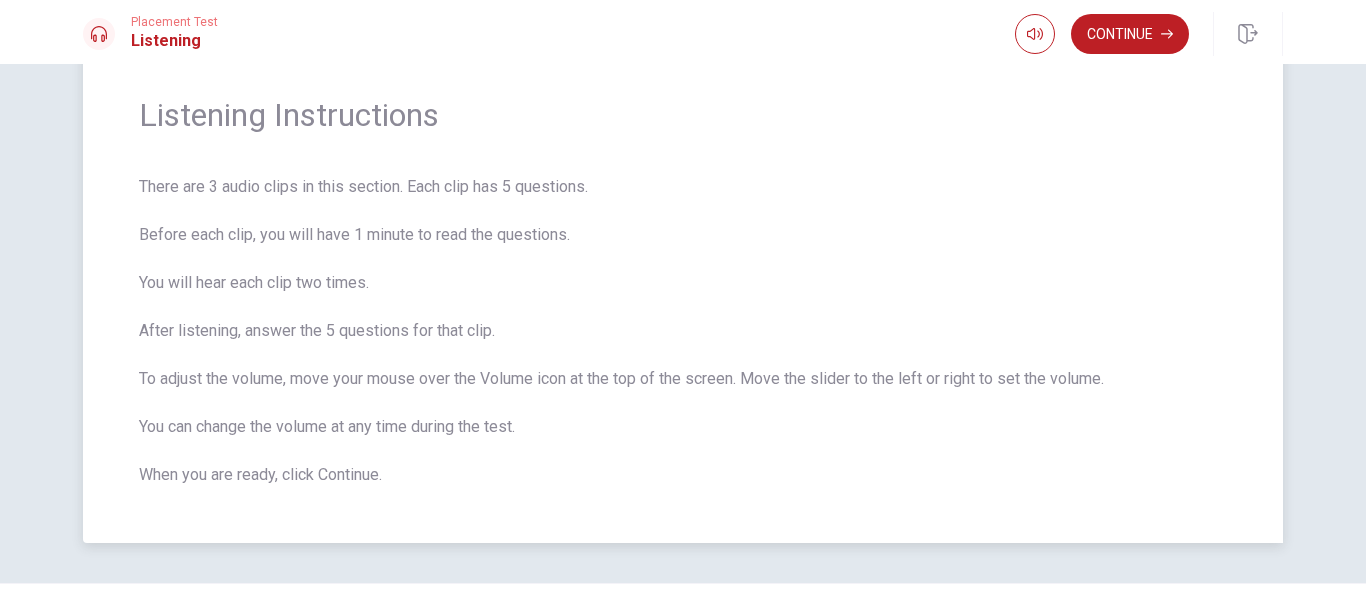 scroll, scrollTop: 100, scrollLeft: 0, axis: vertical 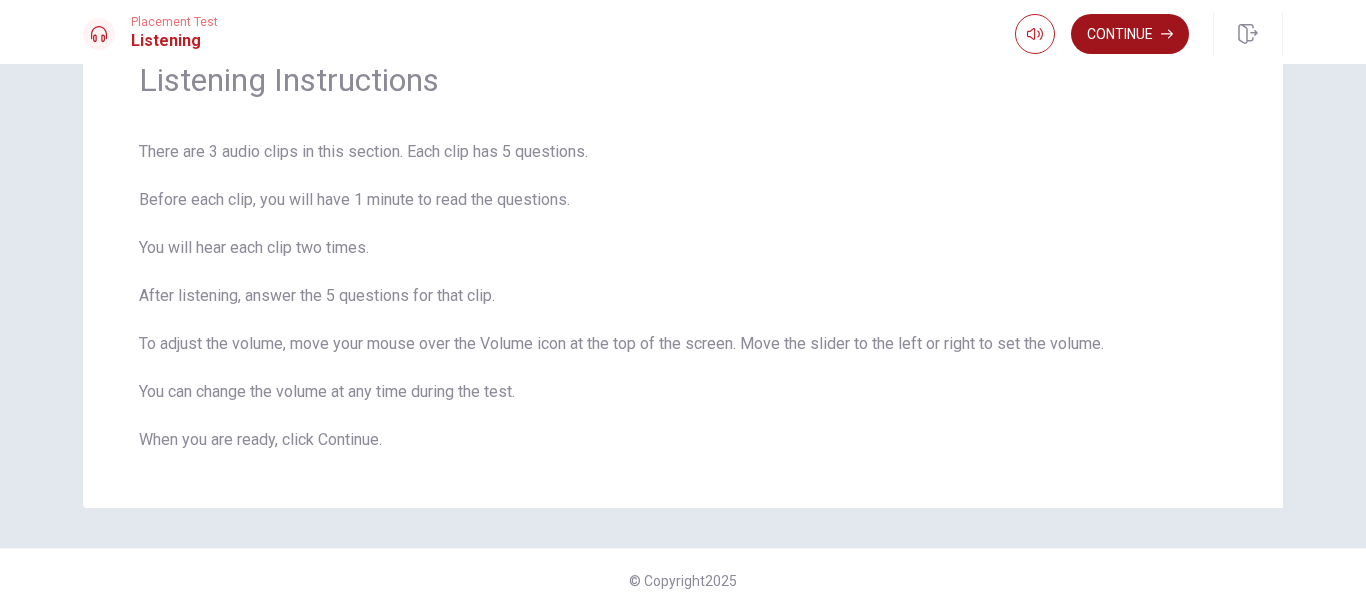 click on "Continue" at bounding box center [1130, 34] 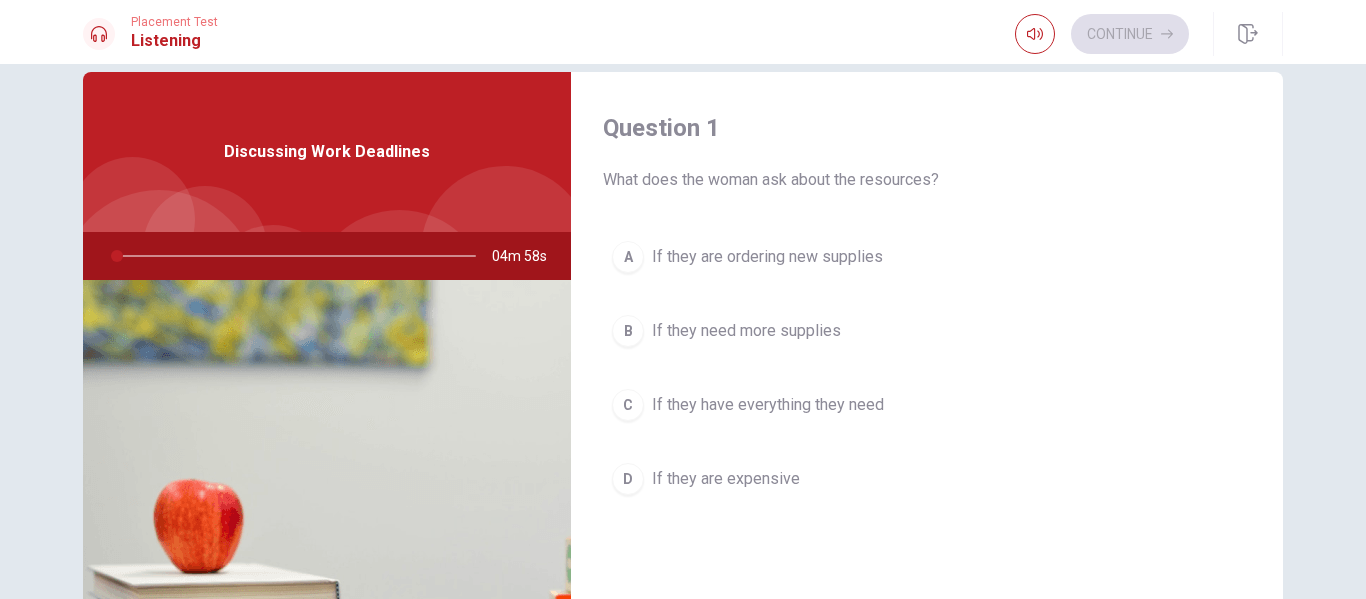 scroll, scrollTop: 0, scrollLeft: 0, axis: both 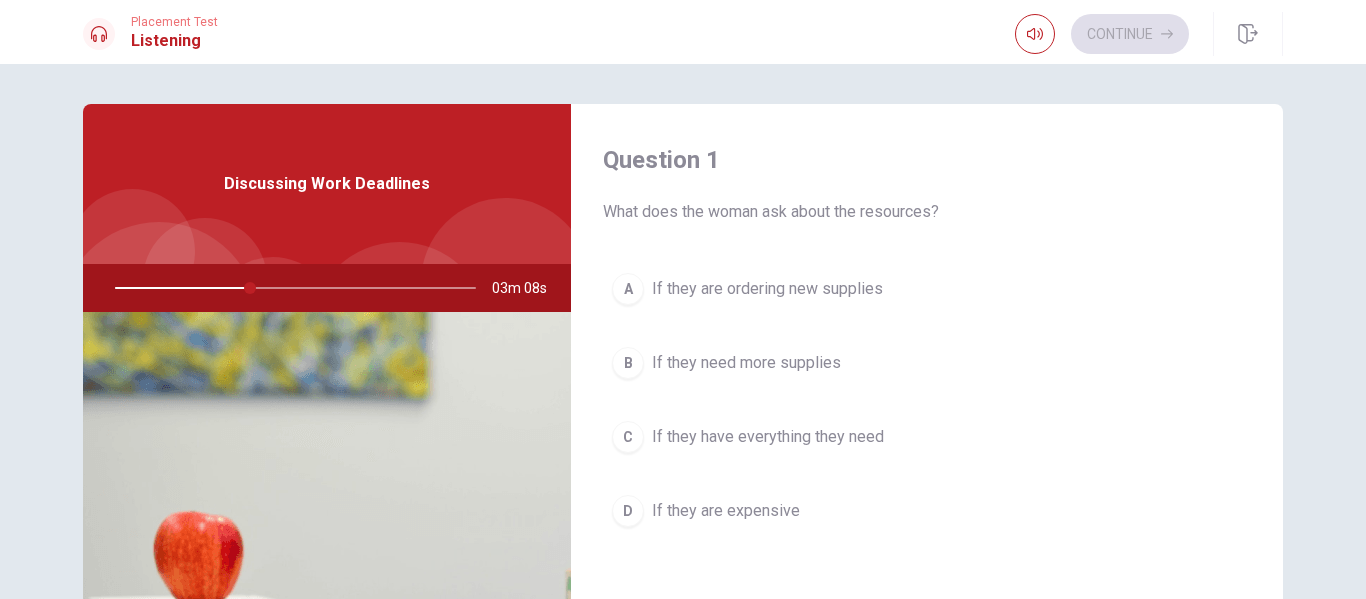 click on "If they need more supplies" at bounding box center (746, 363) 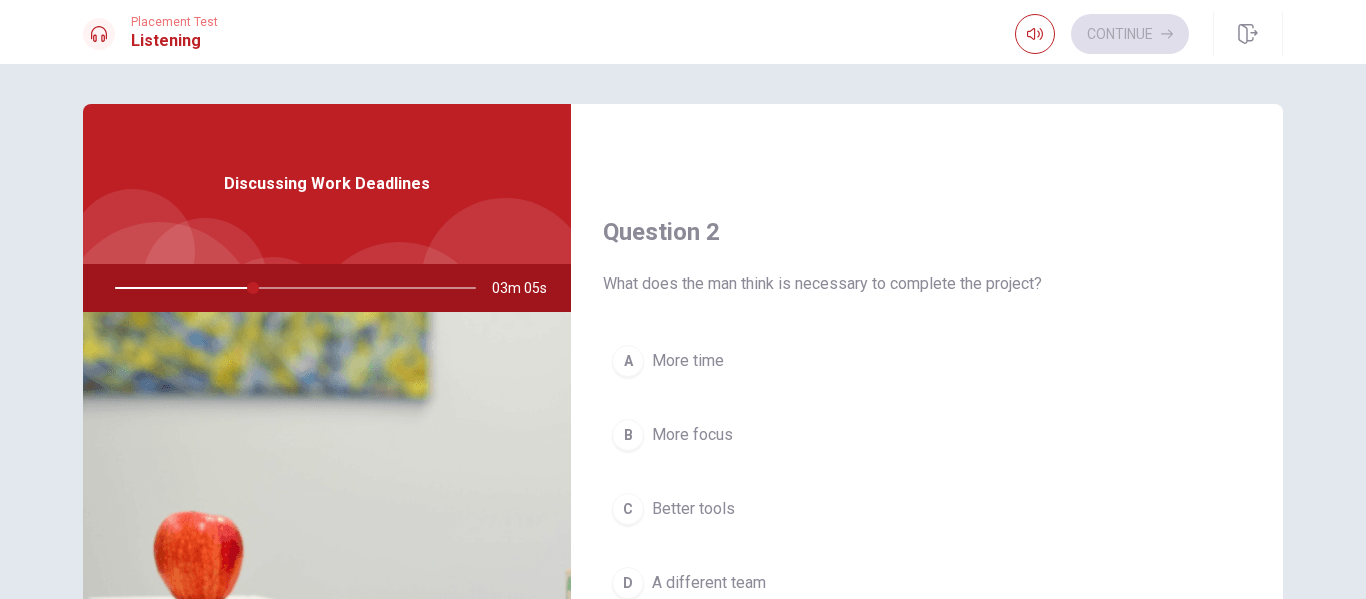 scroll, scrollTop: 500, scrollLeft: 0, axis: vertical 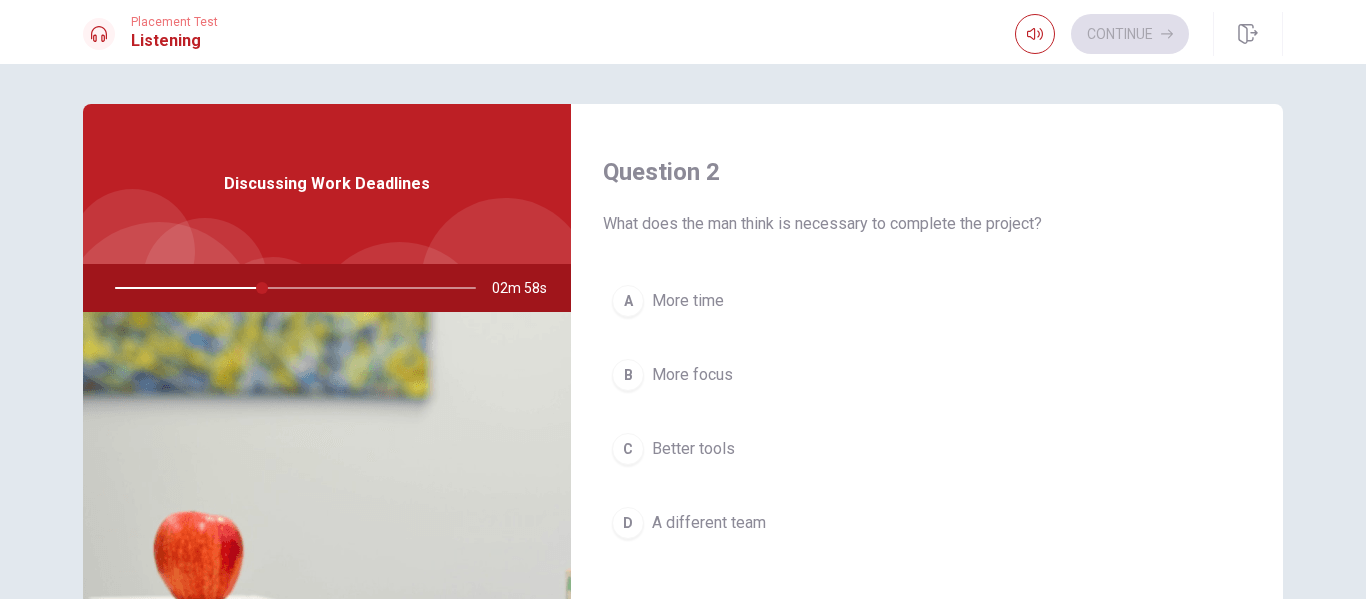 click on "A More time" at bounding box center (927, 301) 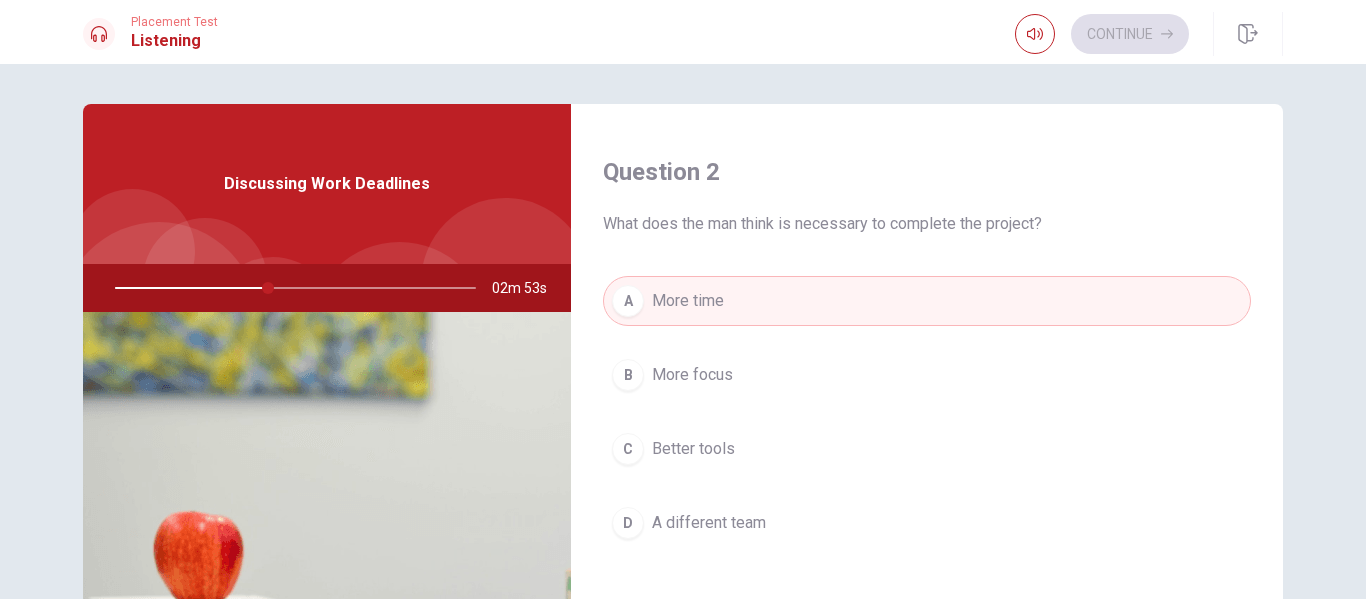 scroll, scrollTop: 600, scrollLeft: 0, axis: vertical 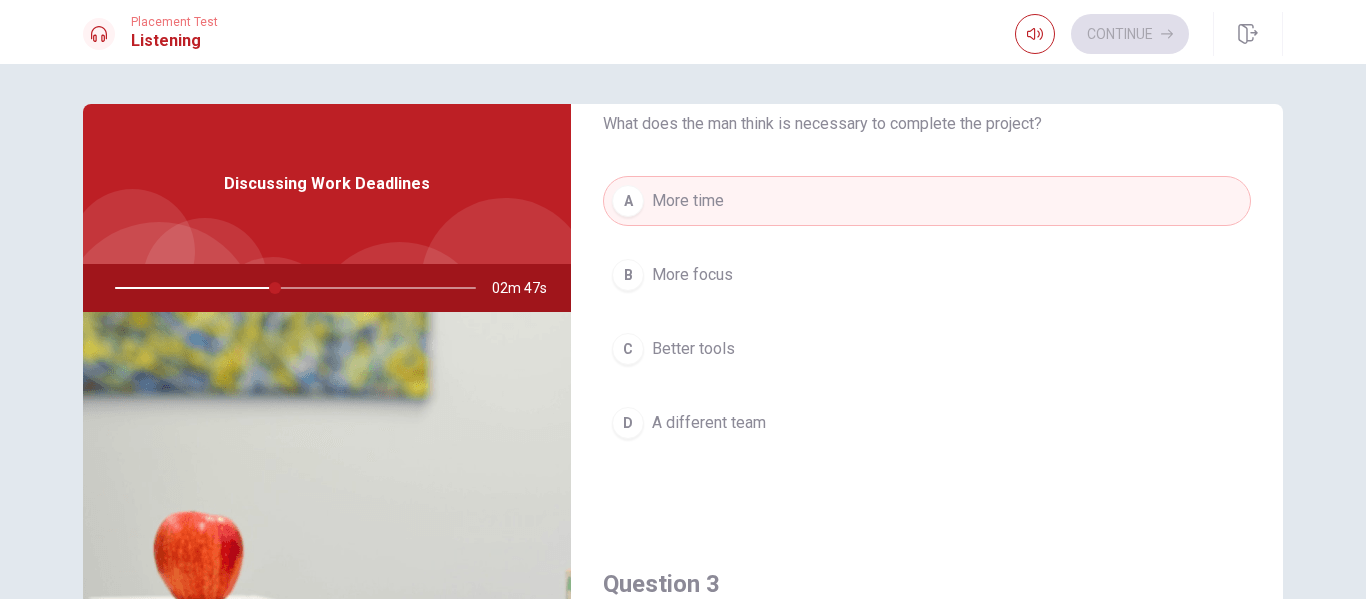 click on "B More focus" at bounding box center [927, 275] 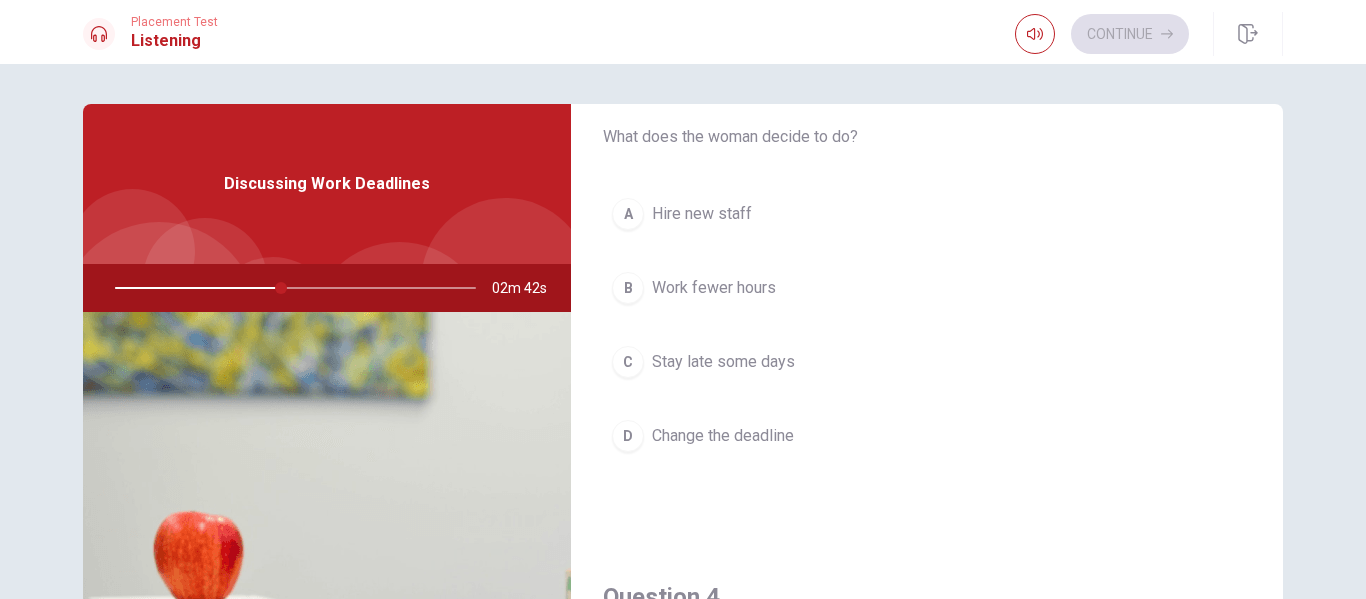 scroll, scrollTop: 1100, scrollLeft: 0, axis: vertical 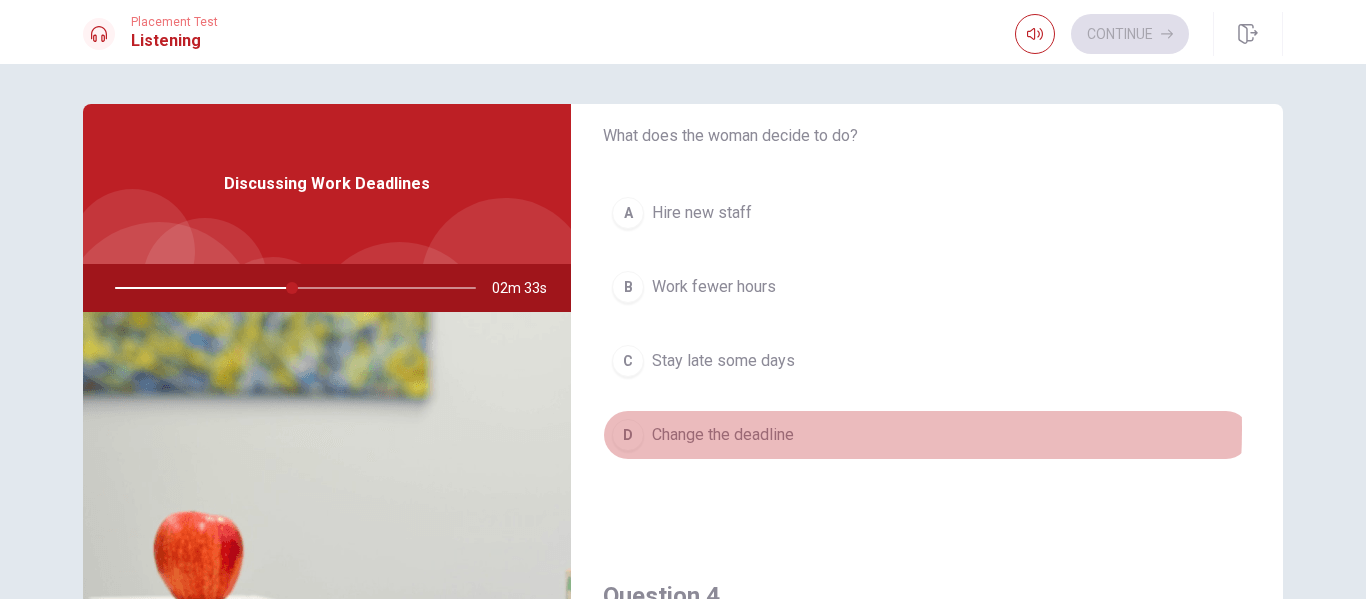 click on "Change the deadline" at bounding box center (723, 435) 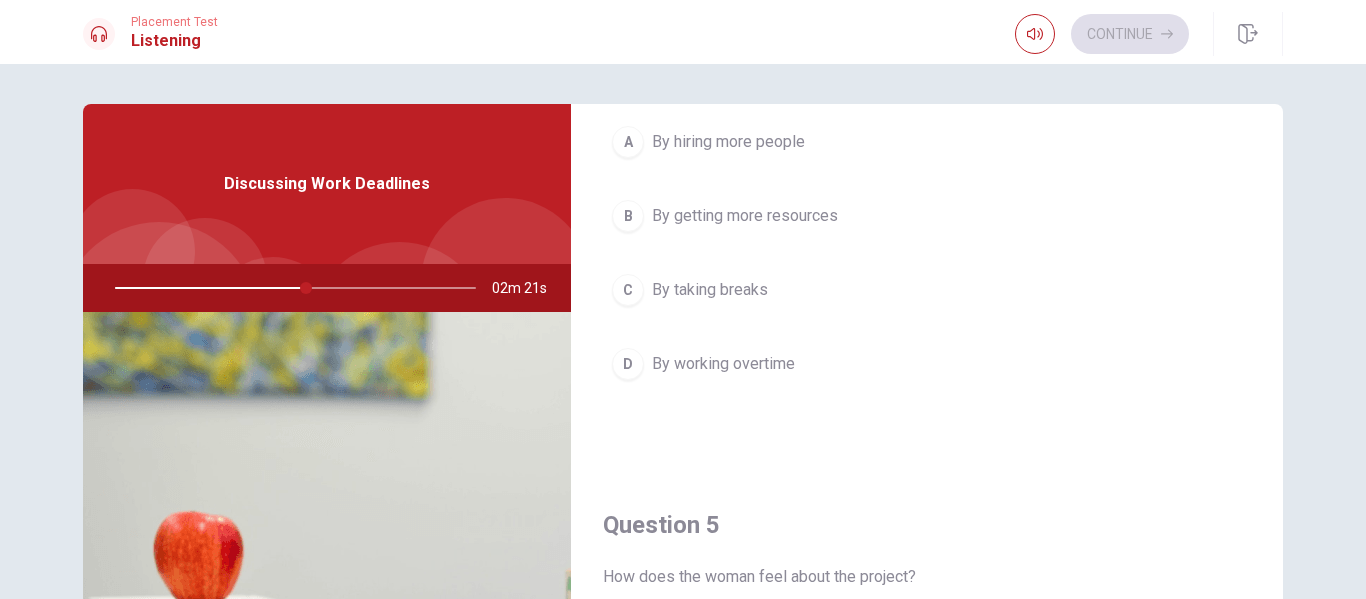 scroll, scrollTop: 1665, scrollLeft: 0, axis: vertical 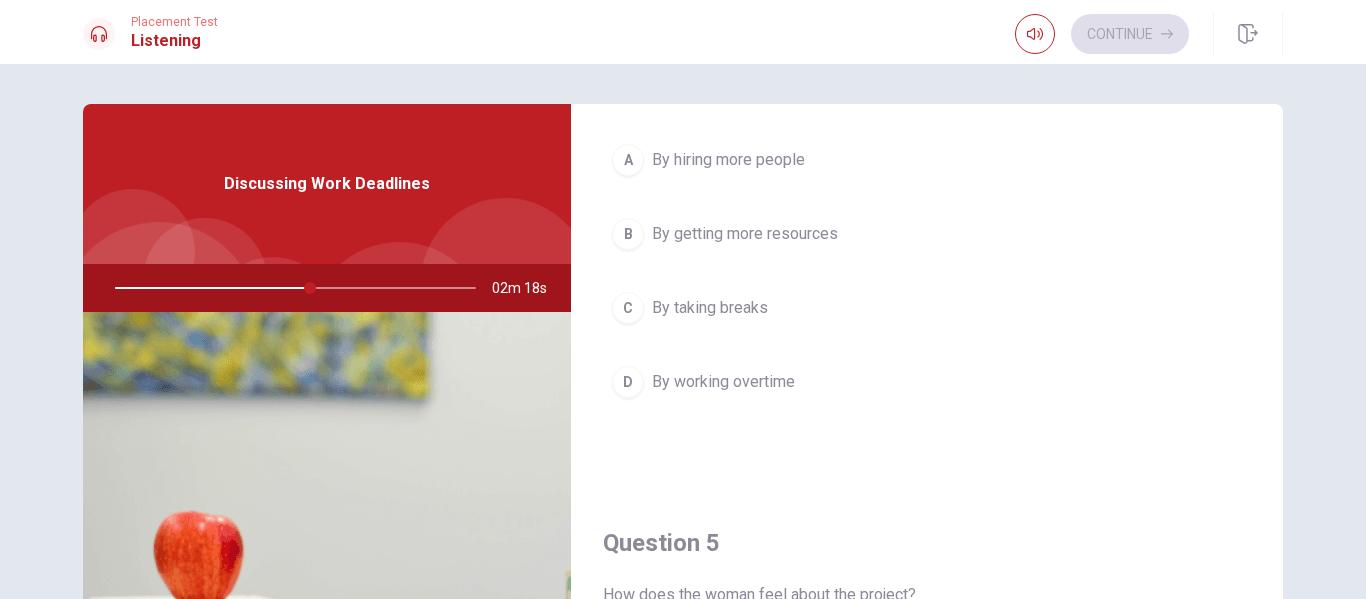 click on "By getting more resources" at bounding box center [745, 234] 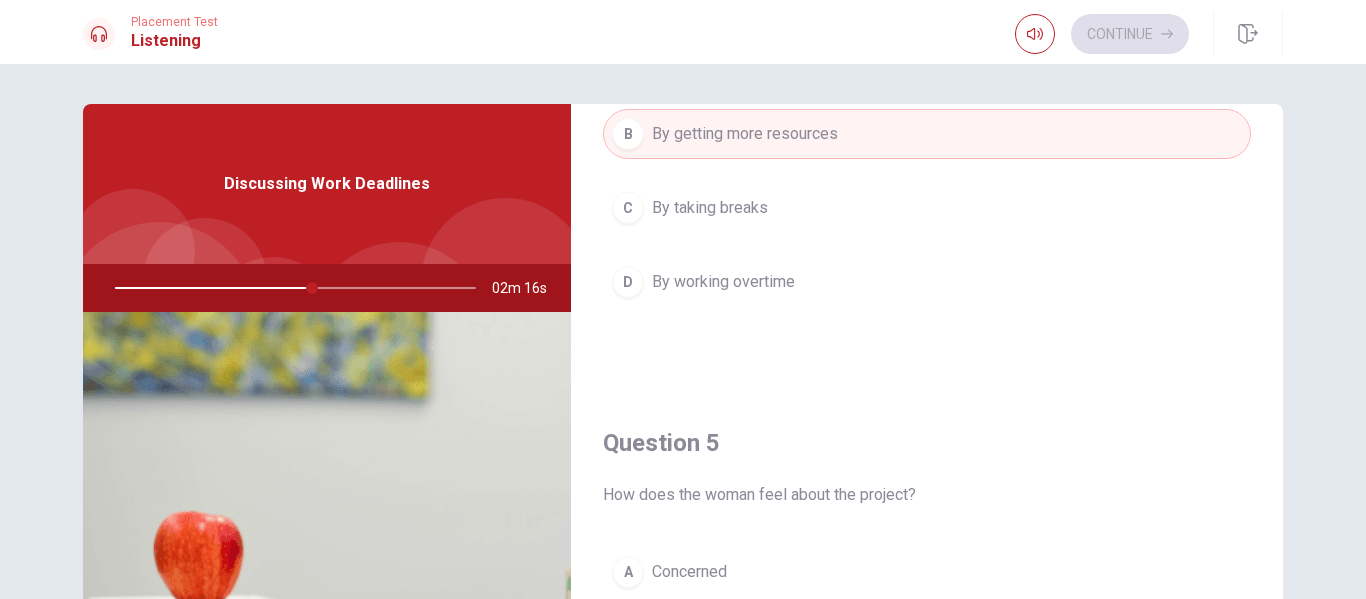 scroll, scrollTop: 1865, scrollLeft: 0, axis: vertical 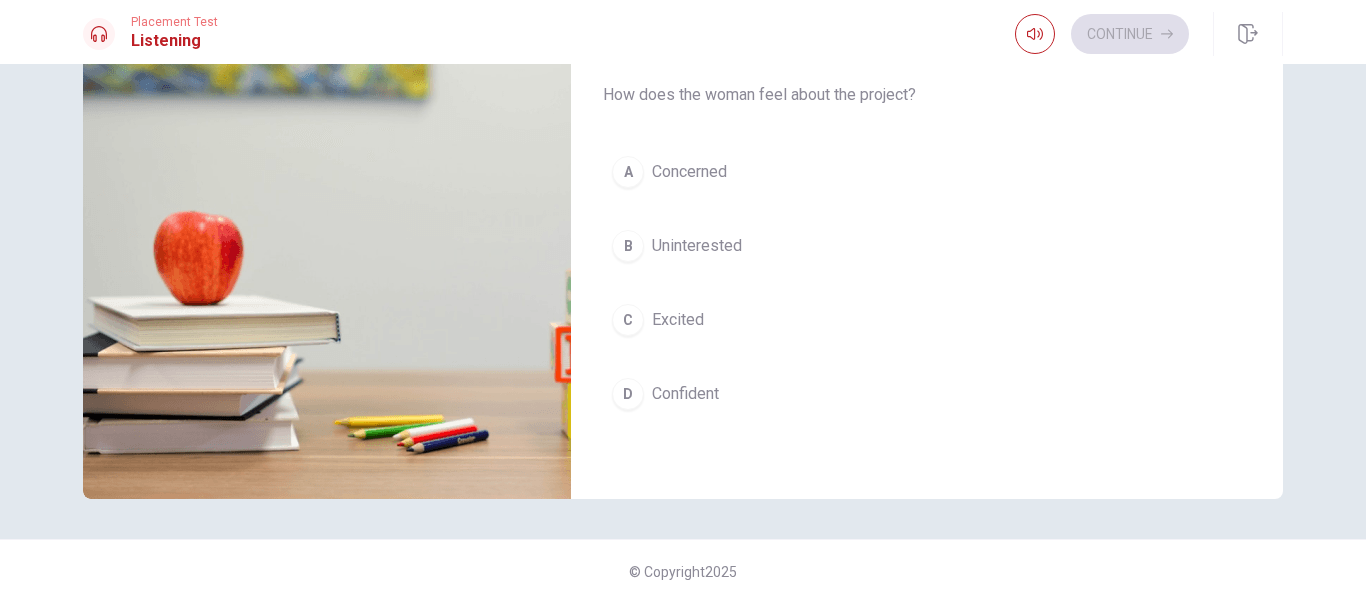 click on "Concerned" at bounding box center [689, 172] 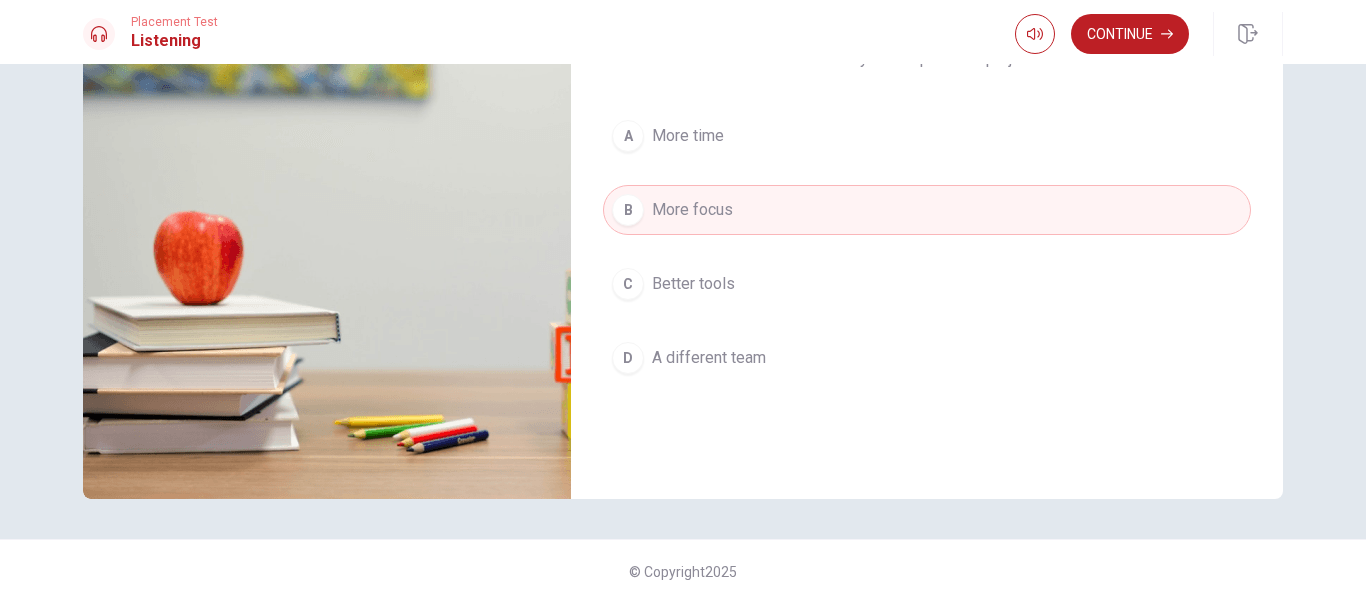 scroll, scrollTop: 265, scrollLeft: 0, axis: vertical 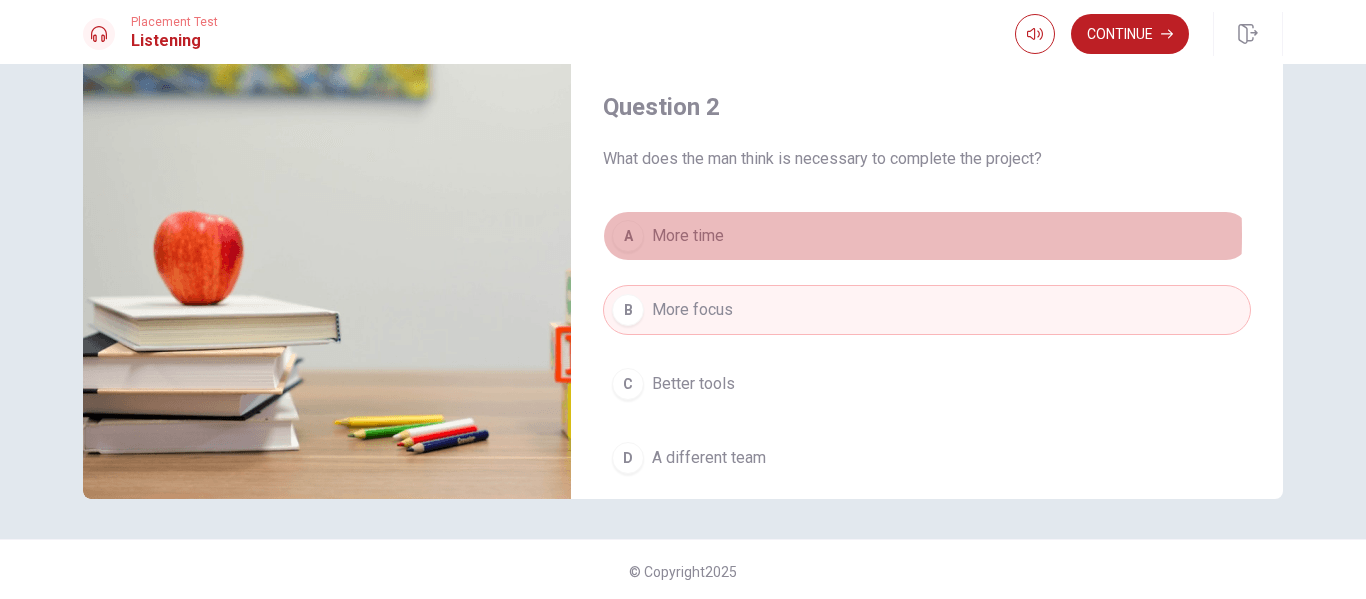 click on "More time" at bounding box center (688, 236) 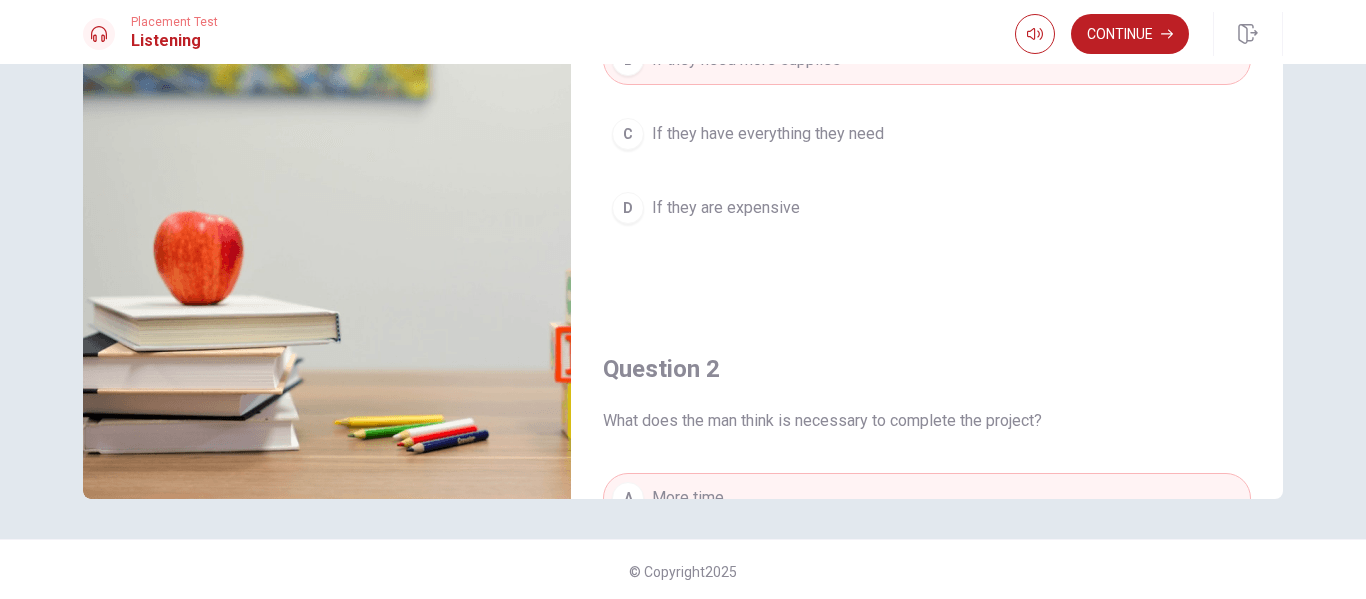 scroll, scrollTop: 0, scrollLeft: 0, axis: both 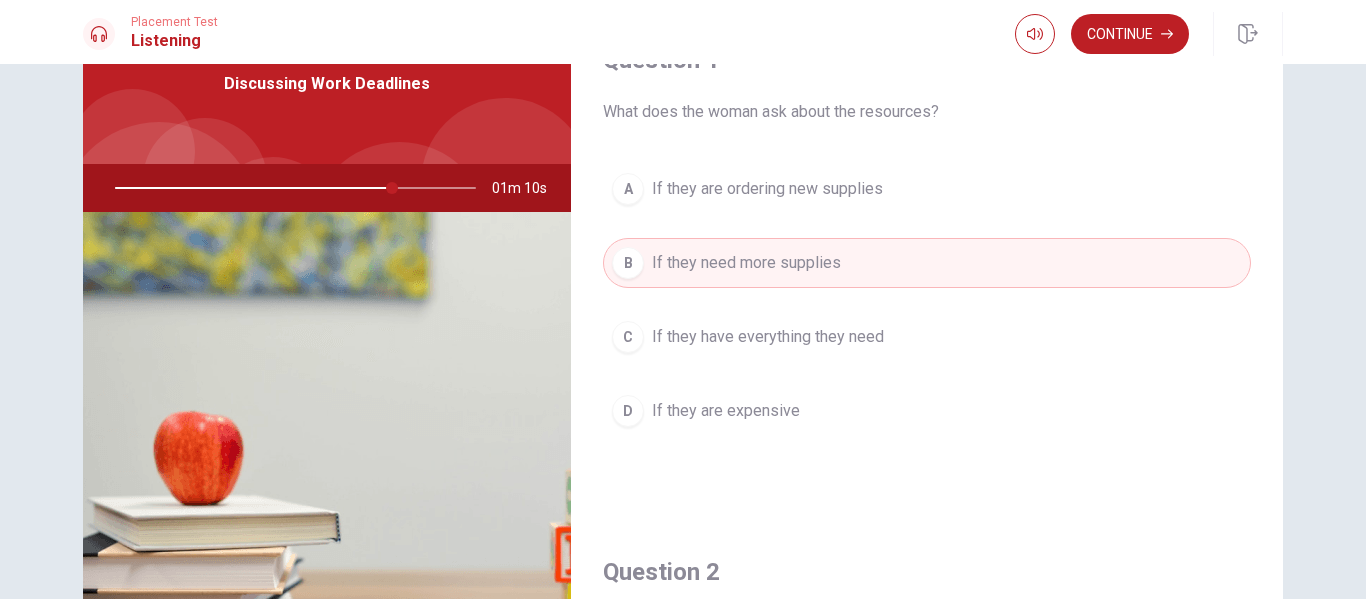 click on "If they have everything they need" at bounding box center [768, 337] 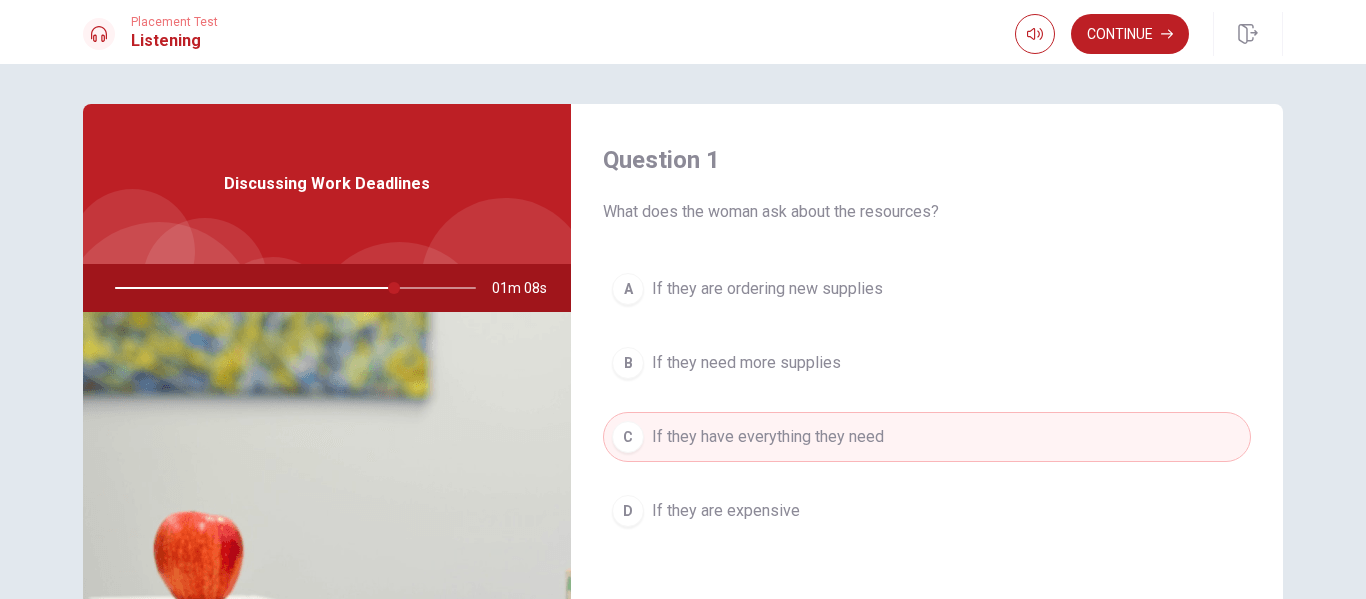 scroll, scrollTop: 100, scrollLeft: 0, axis: vertical 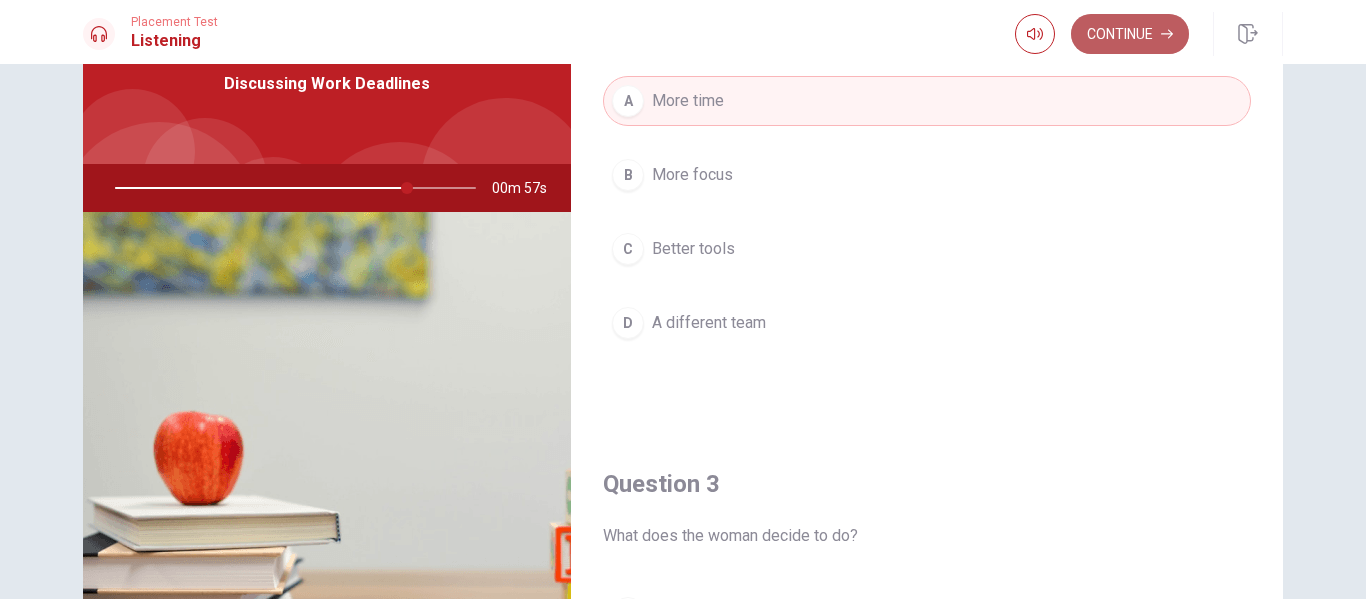click on "Continue" at bounding box center (1130, 34) 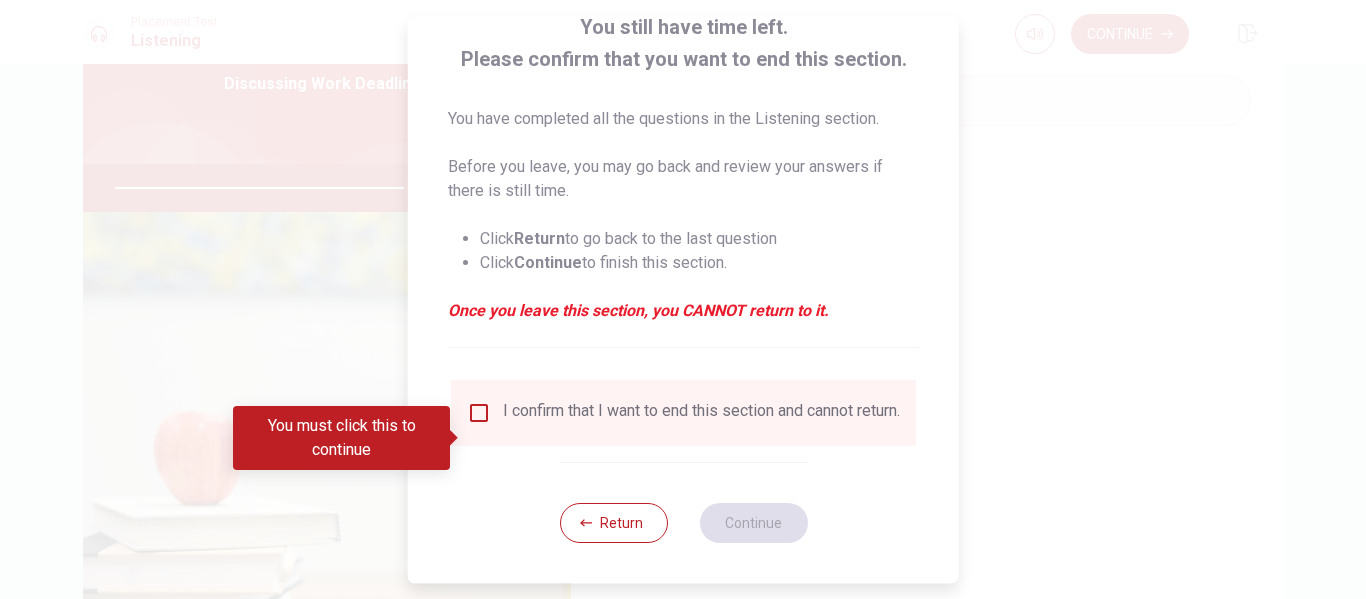 scroll, scrollTop: 147, scrollLeft: 0, axis: vertical 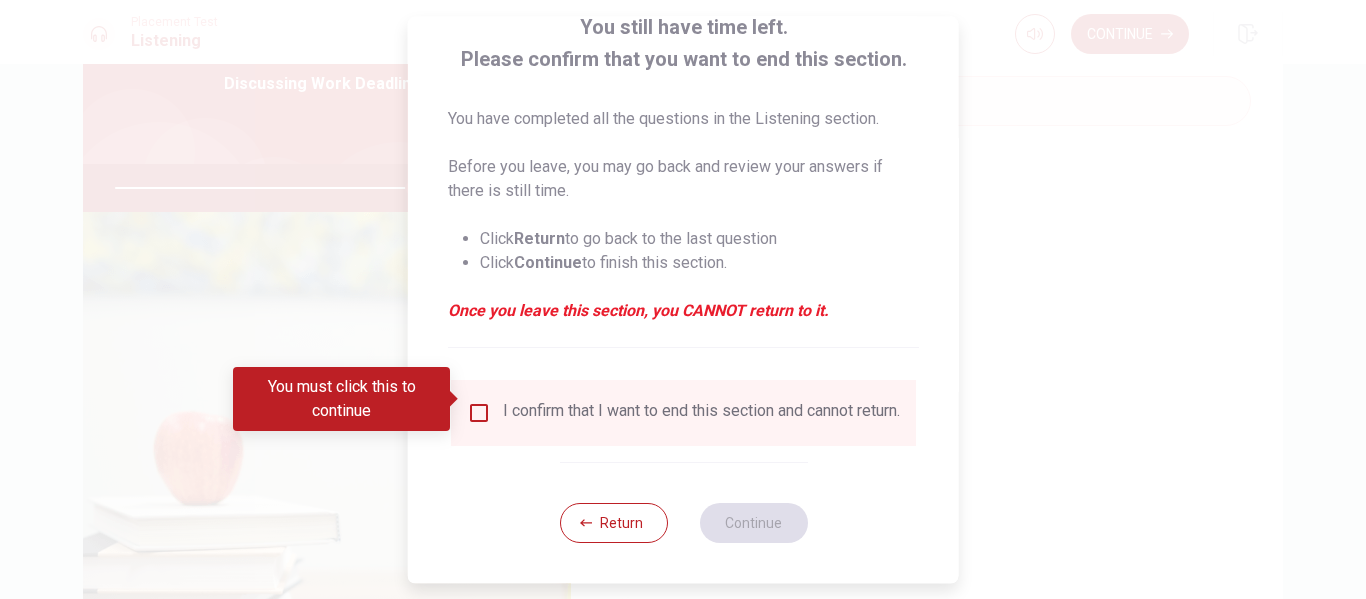 click at bounding box center [479, 413] 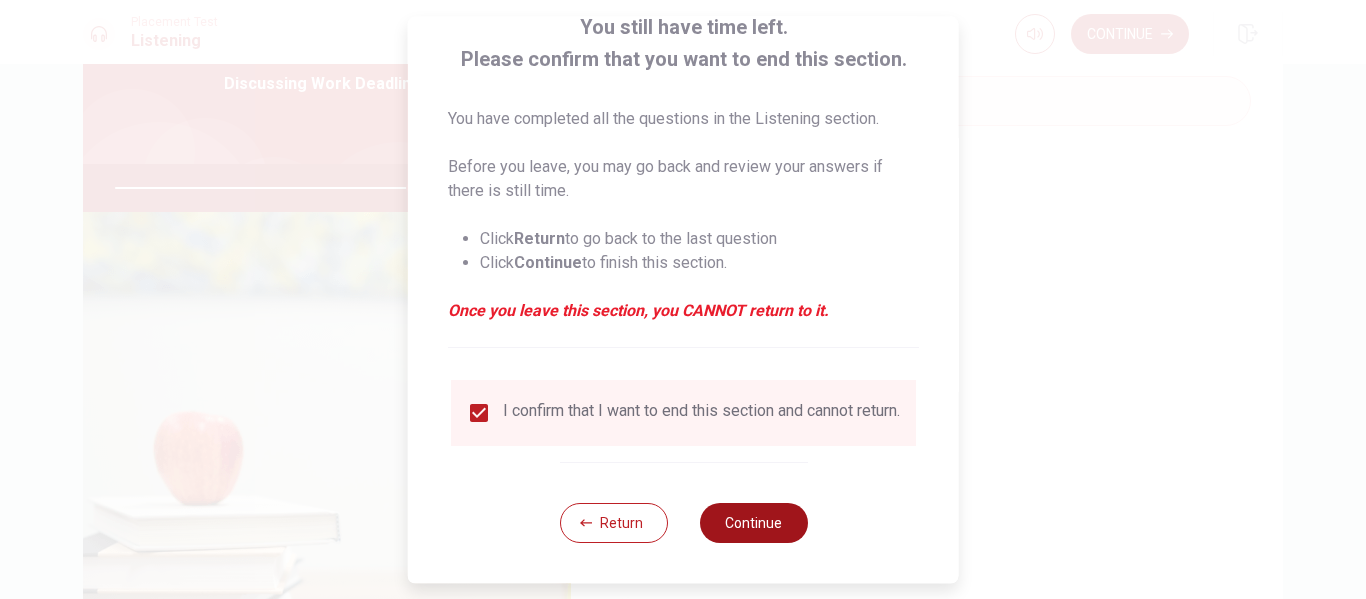 click on "Continue" at bounding box center (753, 523) 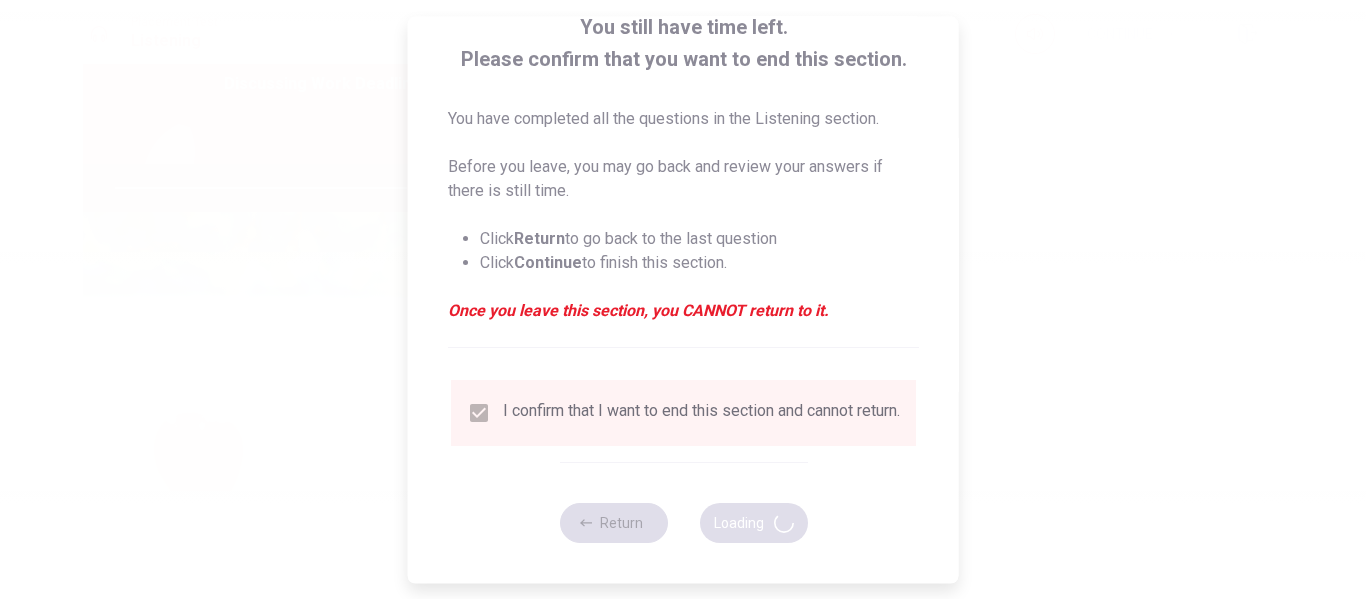 type on "83" 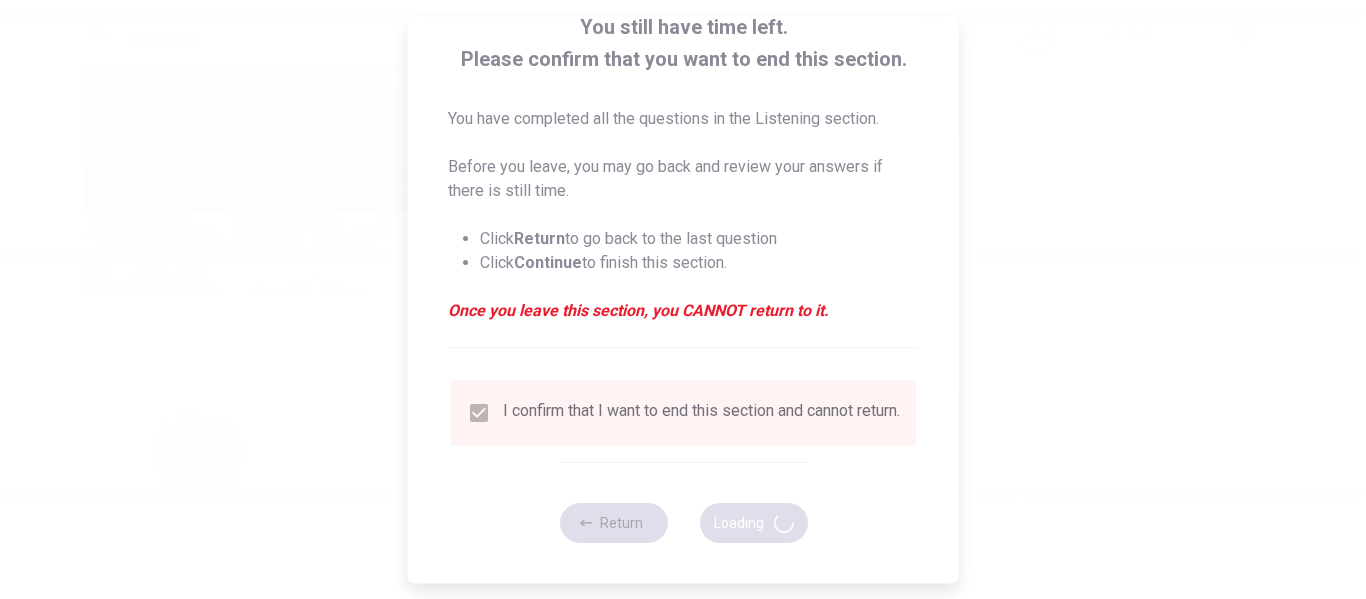 scroll, scrollTop: 0, scrollLeft: 0, axis: both 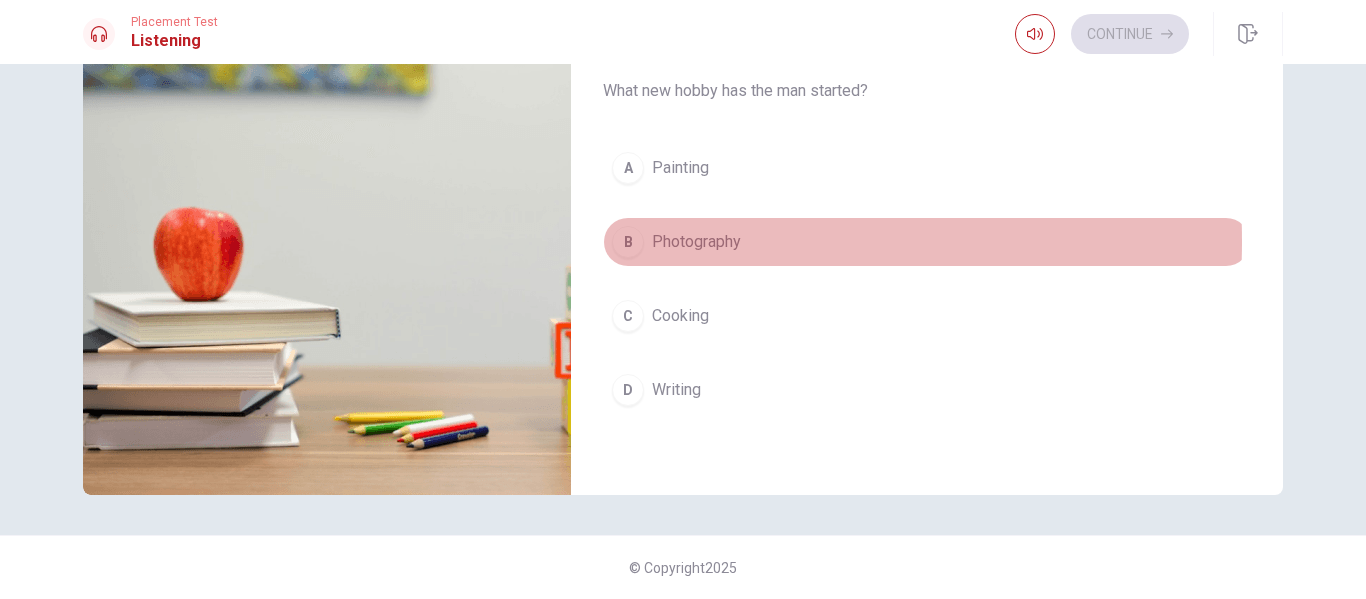 click on "Photography" at bounding box center (696, 242) 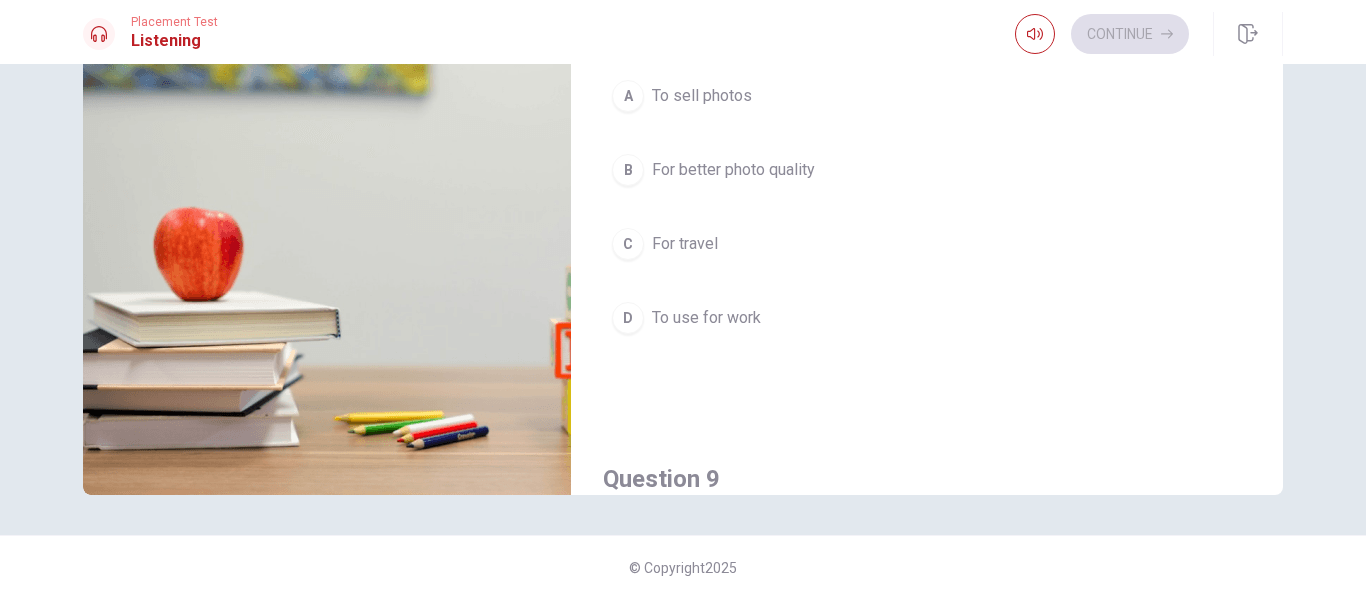 scroll, scrollTop: 865, scrollLeft: 0, axis: vertical 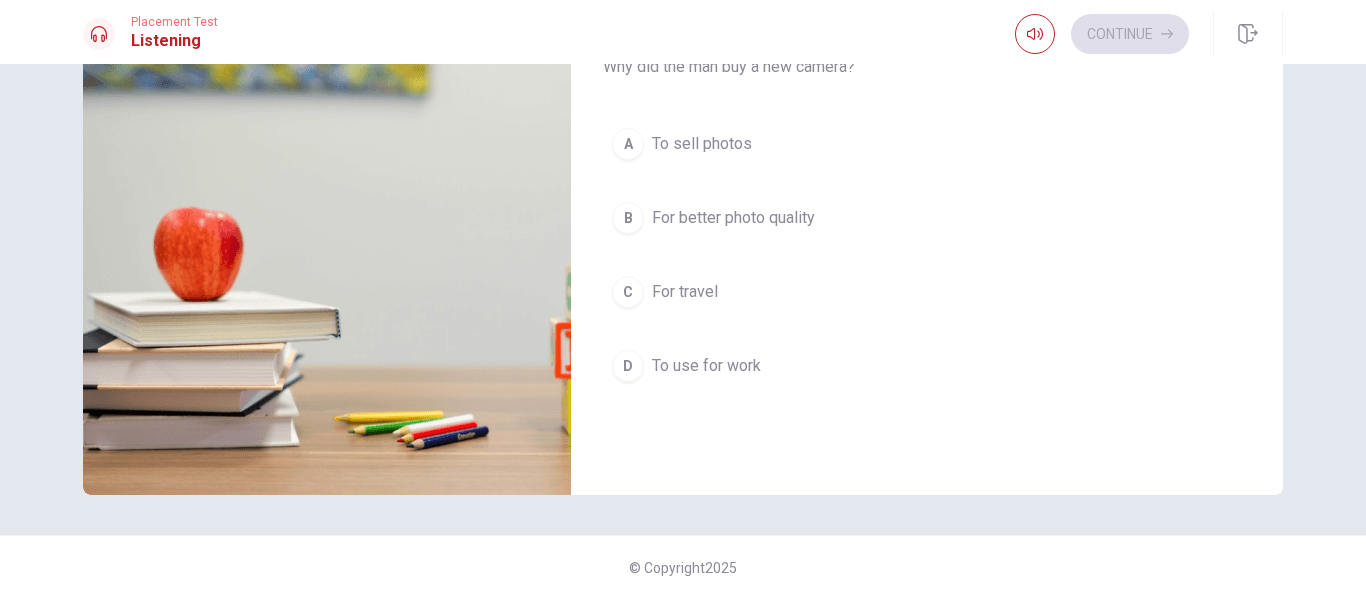 click on "For better photo quality" at bounding box center [733, 218] 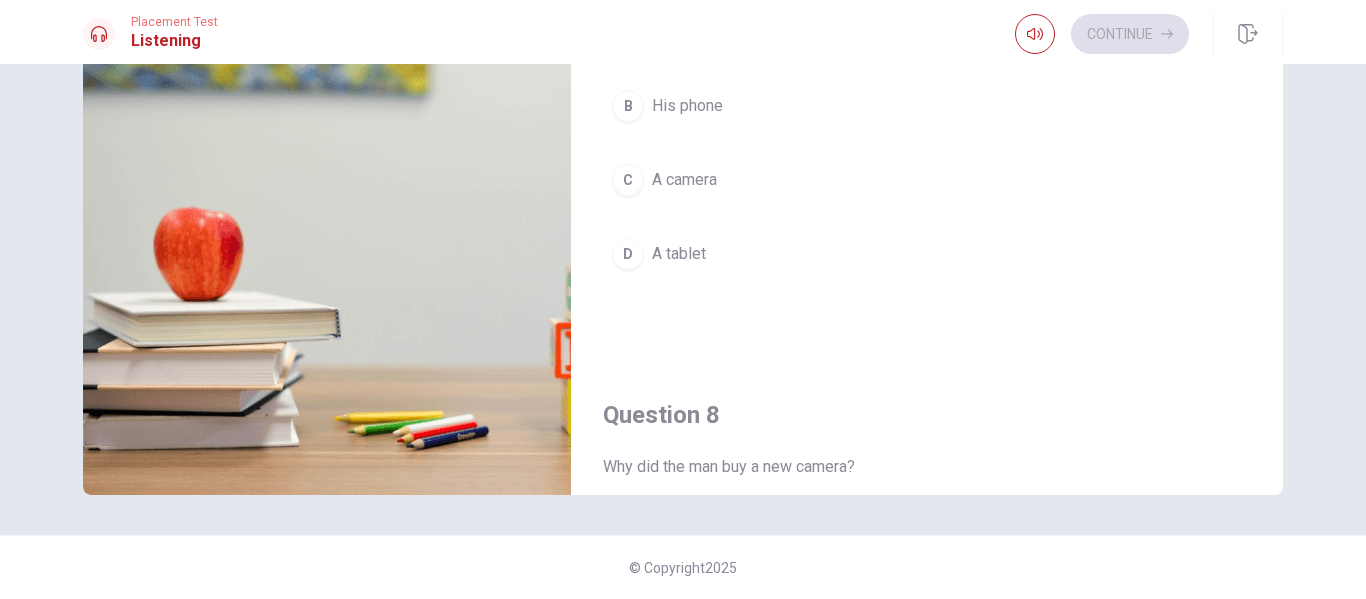 scroll, scrollTop: 365, scrollLeft: 0, axis: vertical 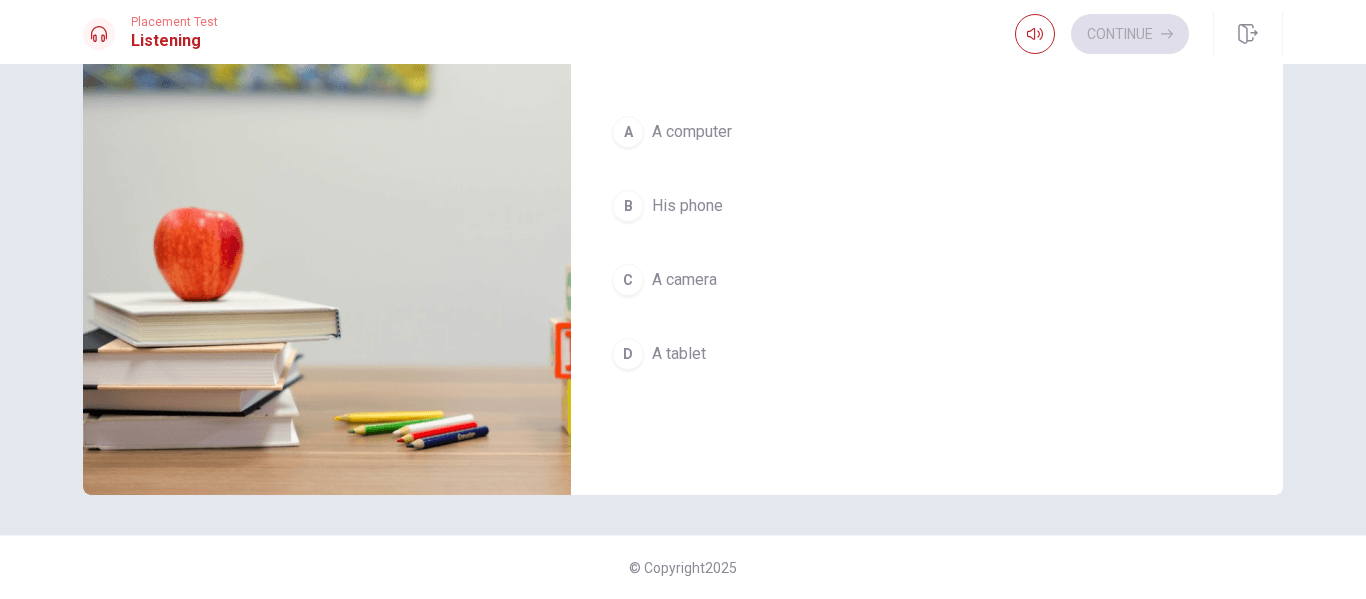 click on "A camera" at bounding box center (684, 280) 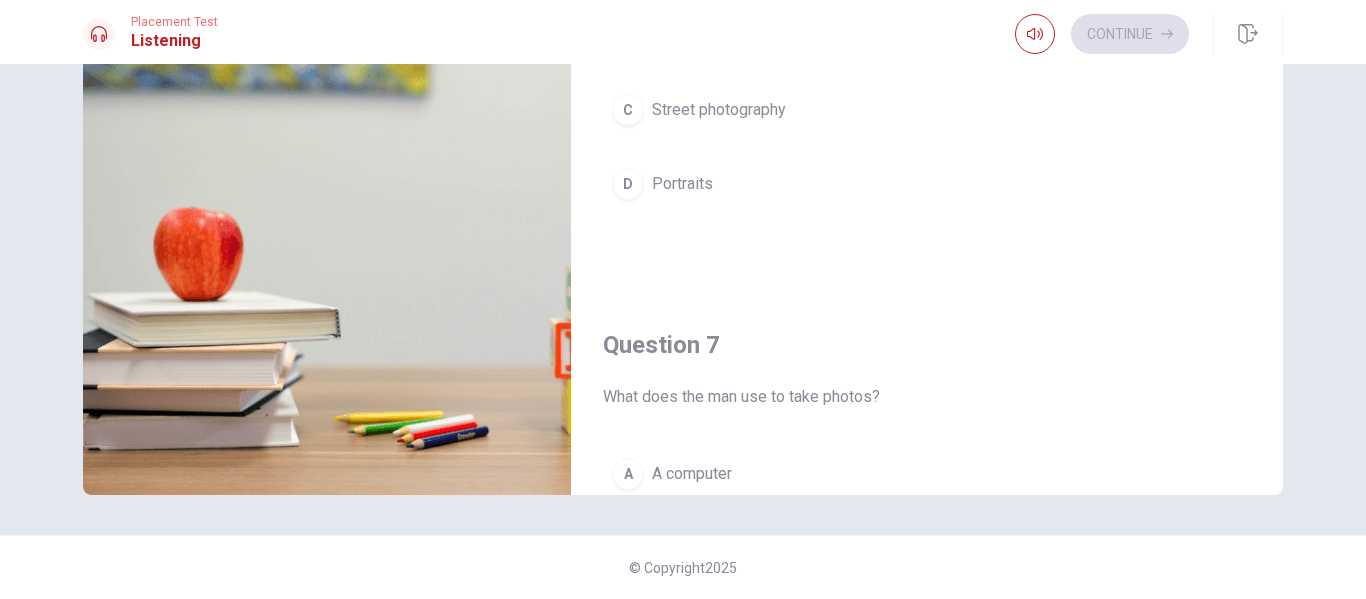 scroll, scrollTop: 0, scrollLeft: 0, axis: both 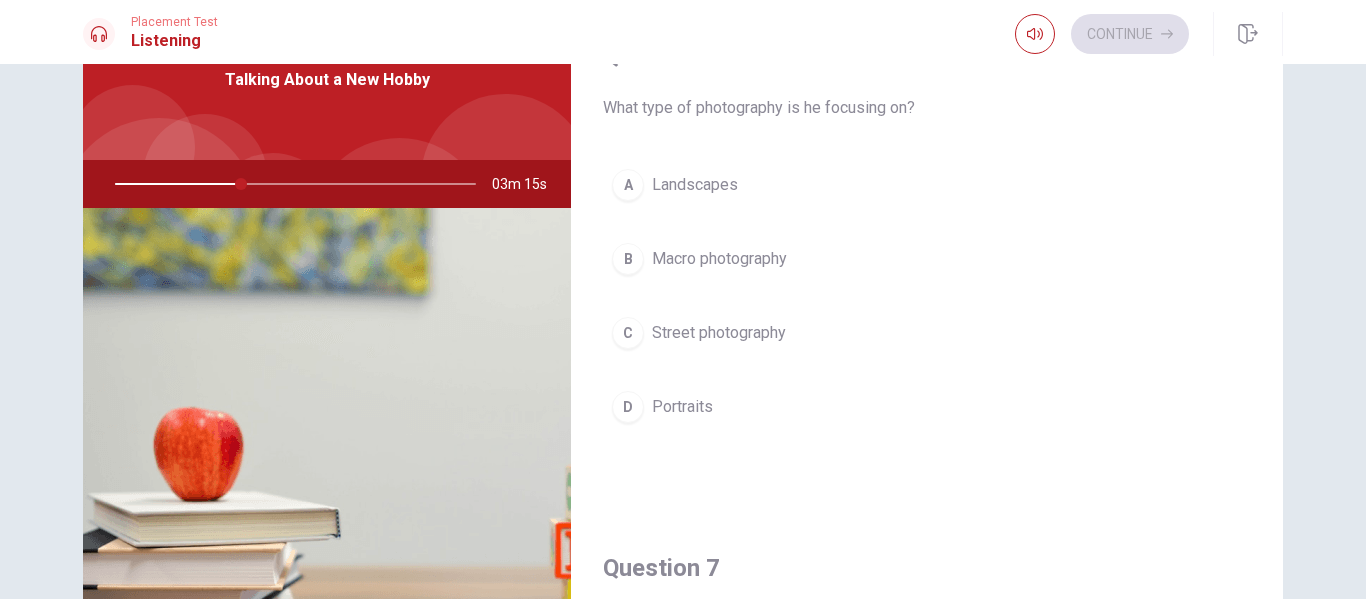 click on "Landscapes" at bounding box center [695, 185] 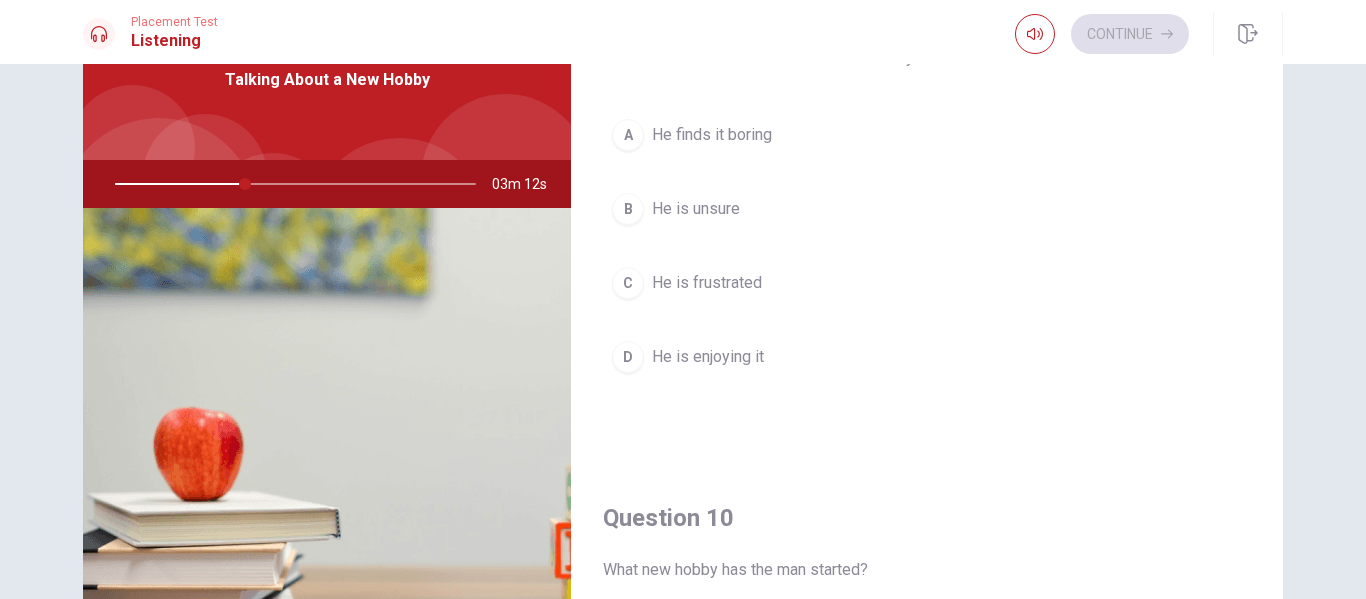 scroll, scrollTop: 1600, scrollLeft: 0, axis: vertical 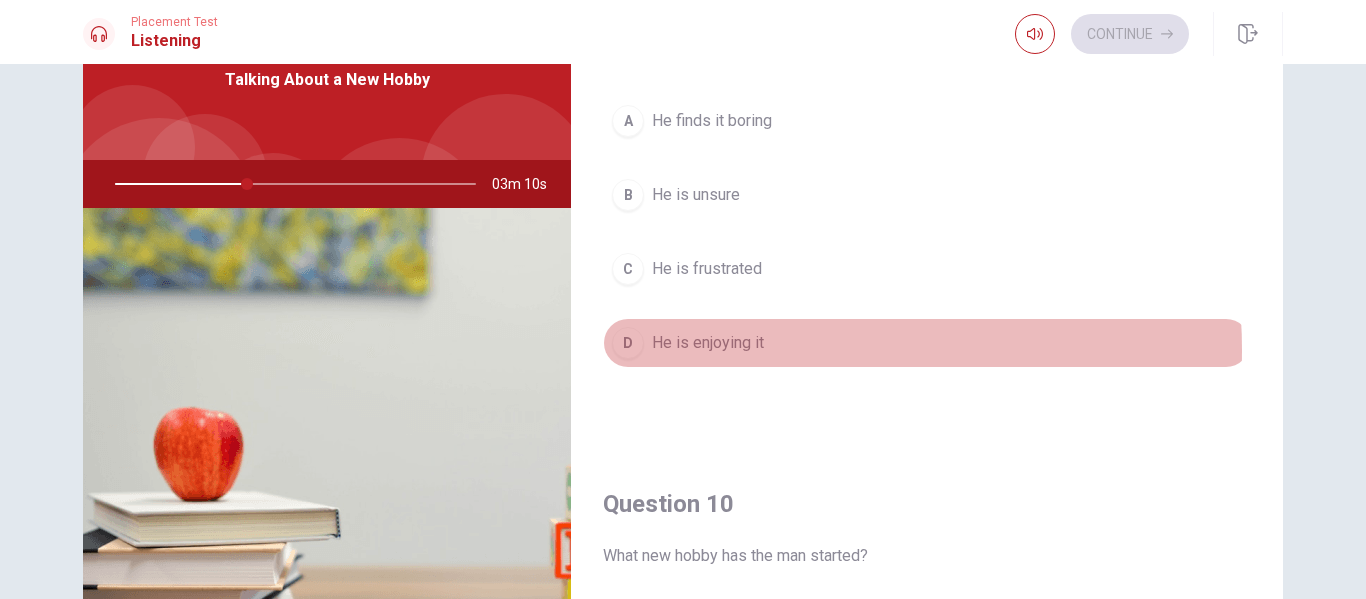 click on "He is enjoying it" at bounding box center [708, 343] 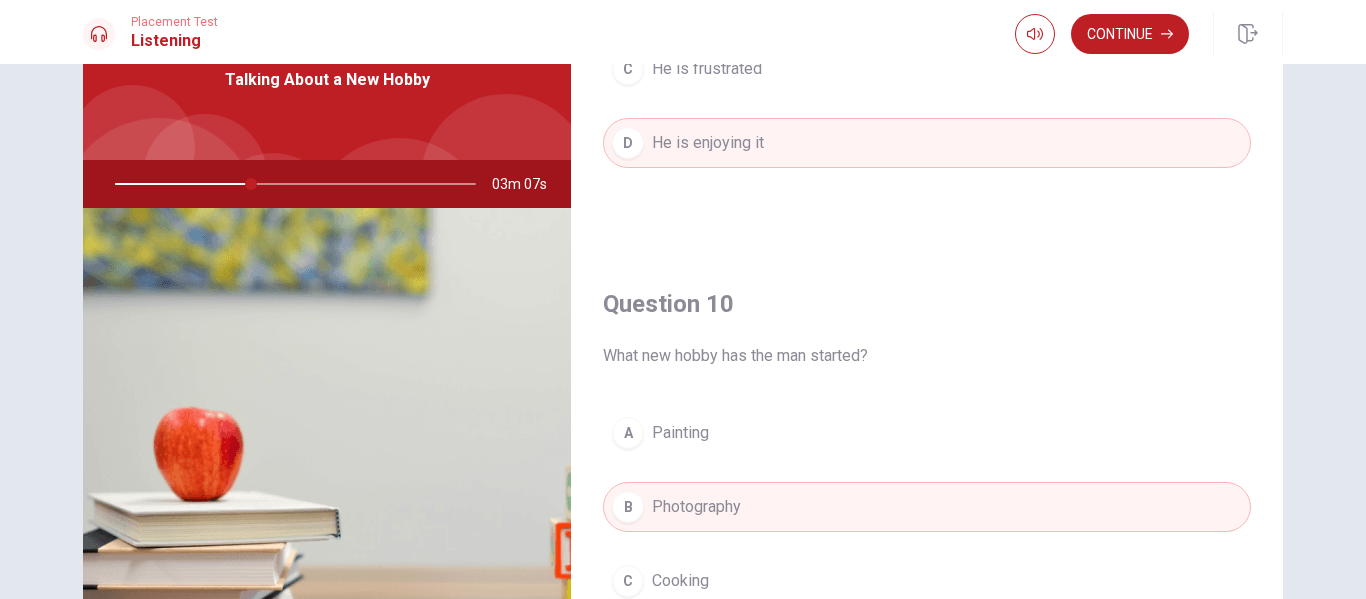 scroll, scrollTop: 1865, scrollLeft: 0, axis: vertical 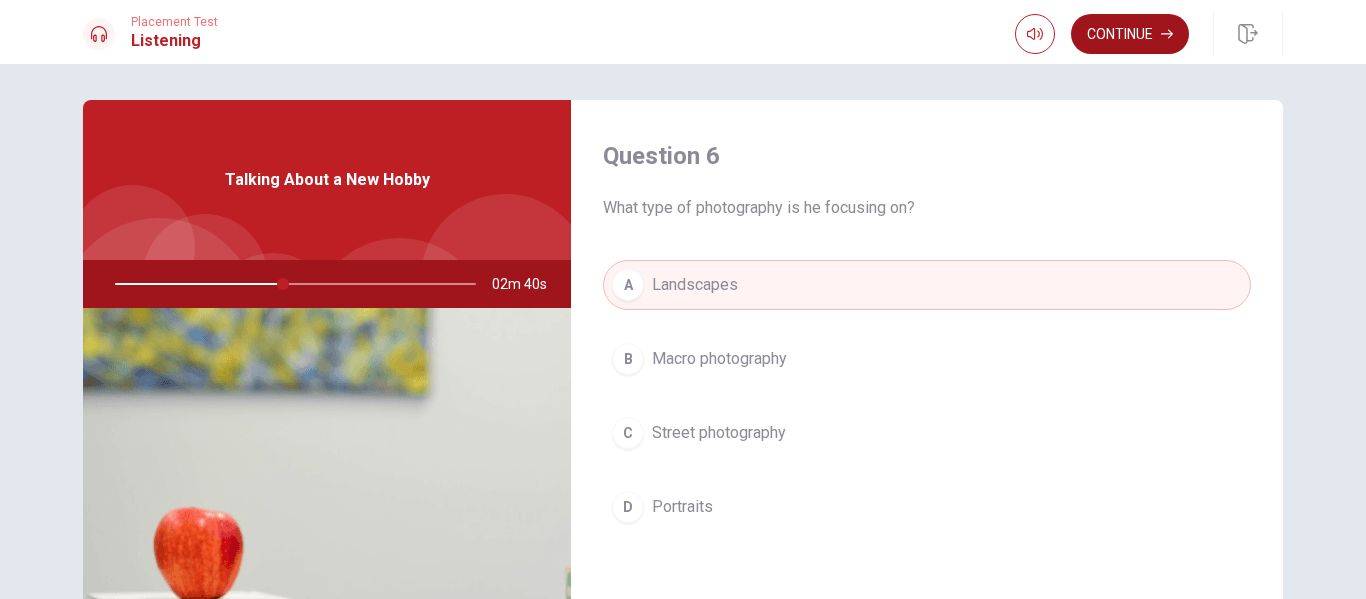 click on "Continue" at bounding box center [1130, 34] 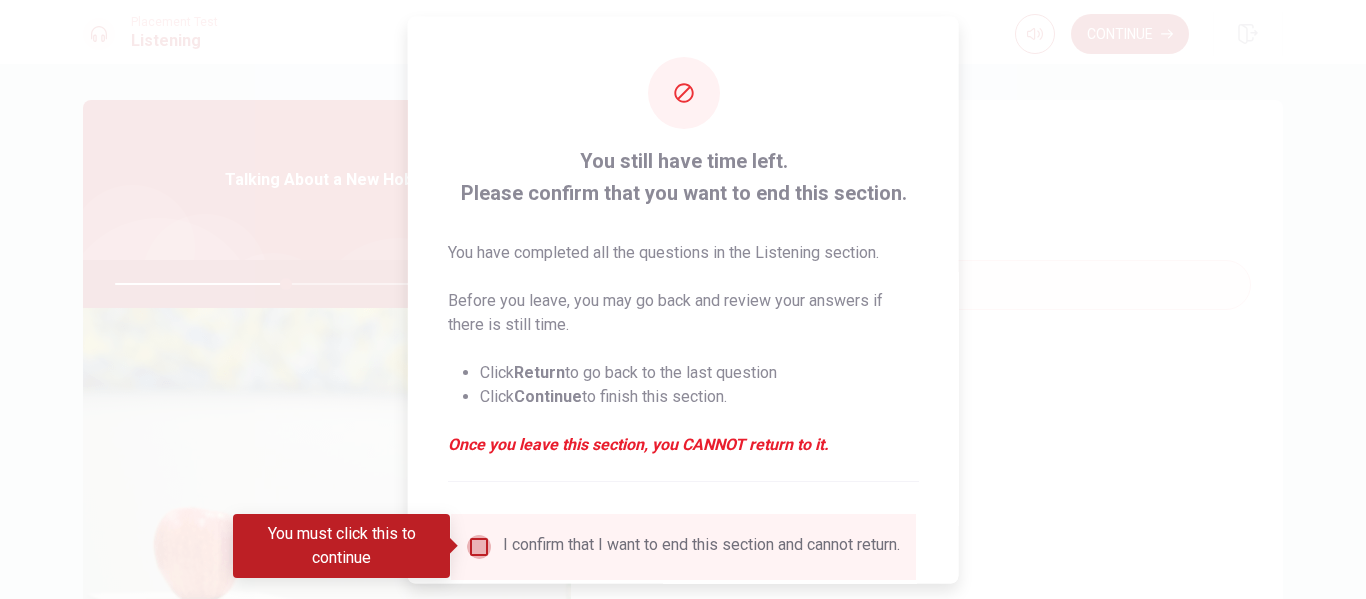 click at bounding box center (479, 546) 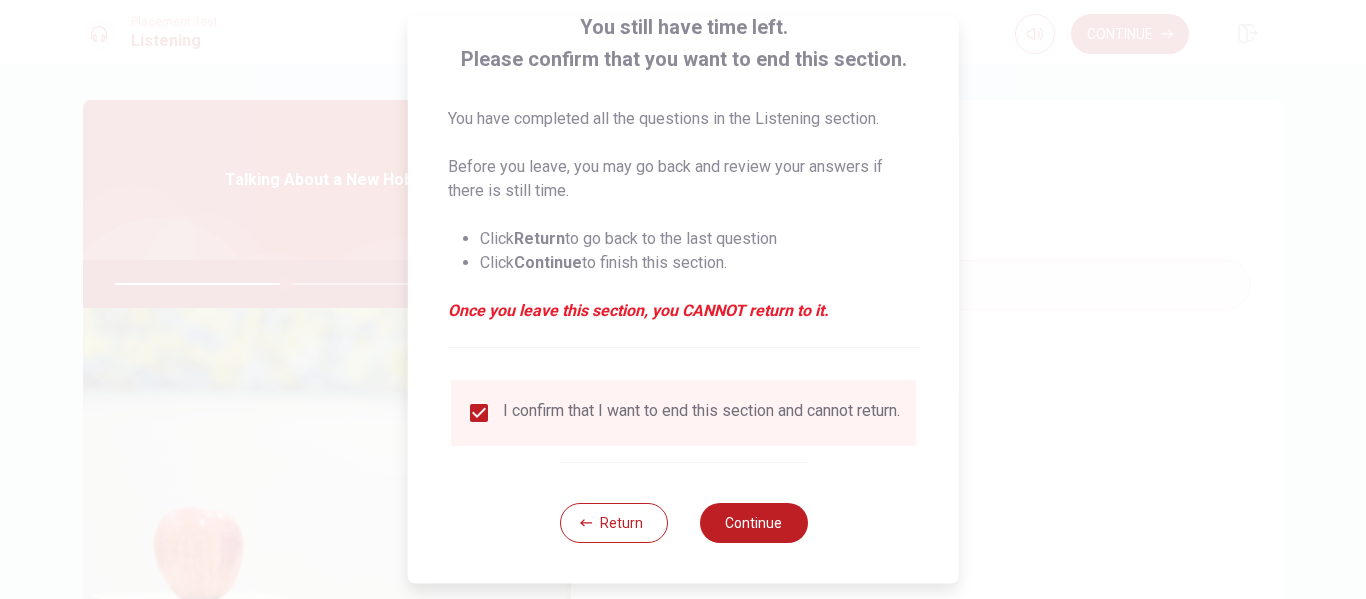 scroll, scrollTop: 147, scrollLeft: 0, axis: vertical 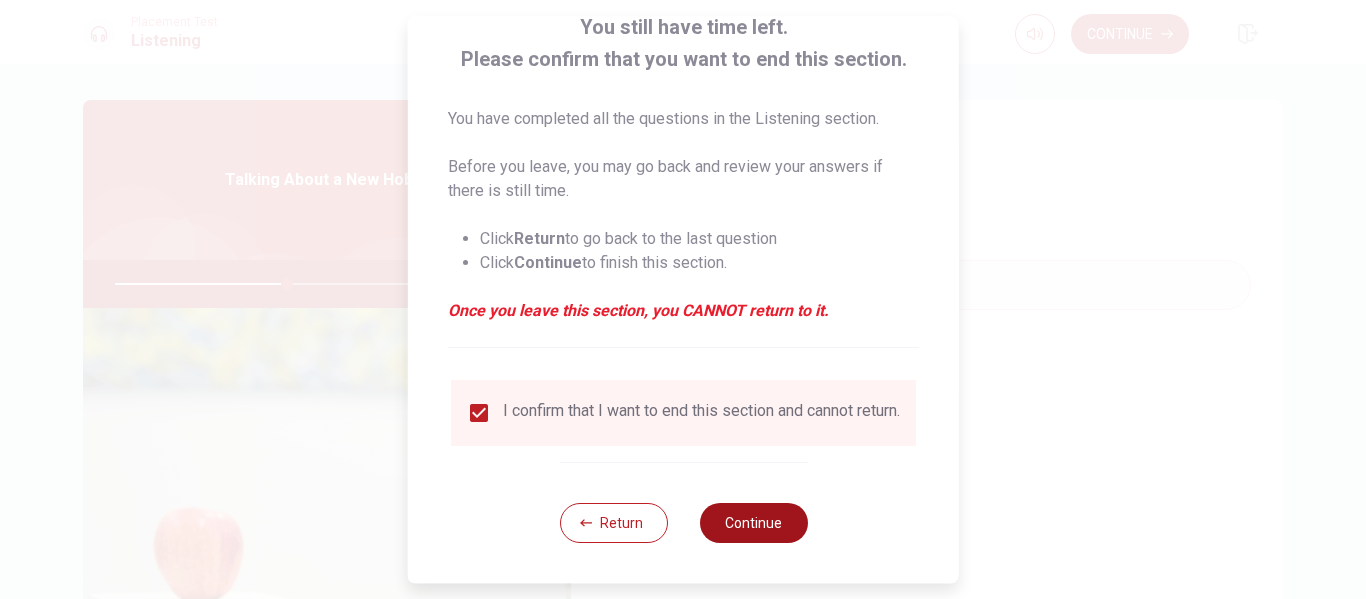 click on "Continue" at bounding box center [753, 523] 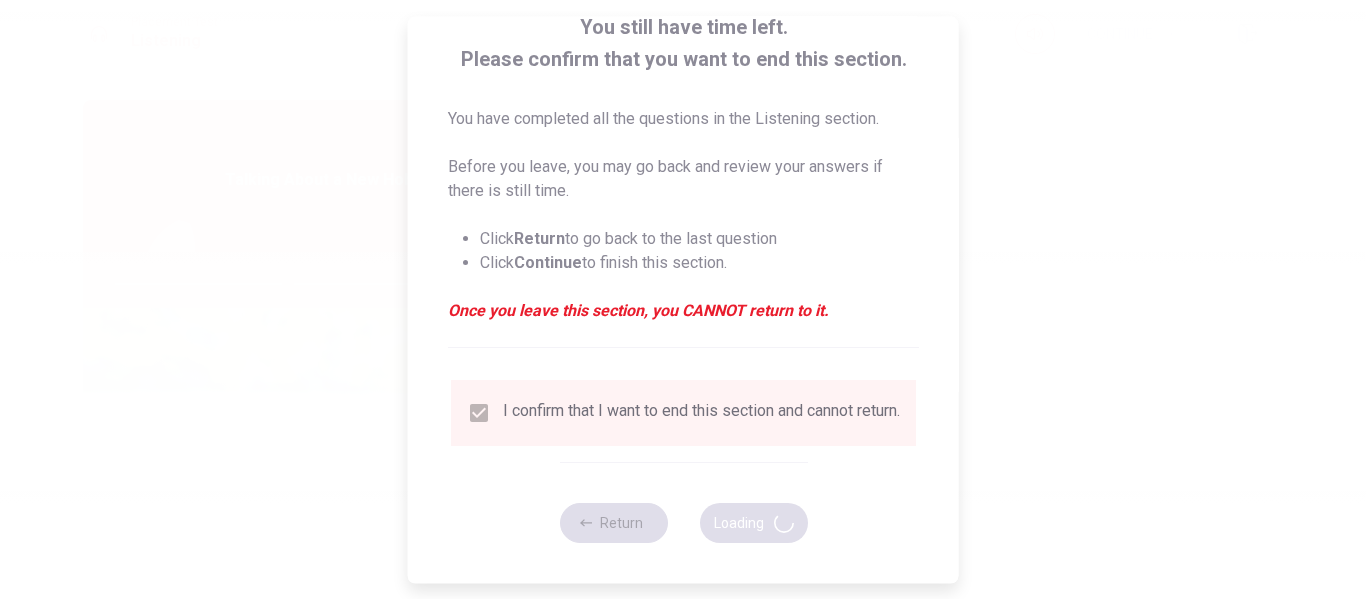 type on "48" 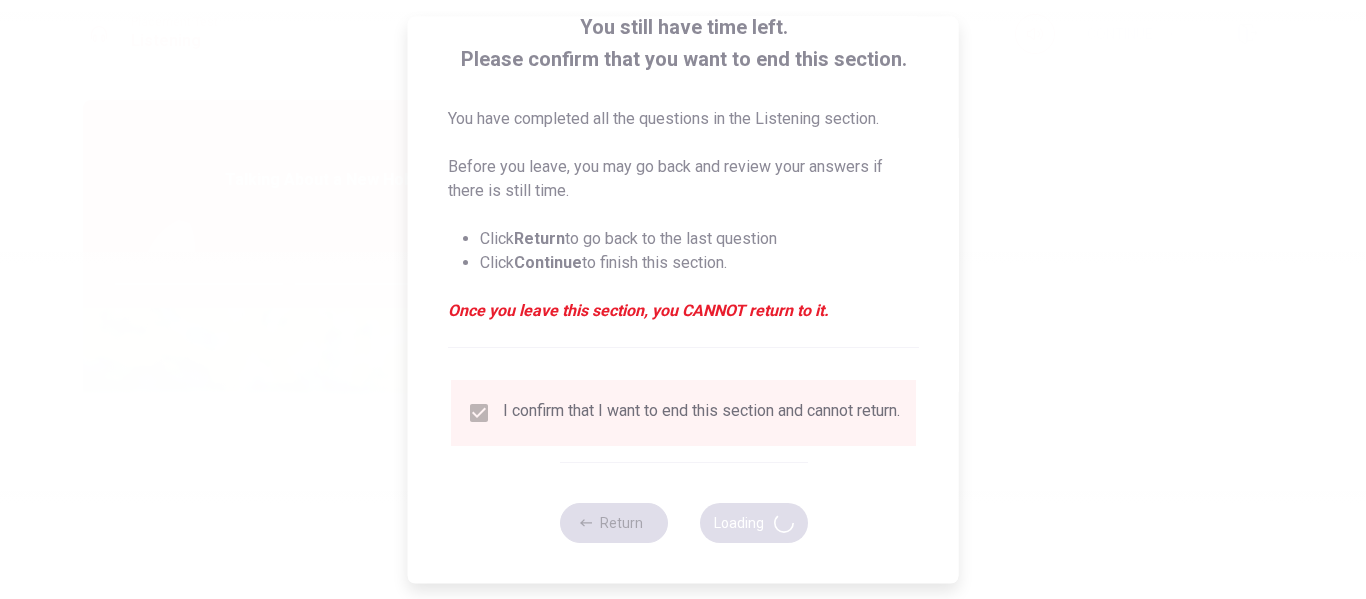 scroll, scrollTop: 0, scrollLeft: 0, axis: both 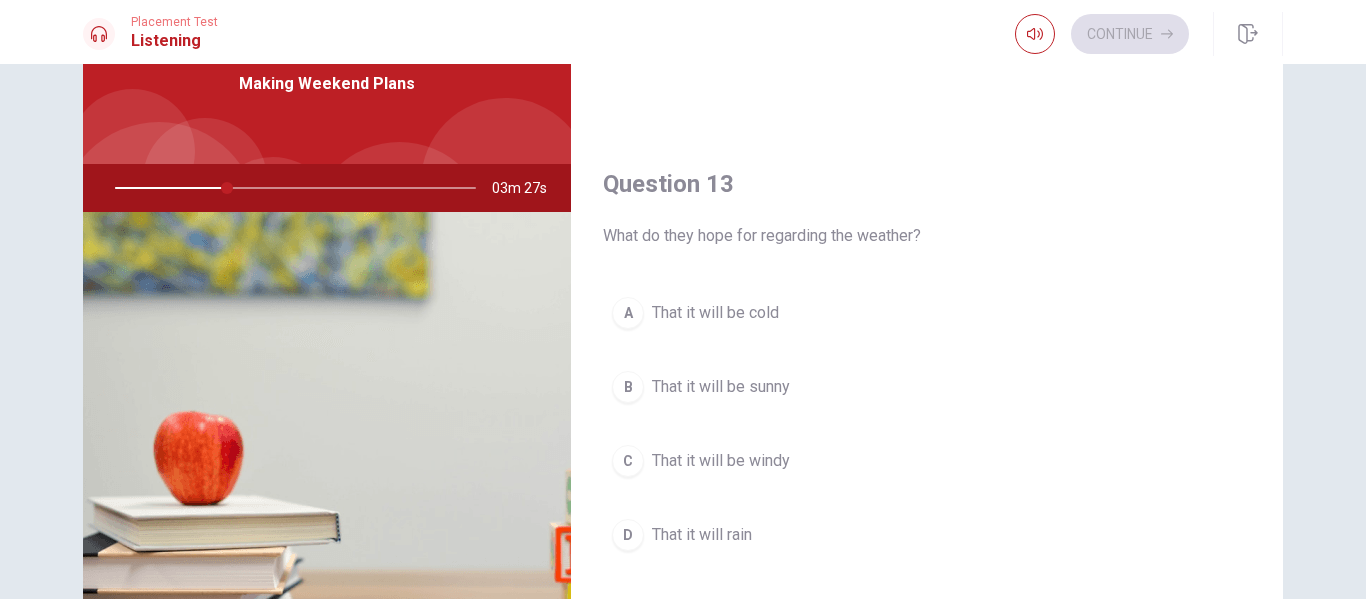 click on "That it will be sunny" at bounding box center [721, 387] 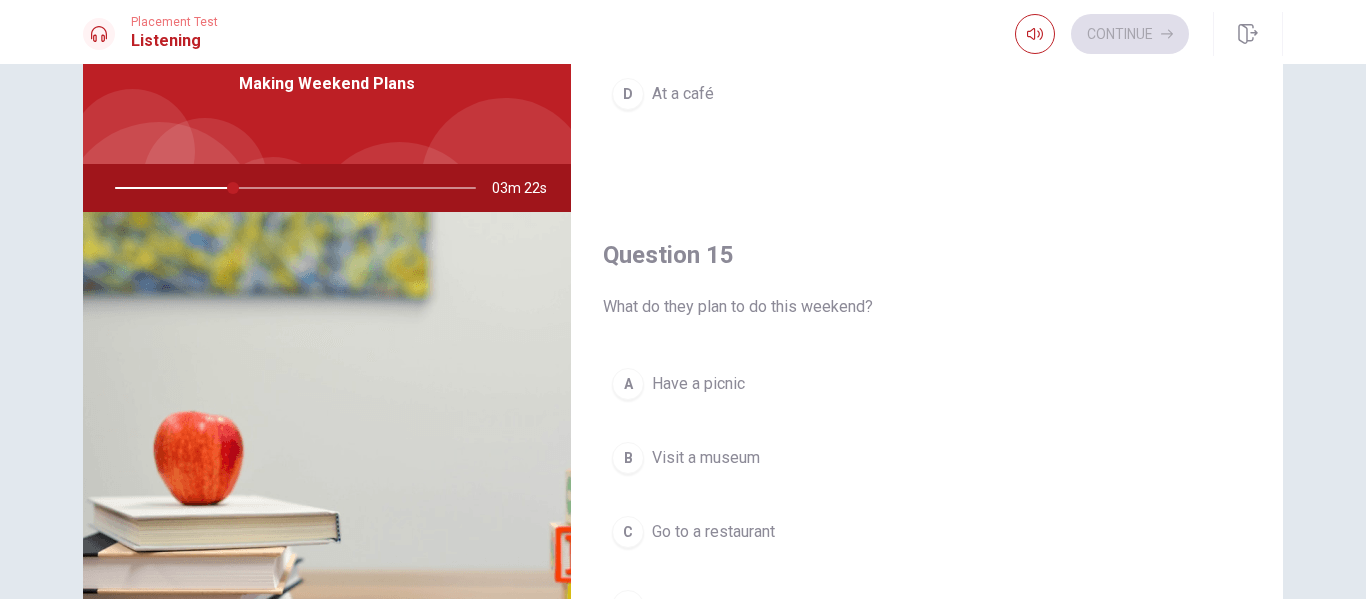 scroll, scrollTop: 1865, scrollLeft: 0, axis: vertical 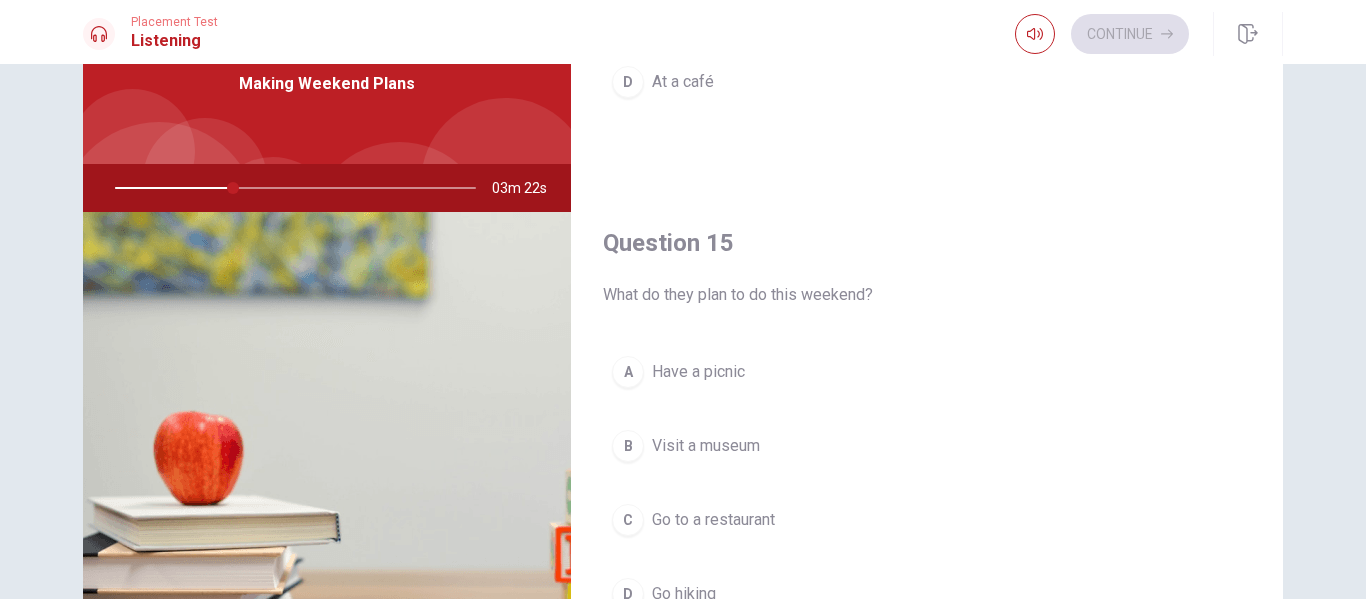 click on "A Have a picnic" at bounding box center (927, 372) 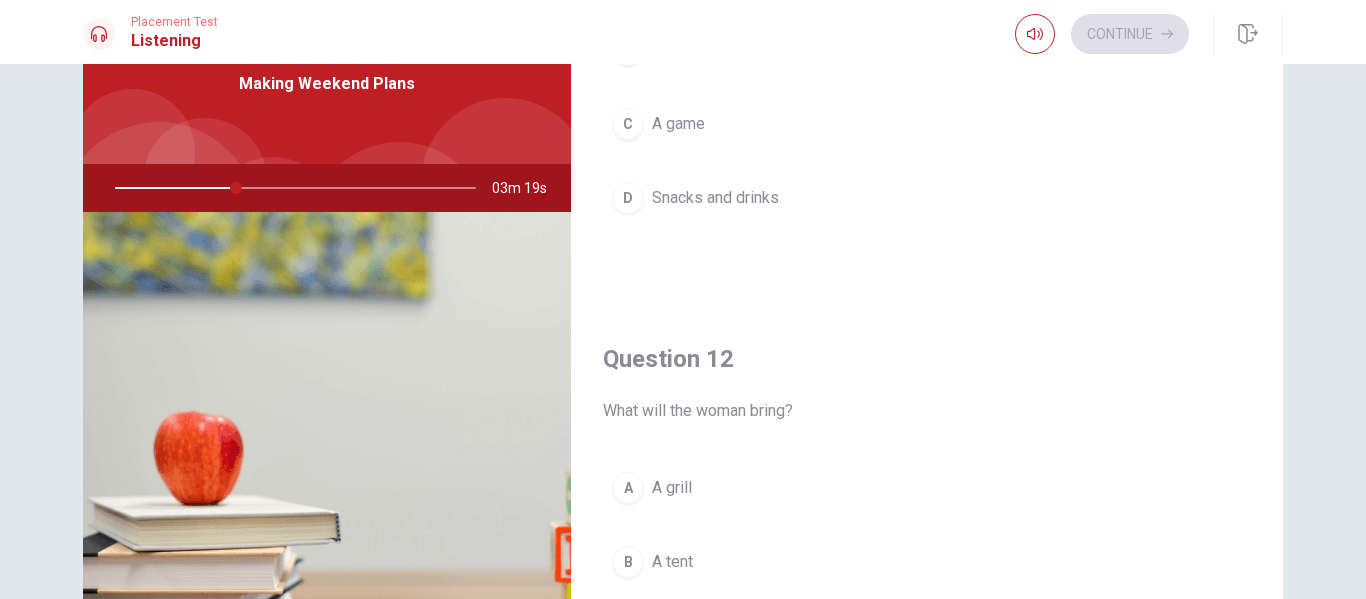 scroll, scrollTop: 165, scrollLeft: 0, axis: vertical 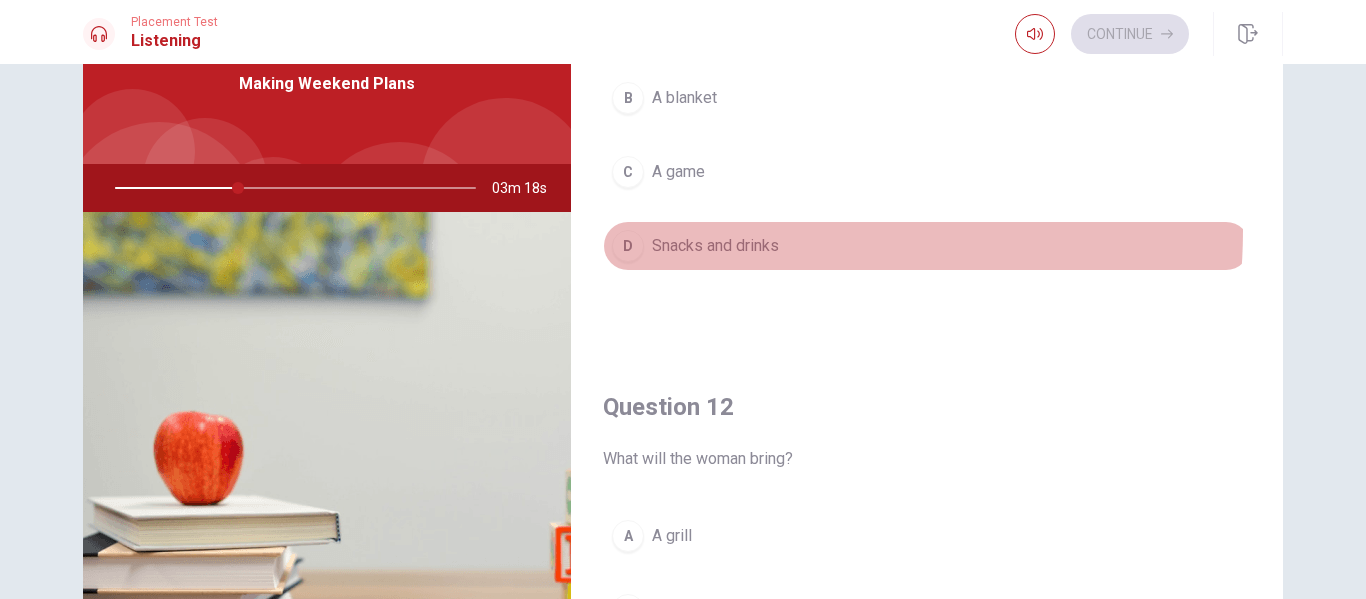 click on "D Snacks and drinks" at bounding box center [927, 246] 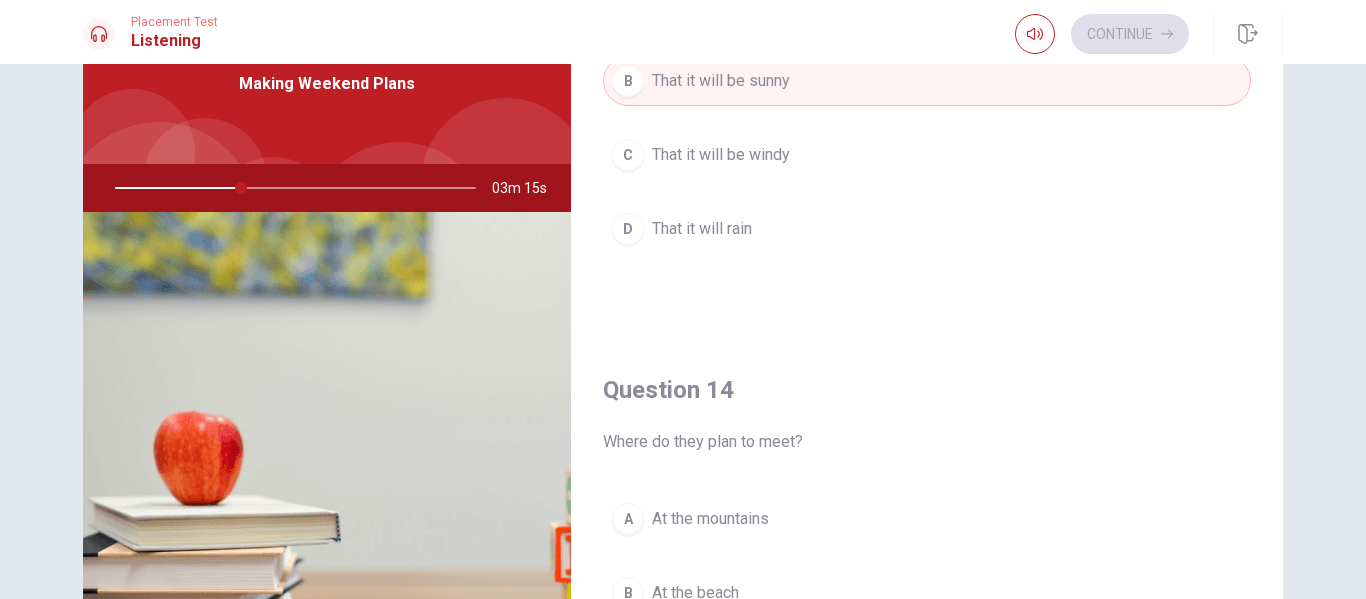 scroll, scrollTop: 1465, scrollLeft: 0, axis: vertical 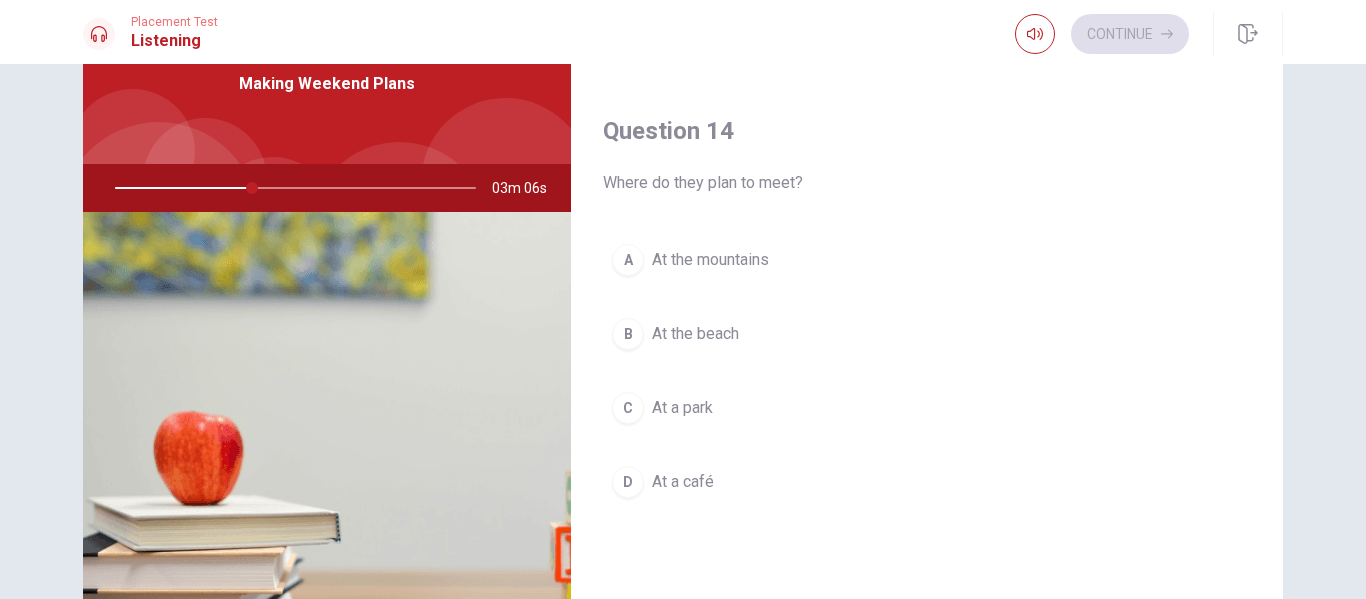 click on "At a park" at bounding box center [682, 408] 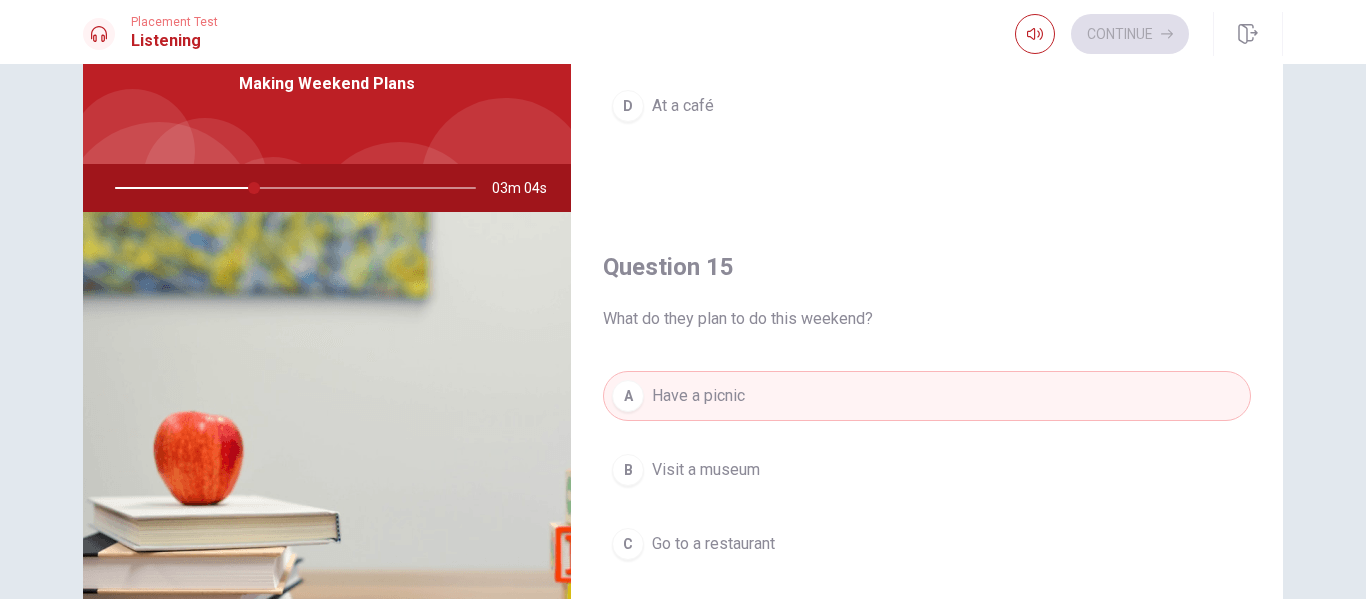 scroll, scrollTop: 1865, scrollLeft: 0, axis: vertical 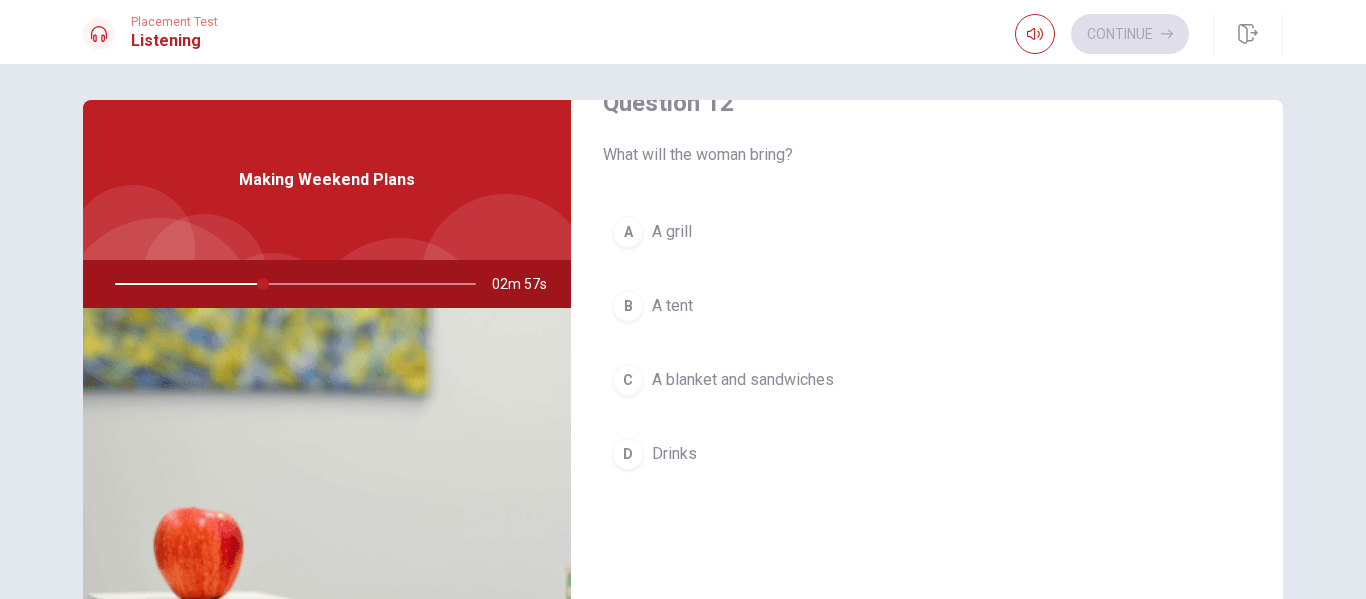 click on "A blanket and sandwiches" at bounding box center (743, 380) 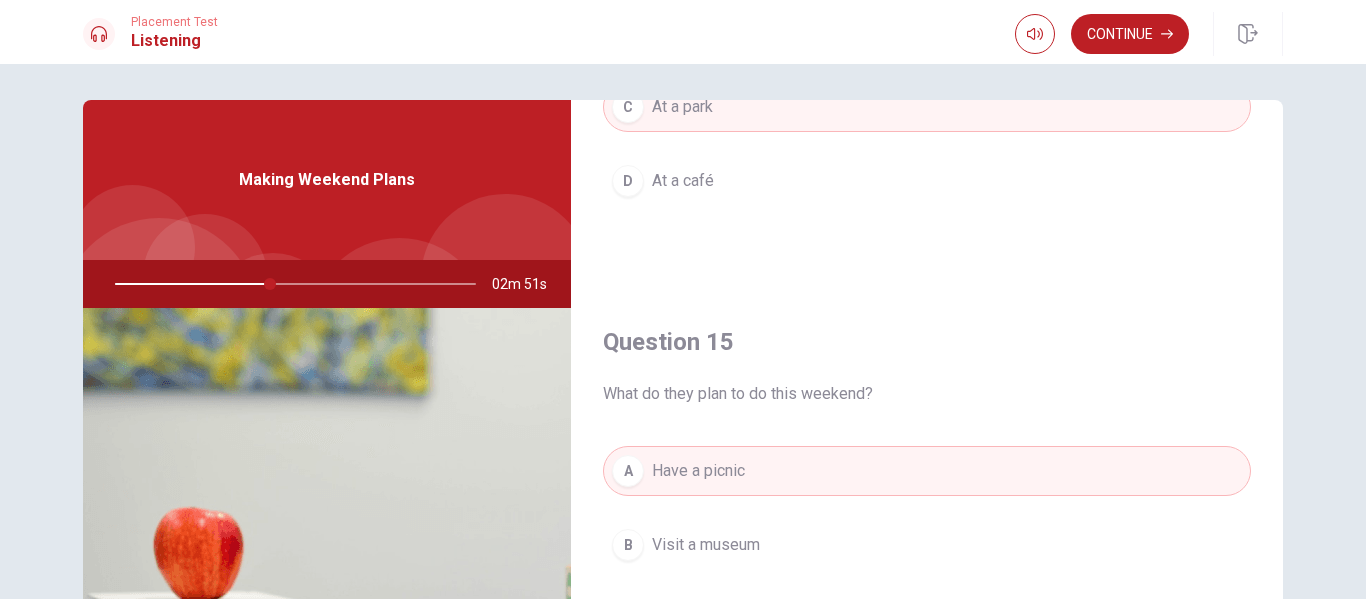 scroll, scrollTop: 1865, scrollLeft: 0, axis: vertical 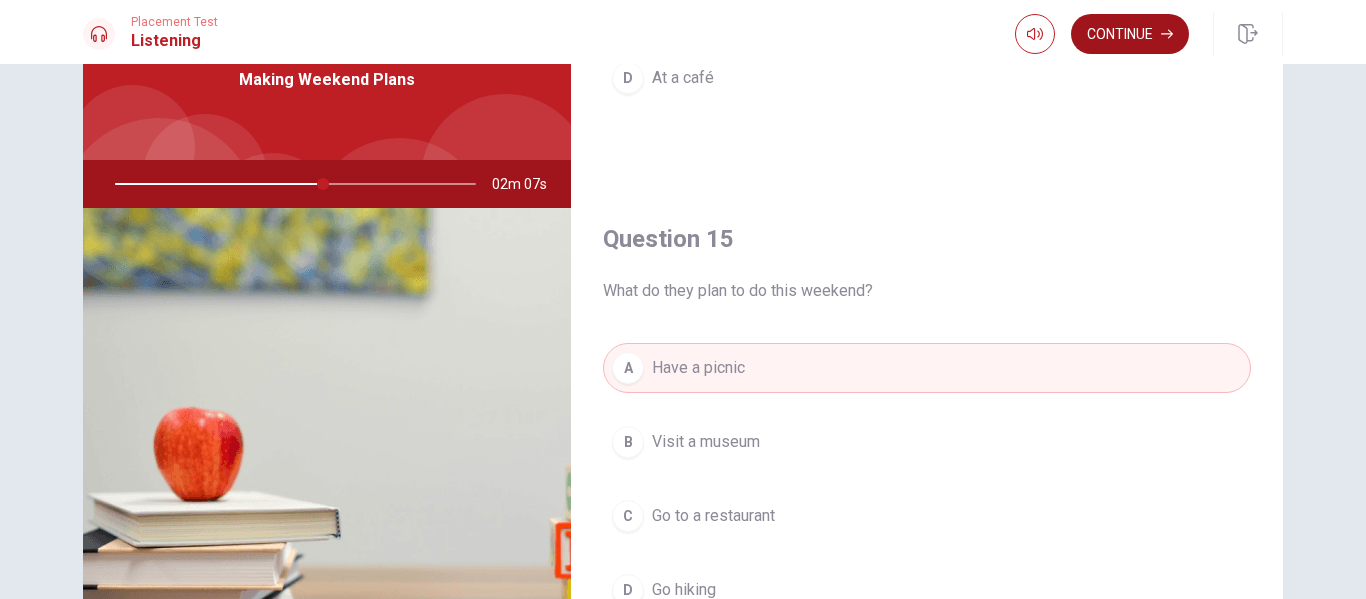 click on "Continue" at bounding box center [1130, 34] 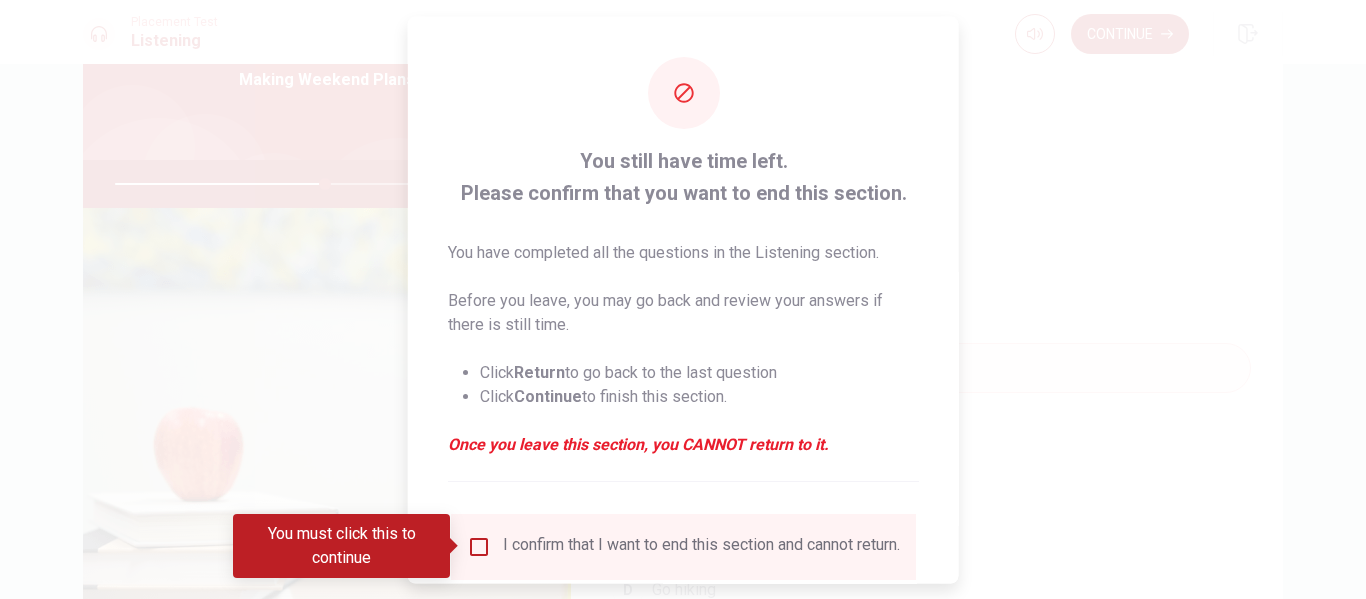 click at bounding box center [479, 546] 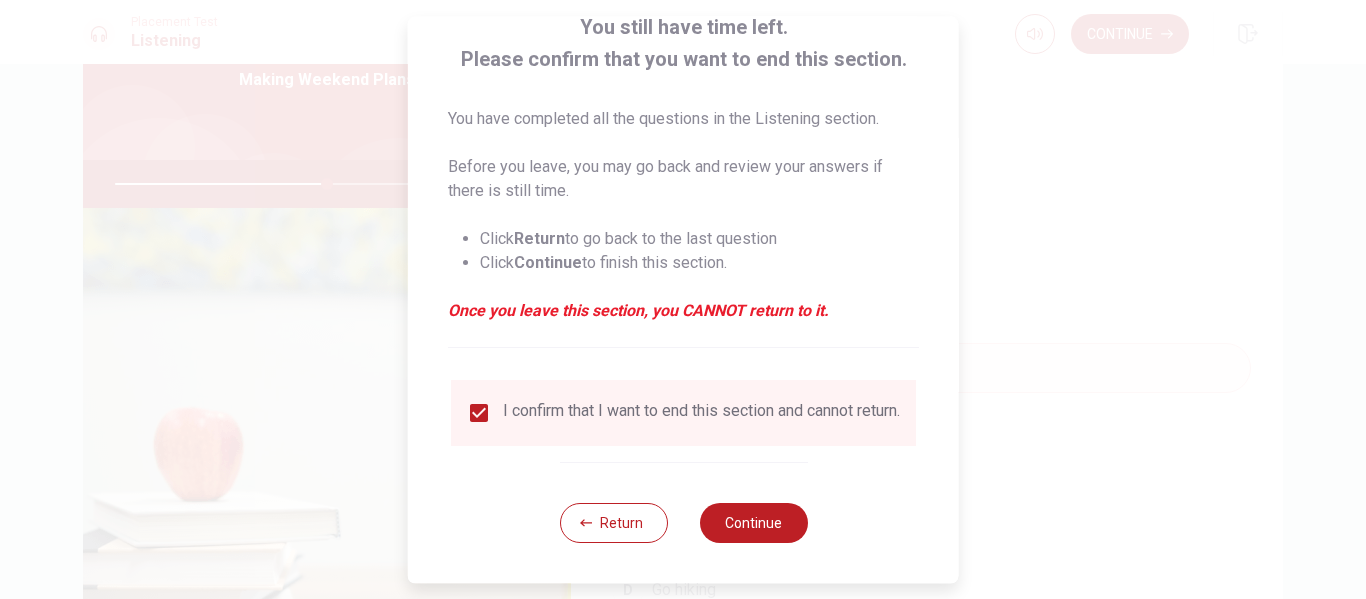 scroll, scrollTop: 147, scrollLeft: 0, axis: vertical 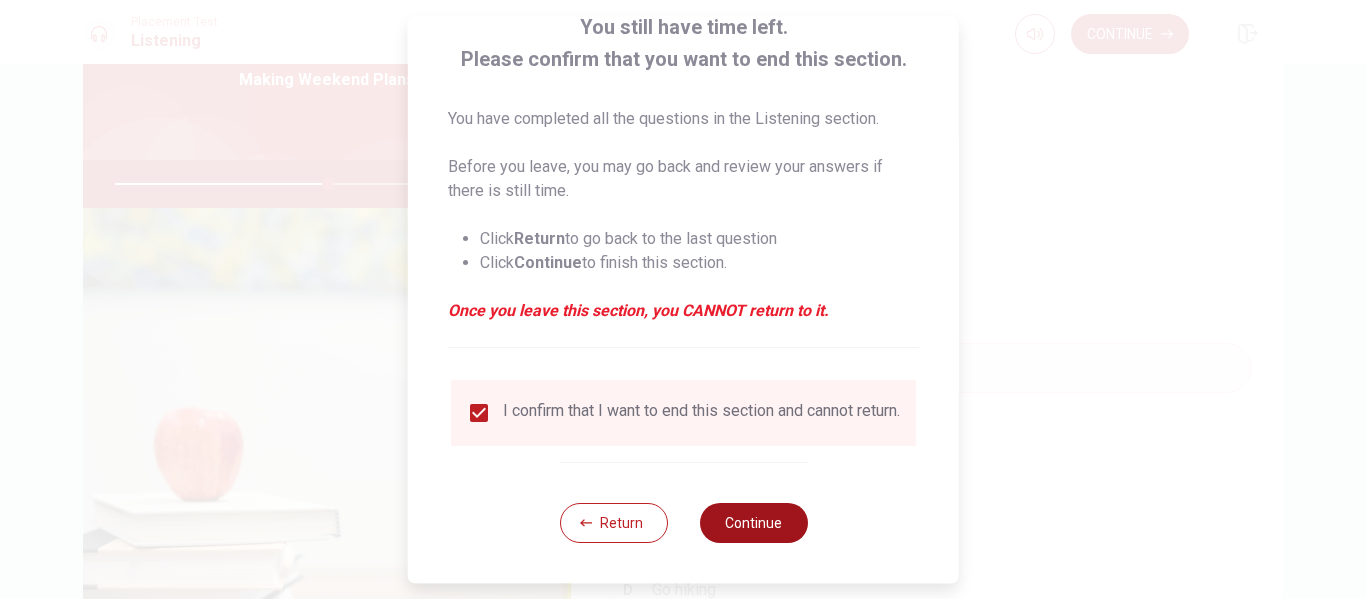 click on "Continue" at bounding box center (753, 523) 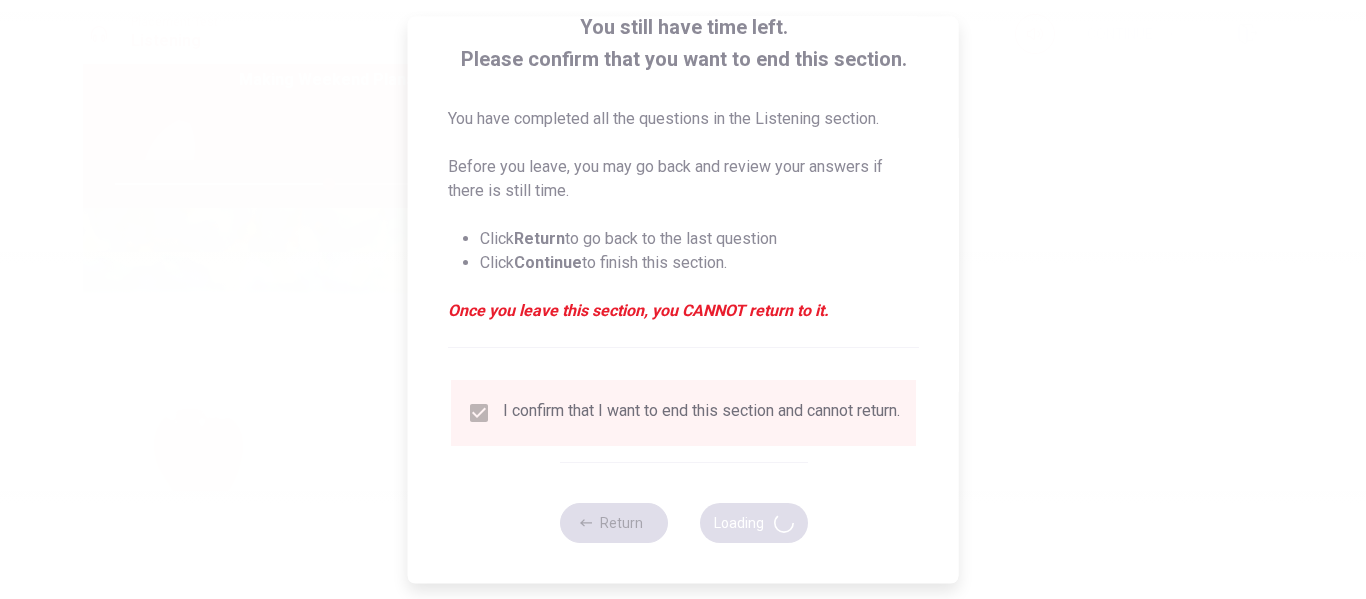 type on "60" 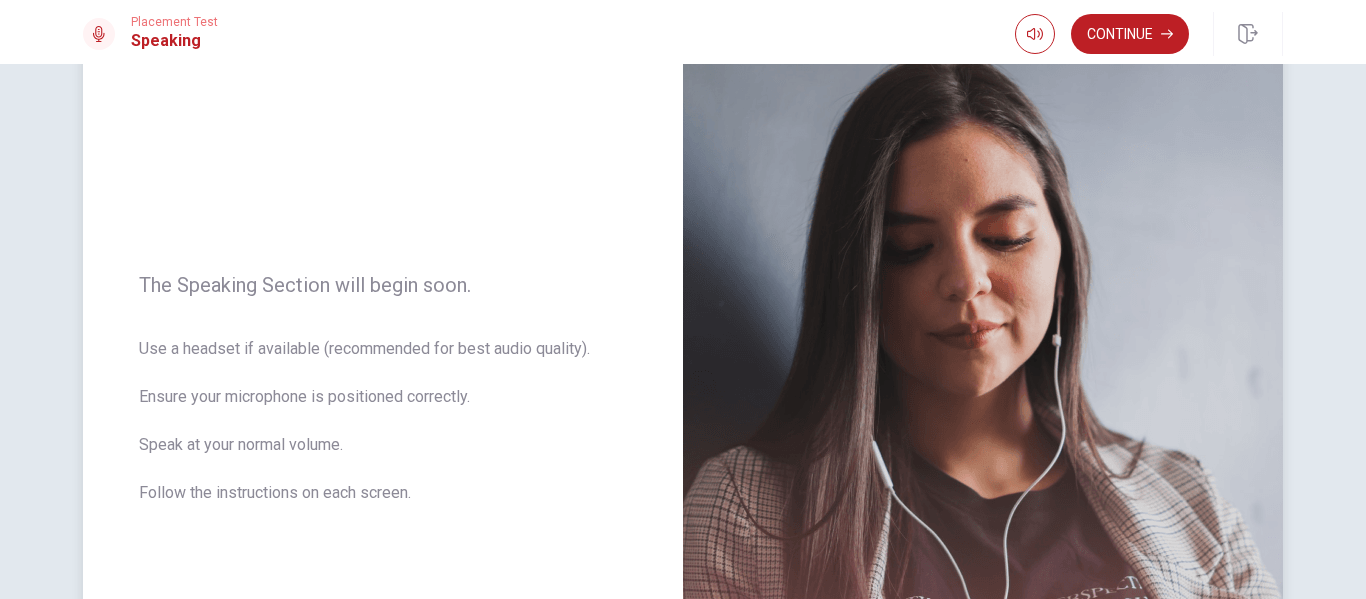 scroll, scrollTop: 81, scrollLeft: 0, axis: vertical 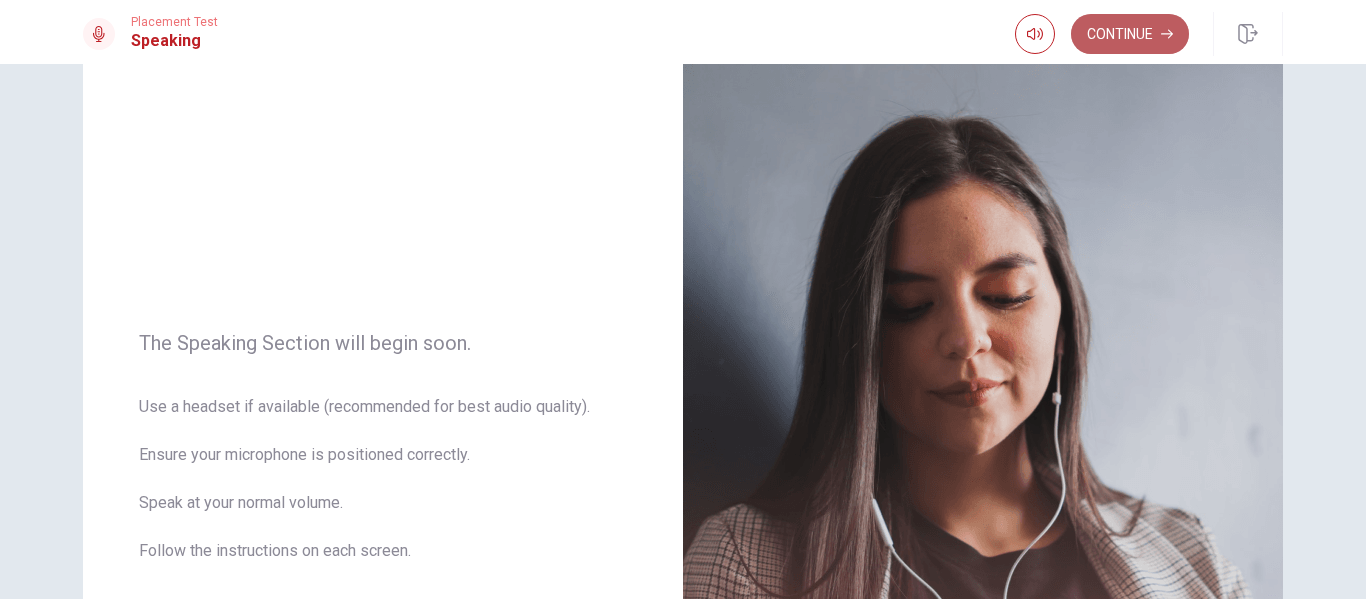 click on "Continue" at bounding box center (1130, 34) 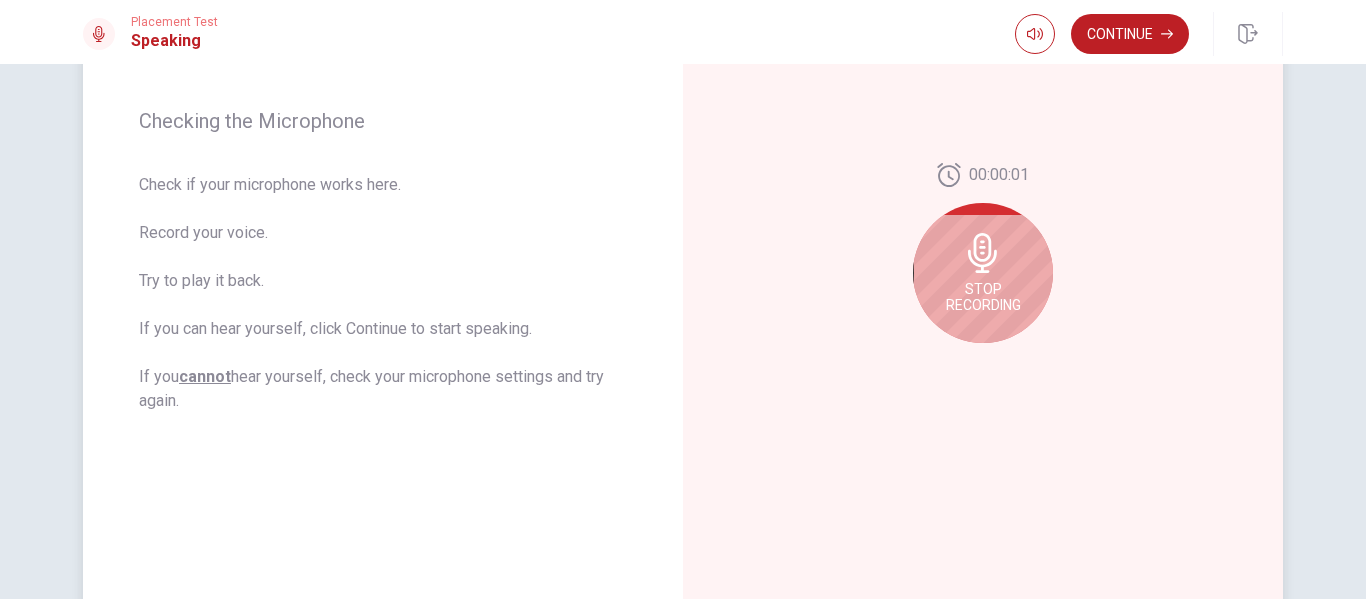 scroll, scrollTop: 181, scrollLeft: 0, axis: vertical 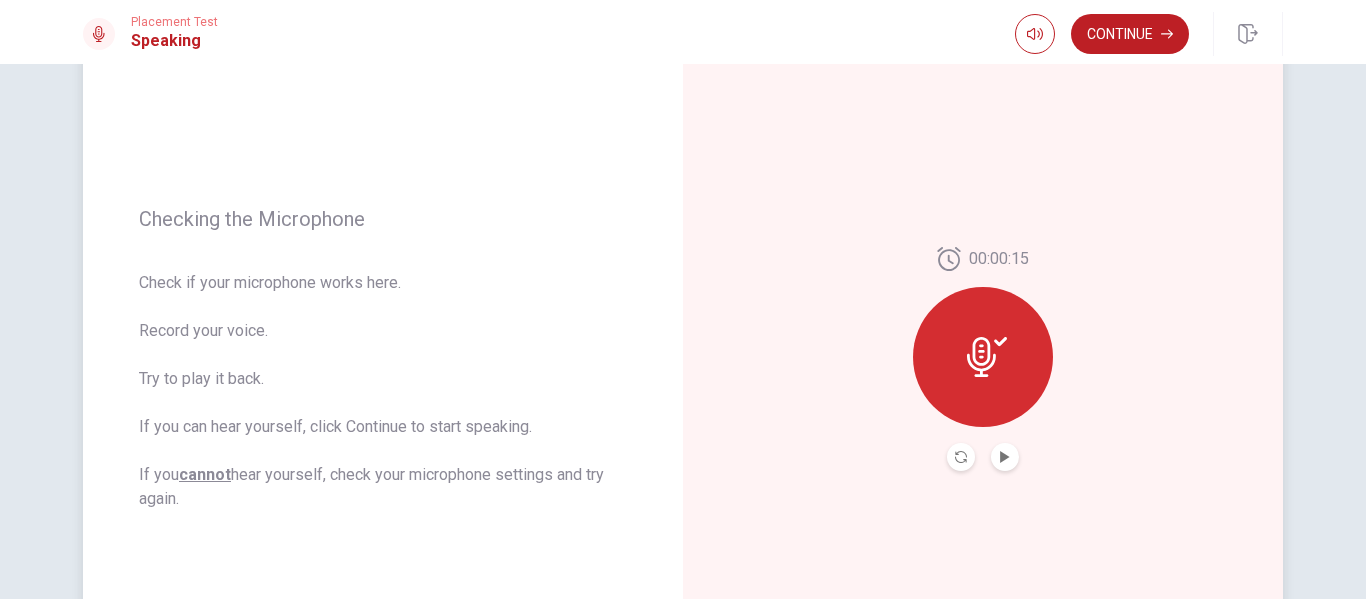 click 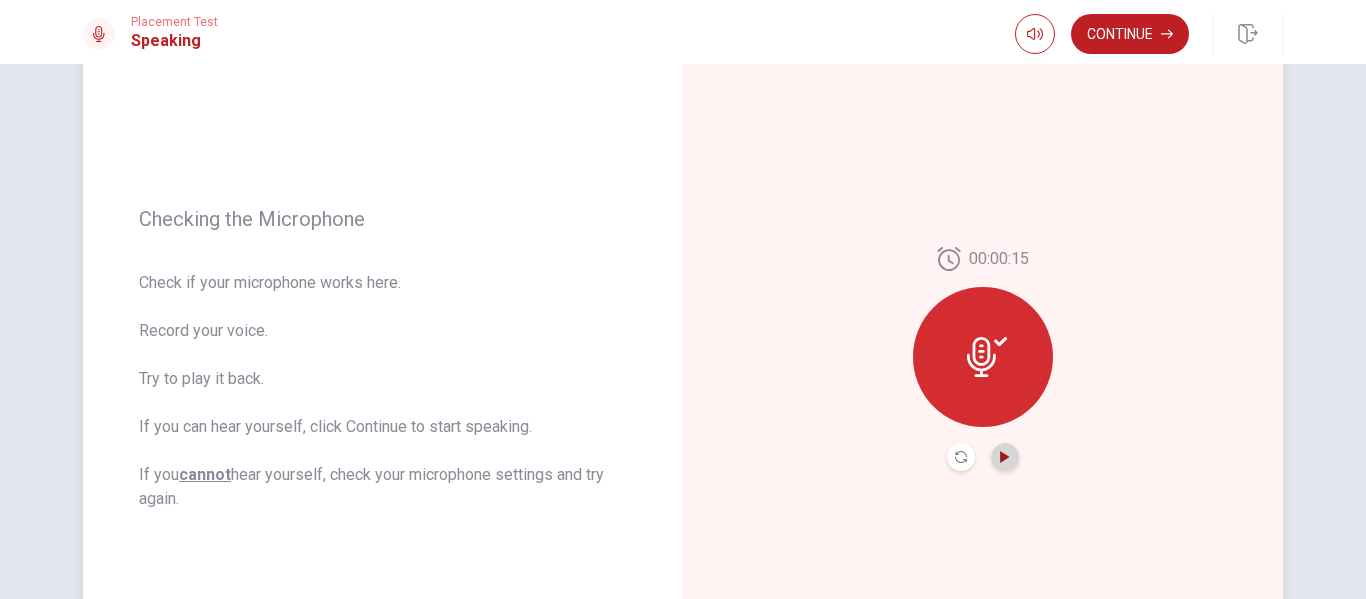 click 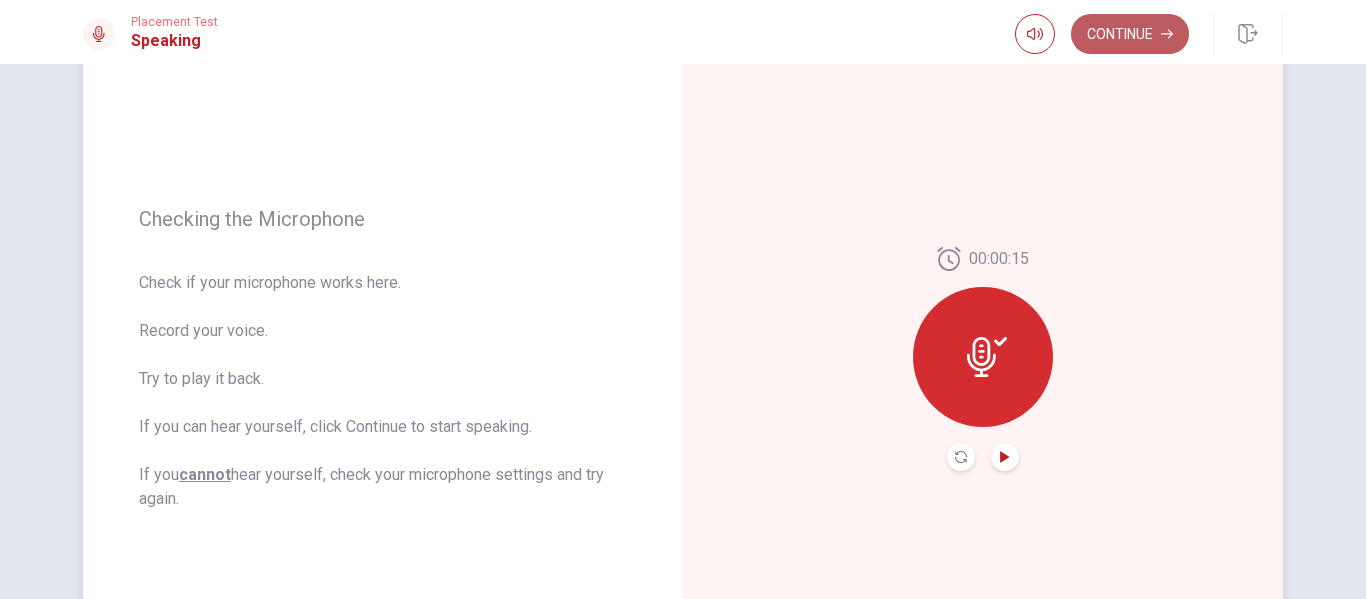 click on "Continue" at bounding box center (1130, 34) 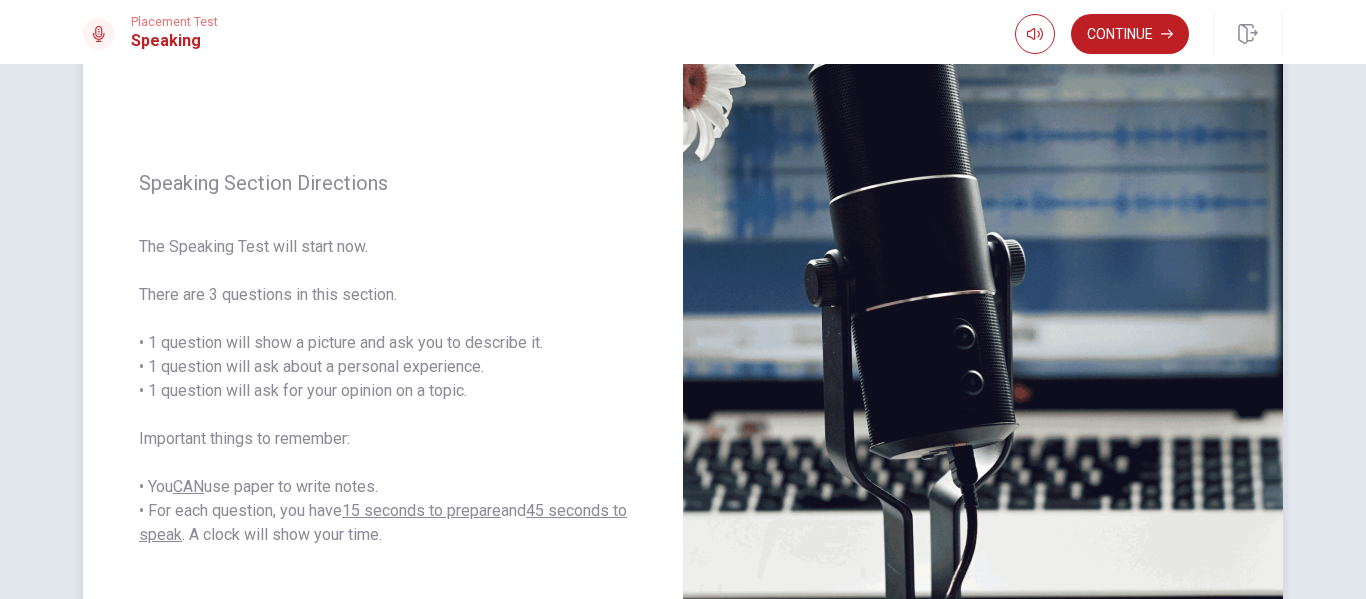 scroll, scrollTop: 281, scrollLeft: 0, axis: vertical 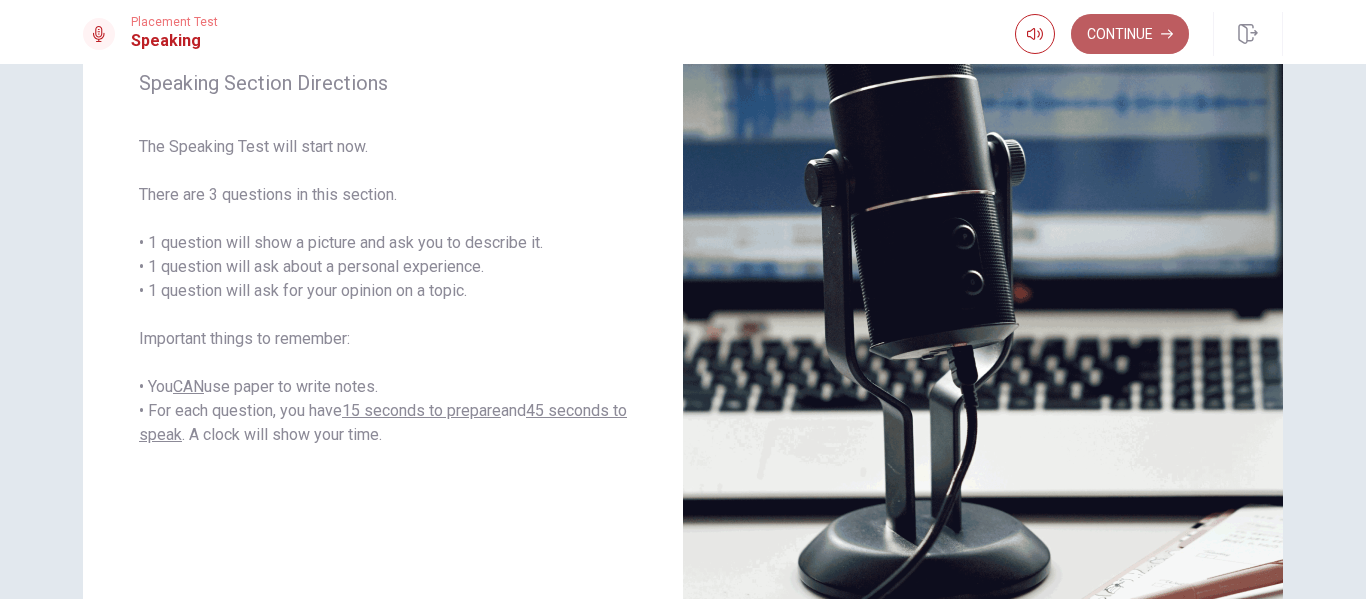 click on "Continue" at bounding box center [1130, 34] 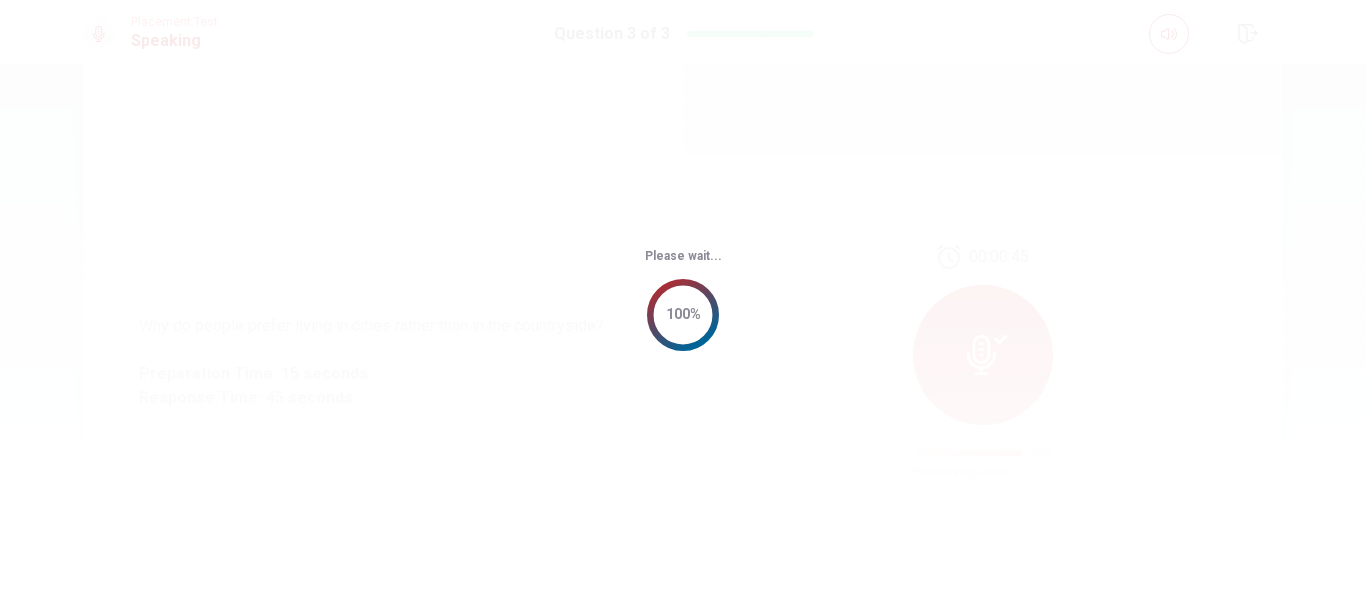 scroll, scrollTop: 0, scrollLeft: 0, axis: both 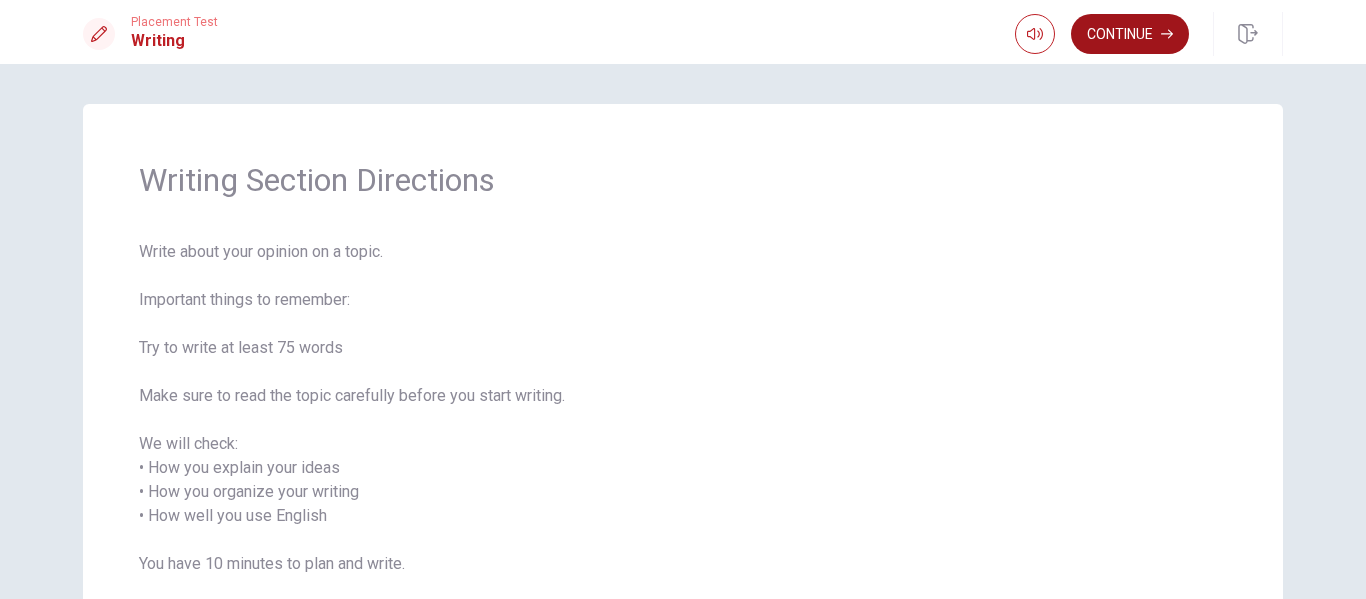 click on "Continue" at bounding box center (1130, 34) 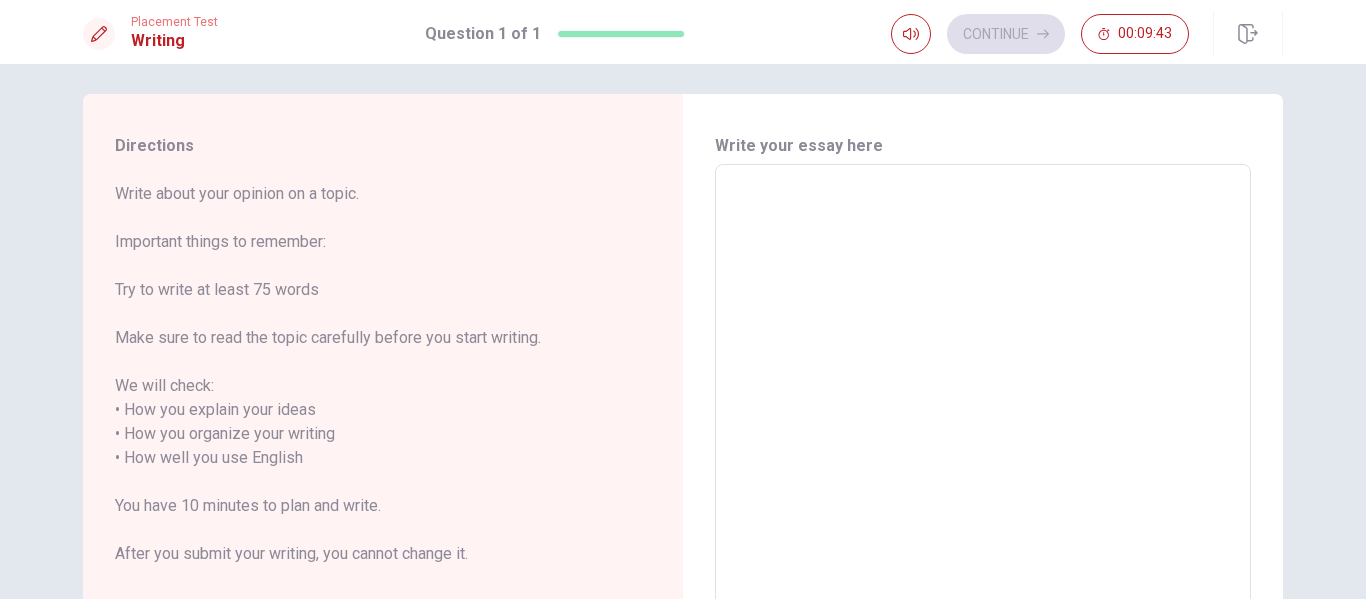 scroll, scrollTop: 0, scrollLeft: 0, axis: both 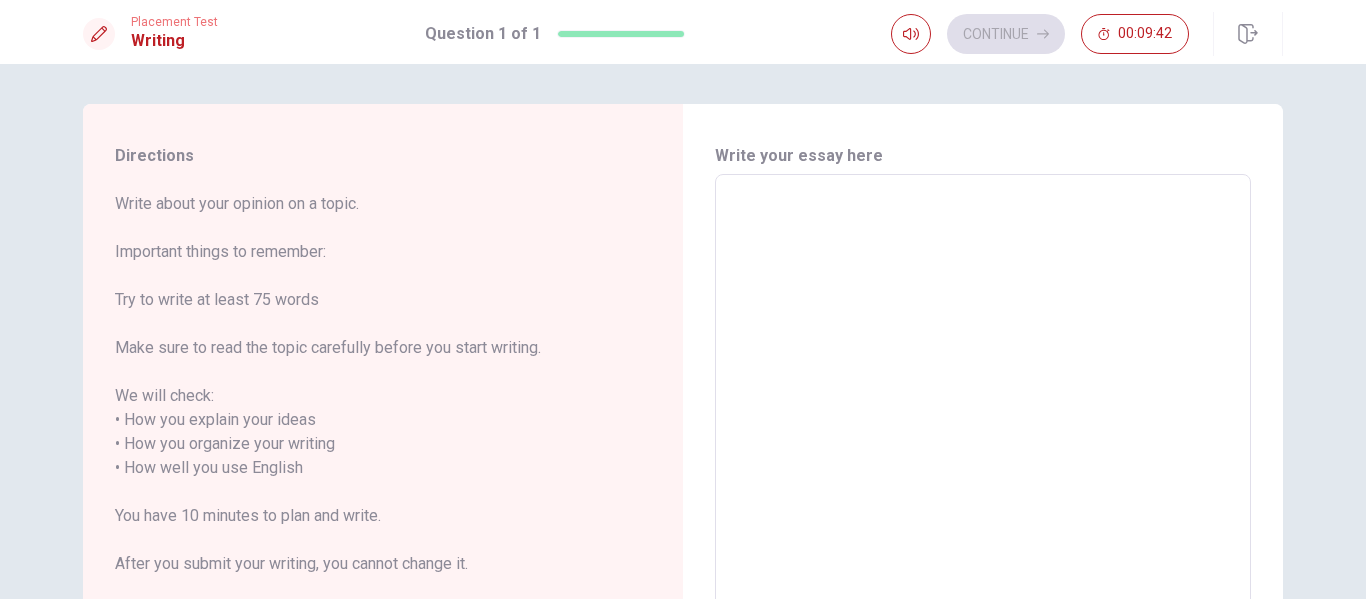 click at bounding box center (983, 456) 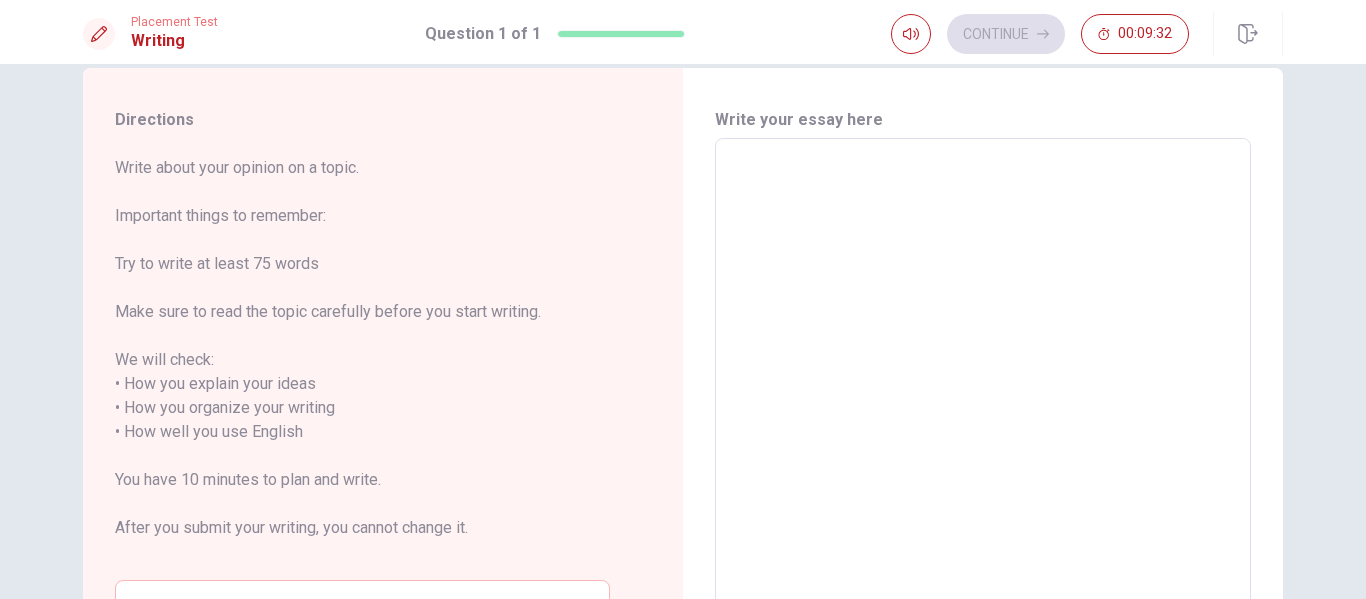 scroll, scrollTop: 0, scrollLeft: 0, axis: both 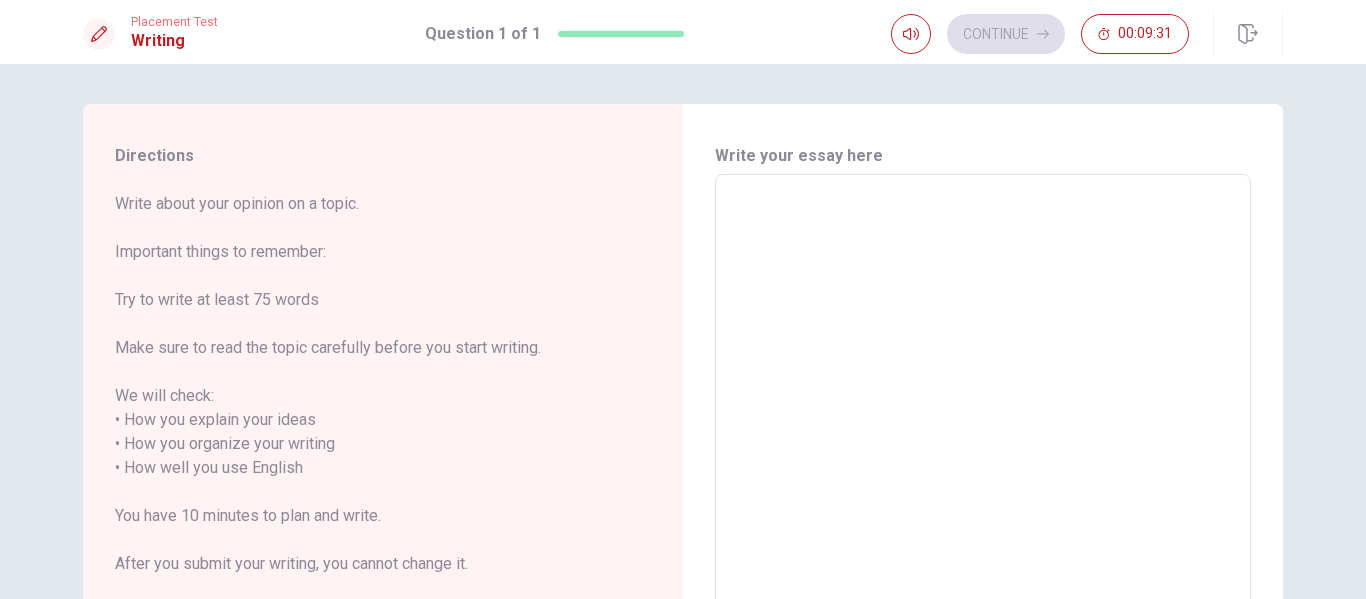 click at bounding box center (983, 456) 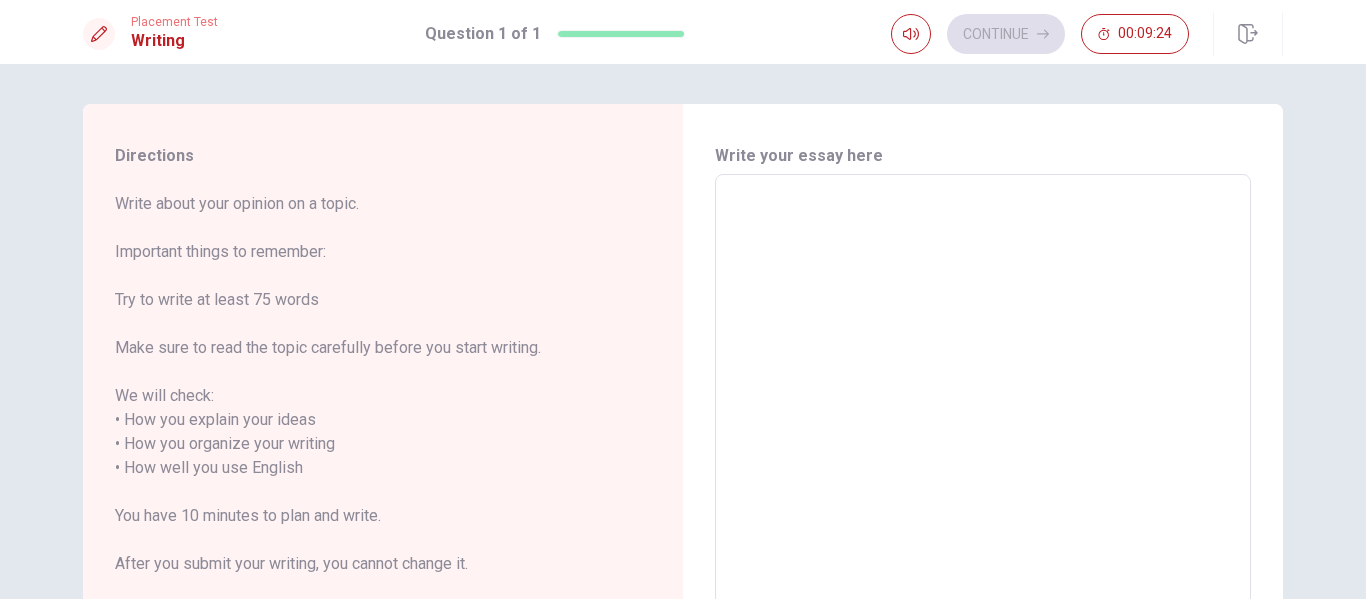type on "i" 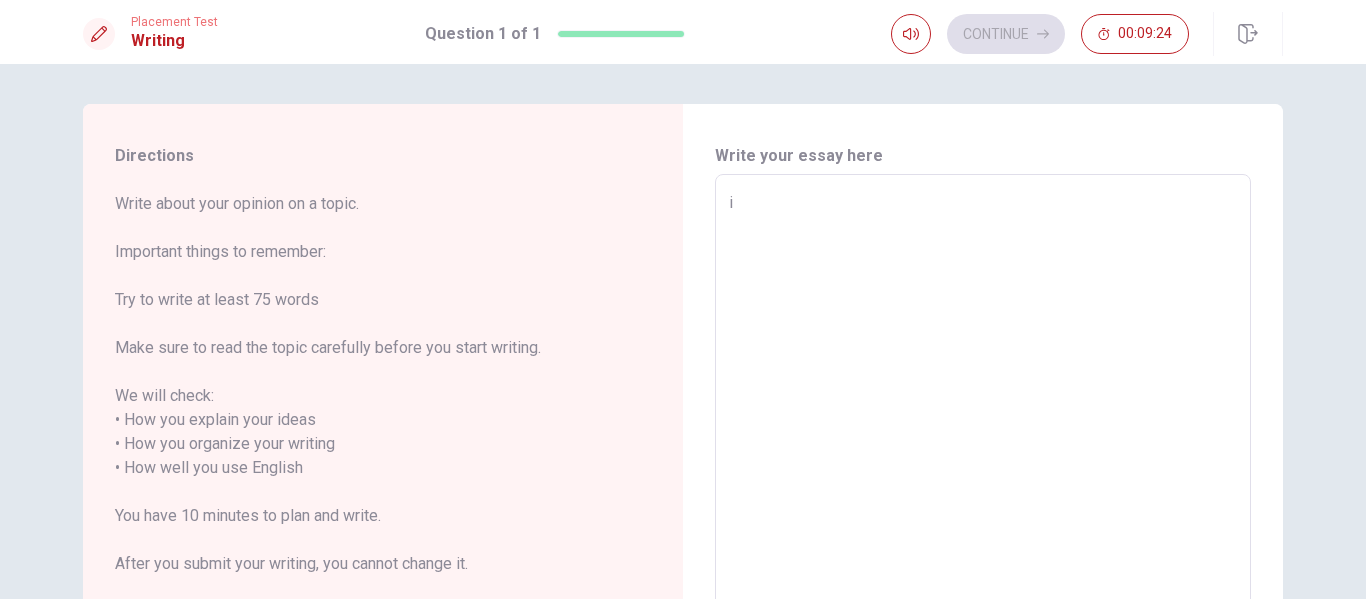 type on "x" 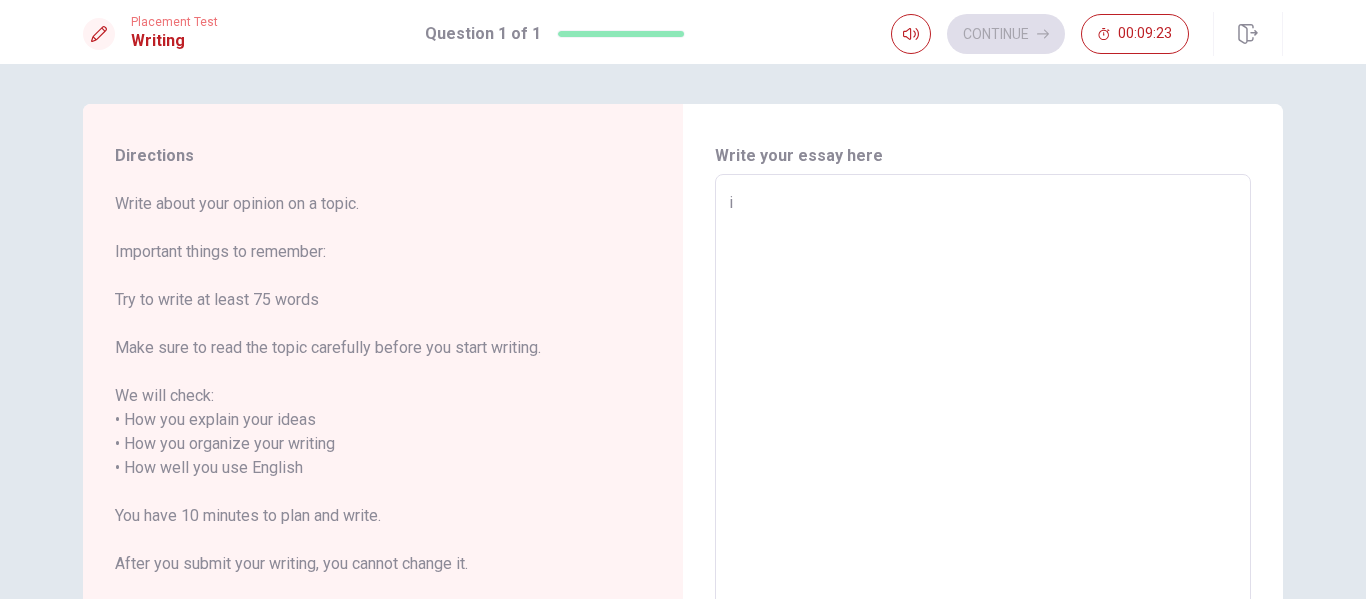 type on "i o" 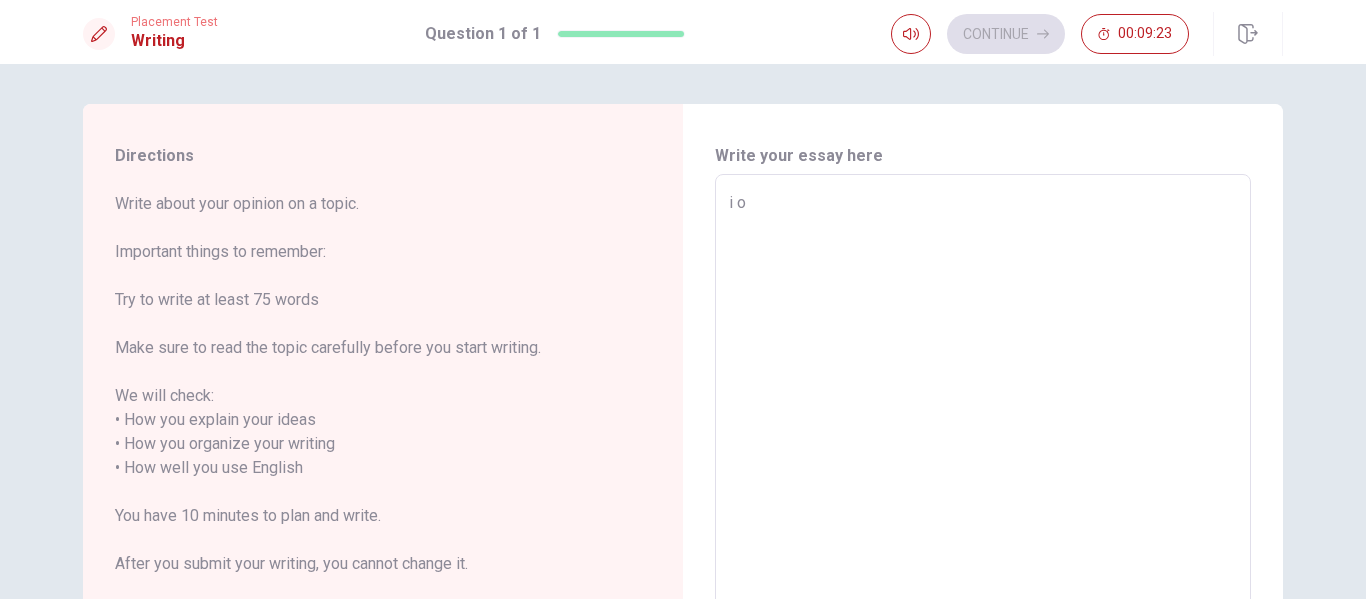 type on "x" 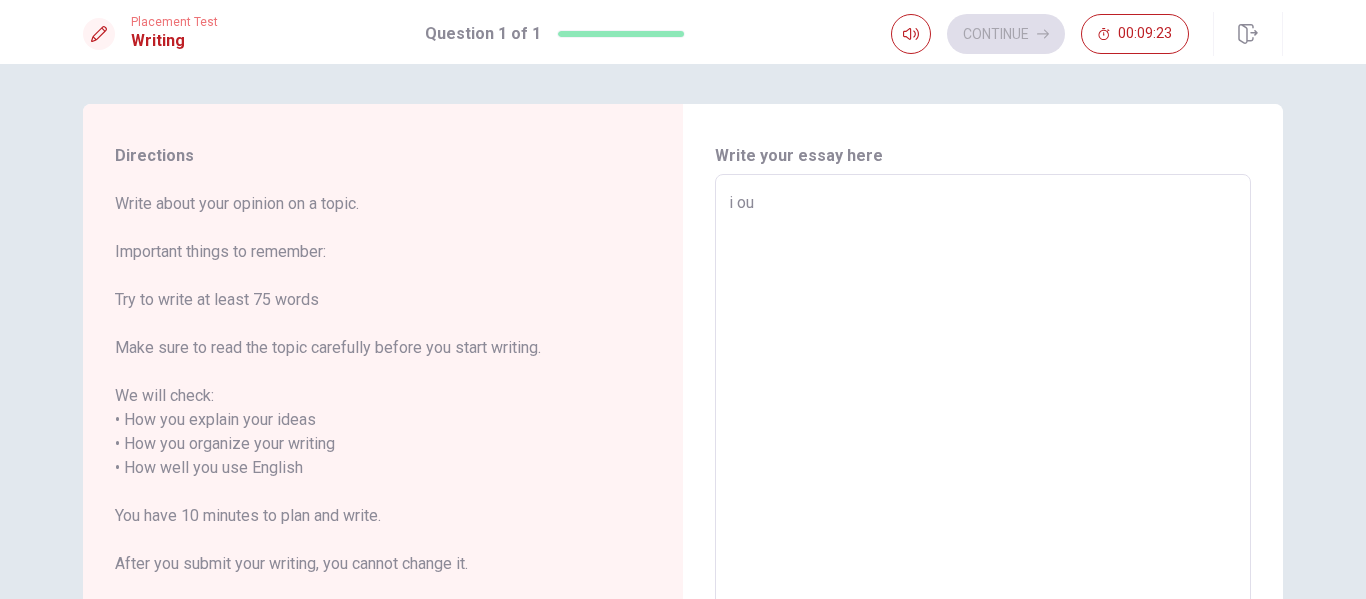 type on "x" 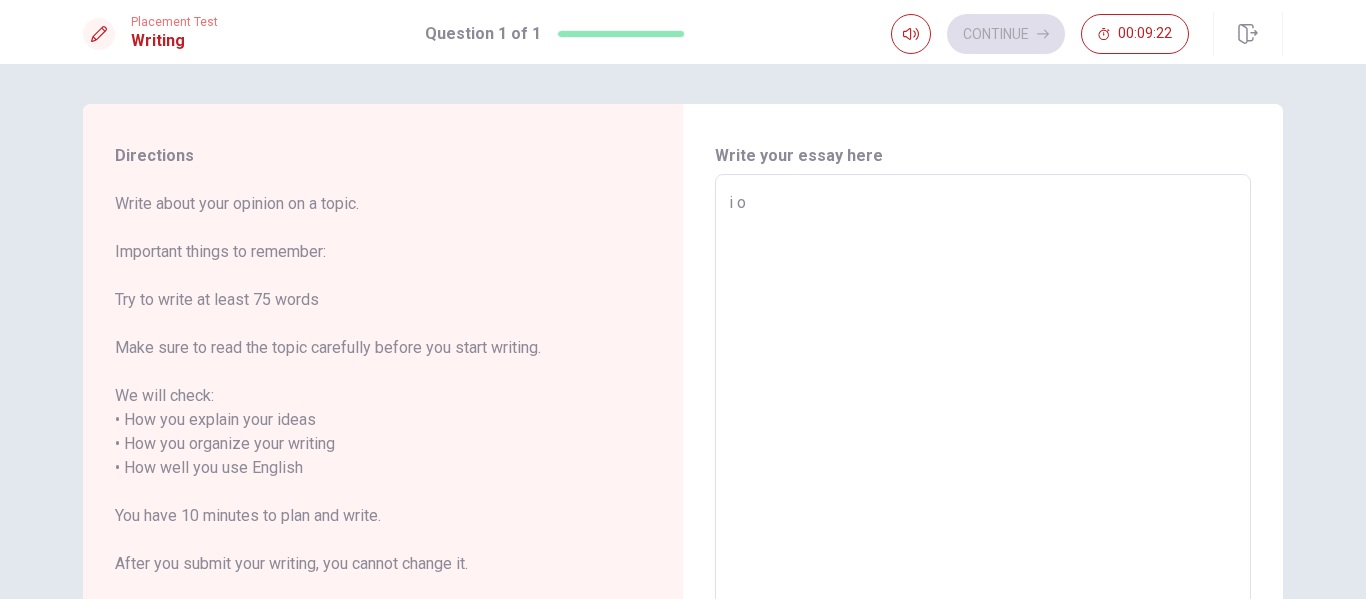 type on "x" 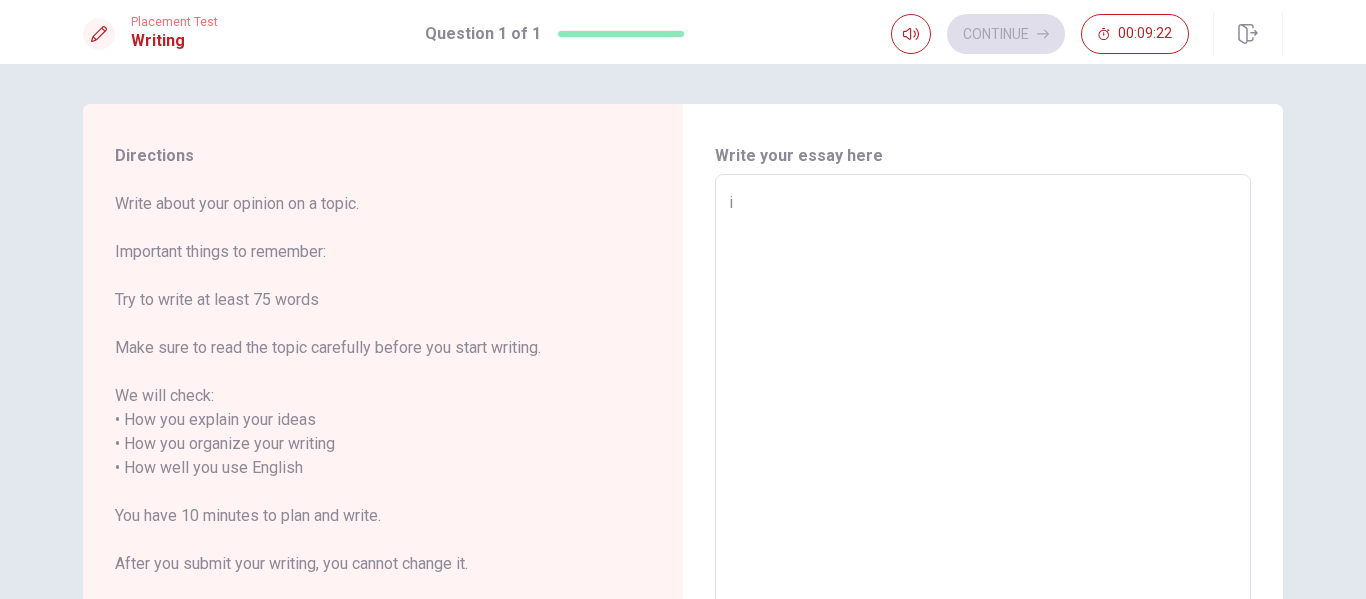 type on "x" 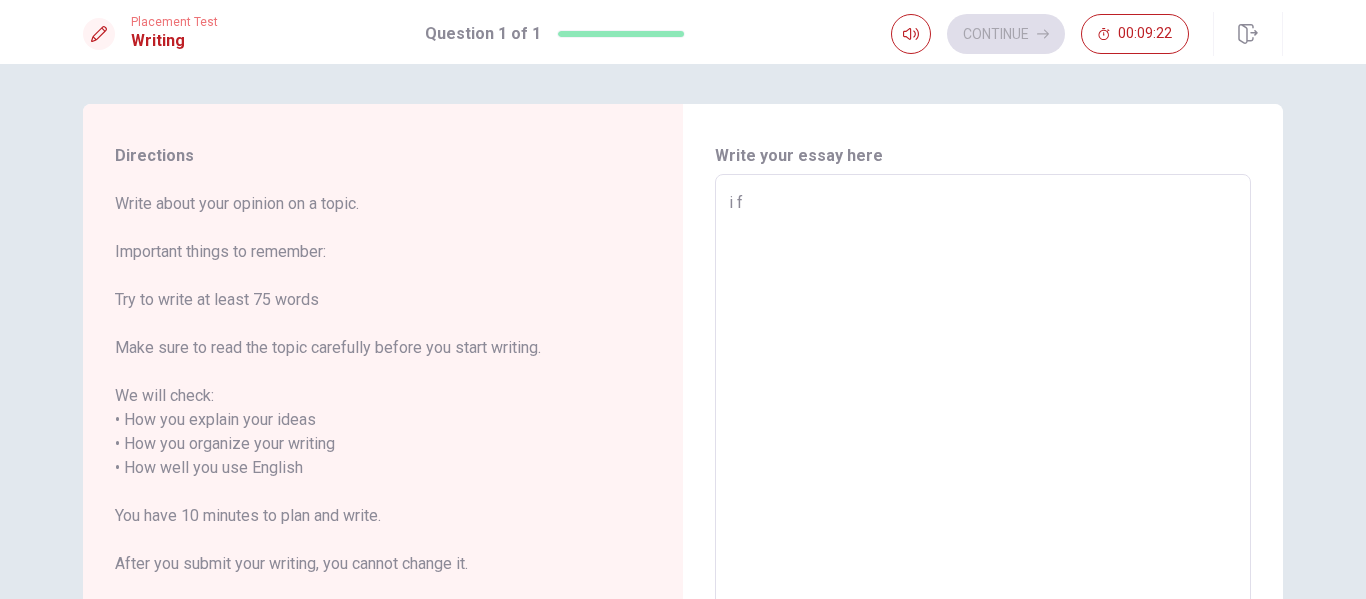 type on "x" 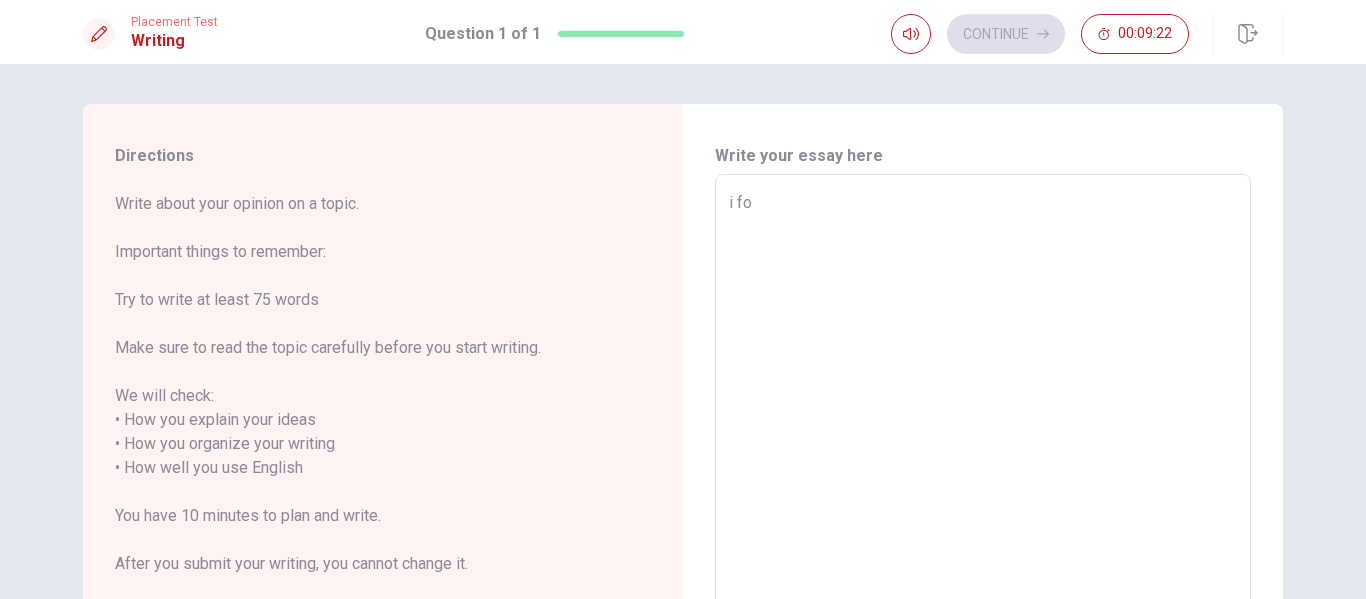 type on "x" 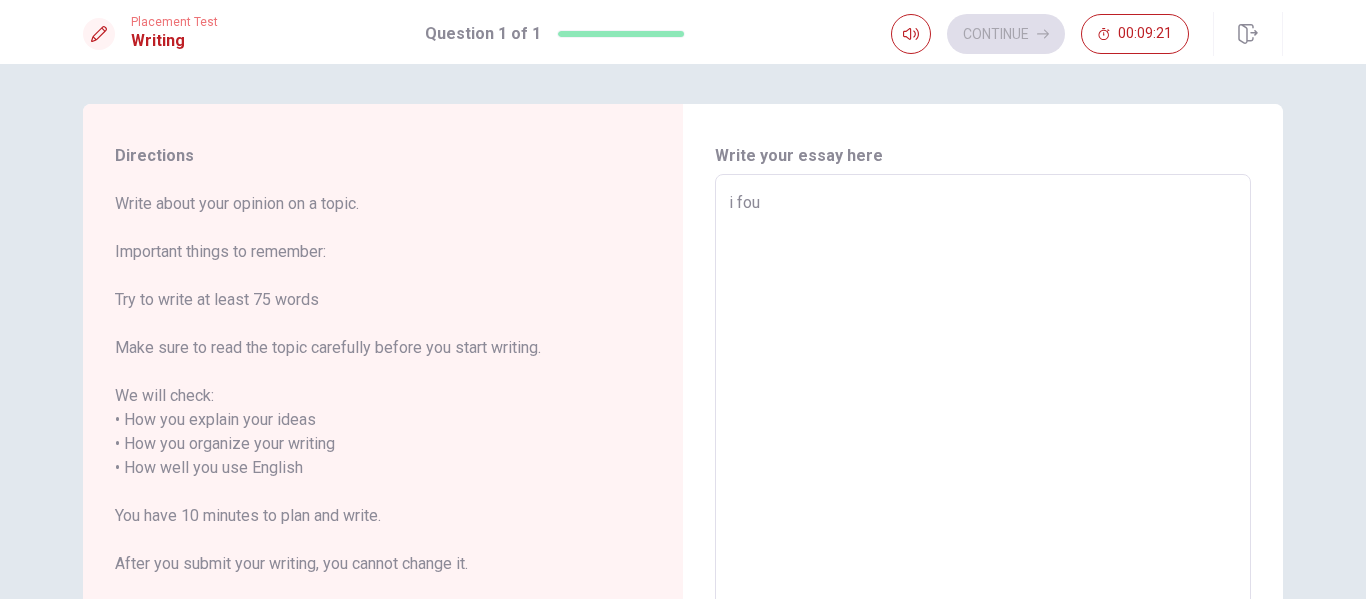 type on "x" 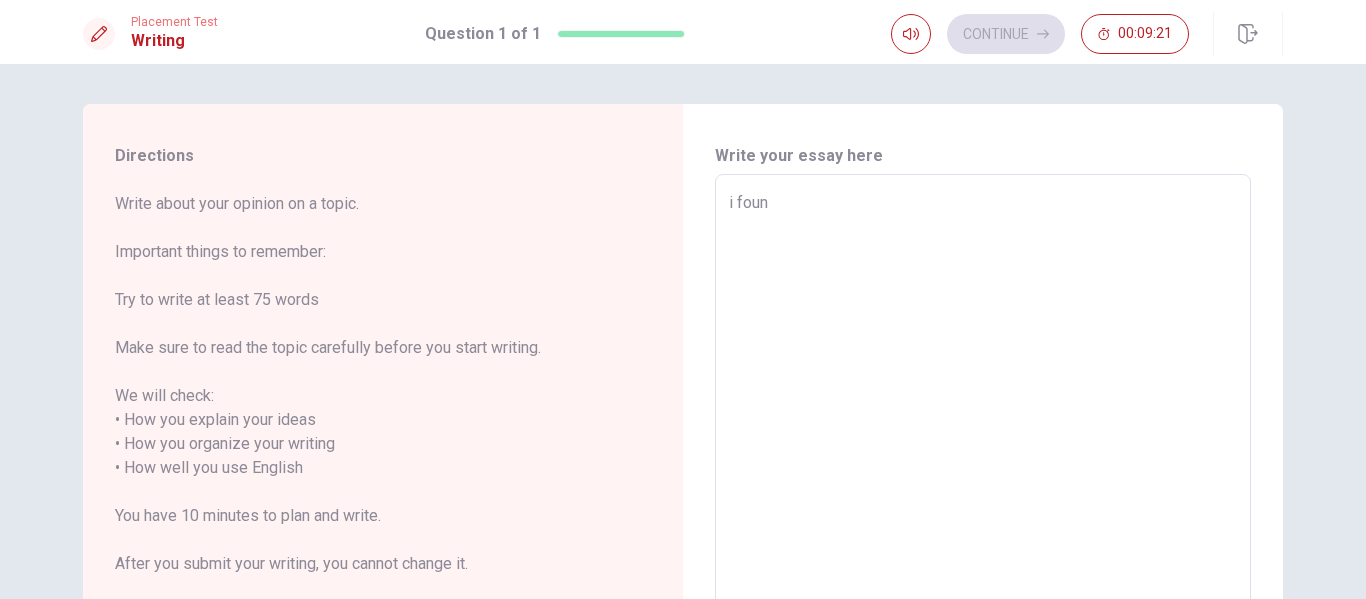 type on "x" 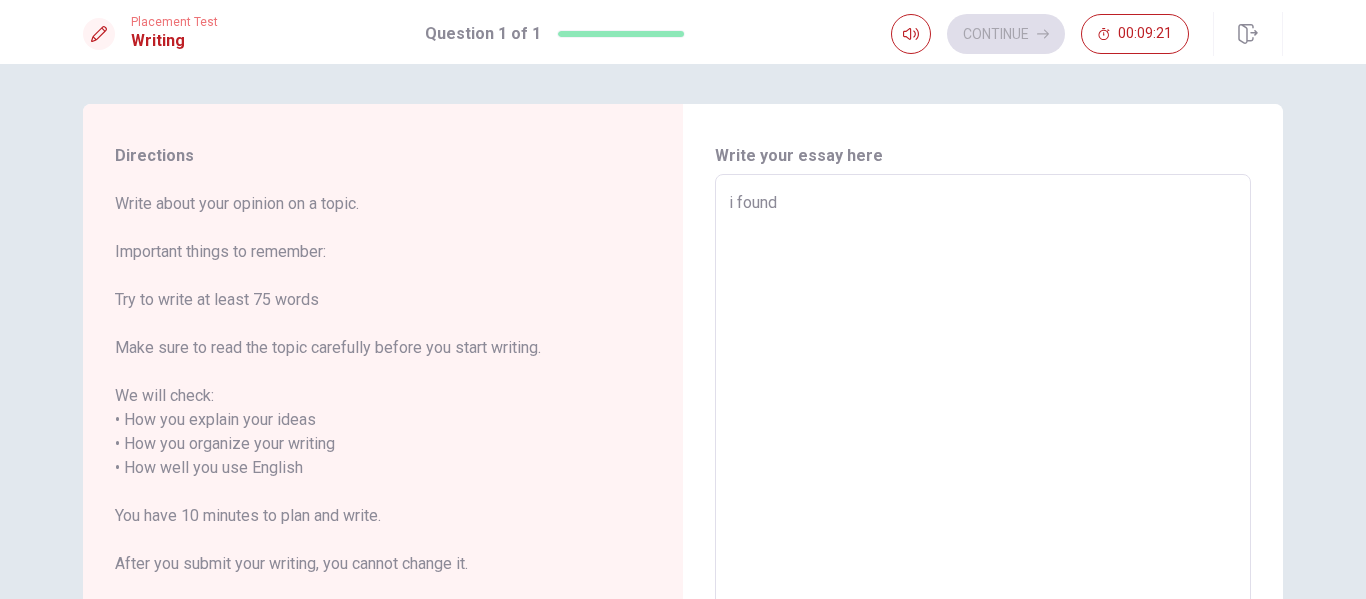 type on "x" 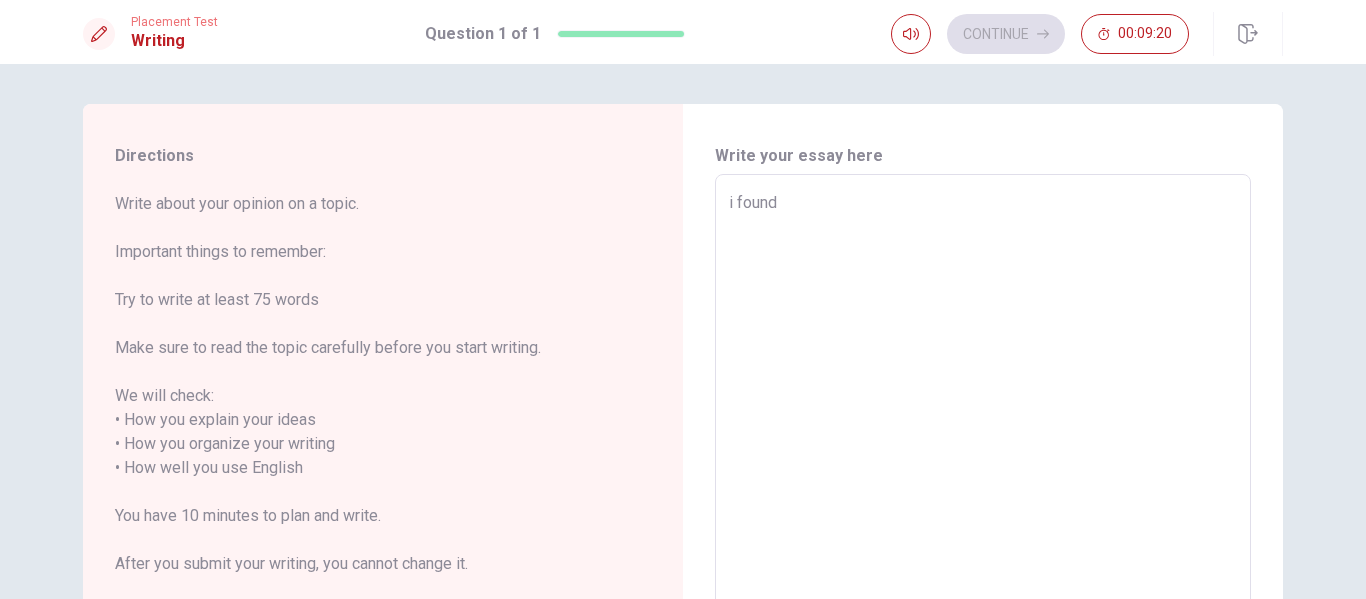 type on "i found t" 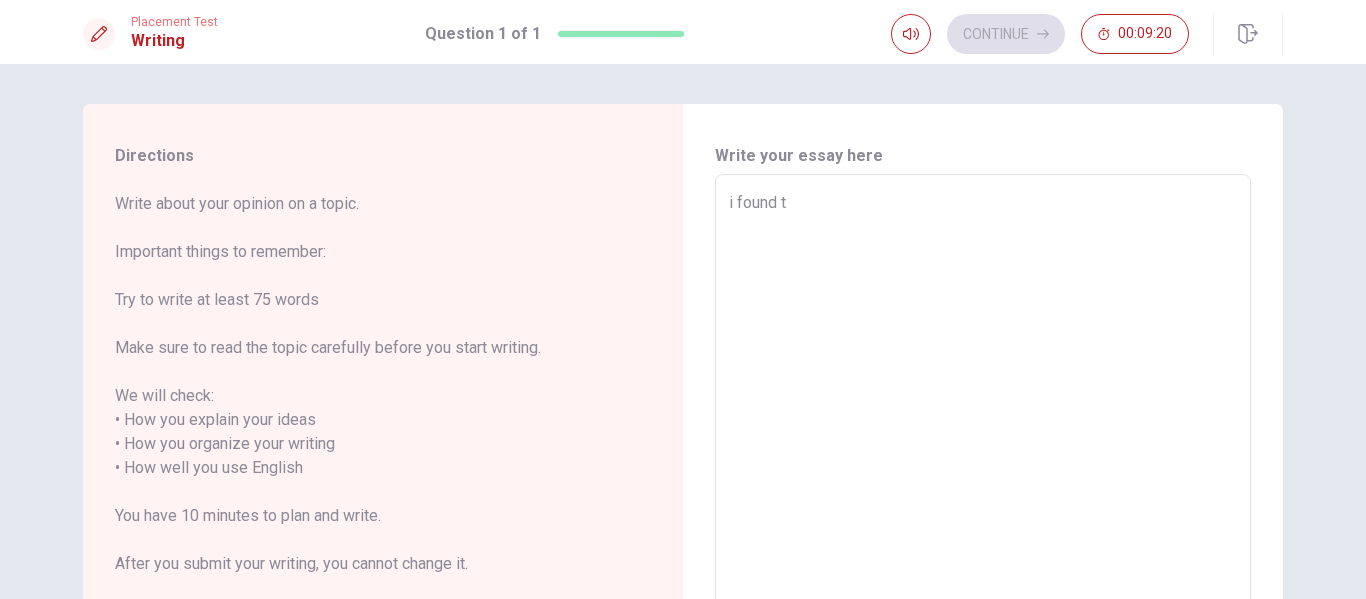 type on "x" 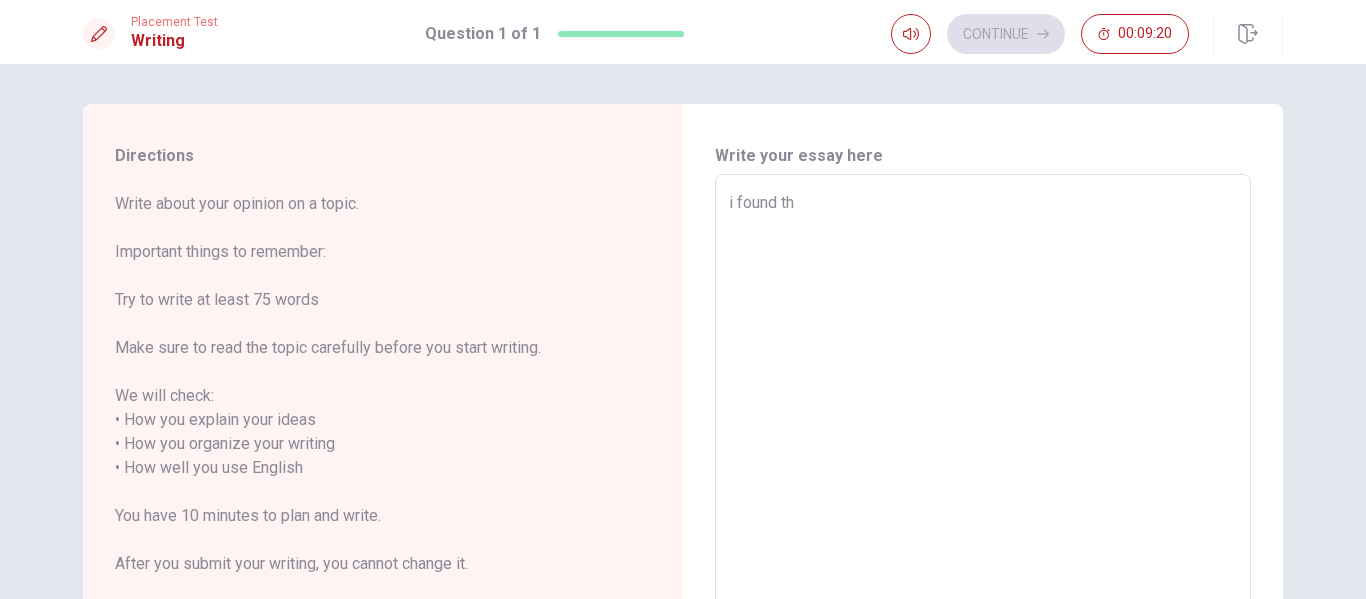 type on "x" 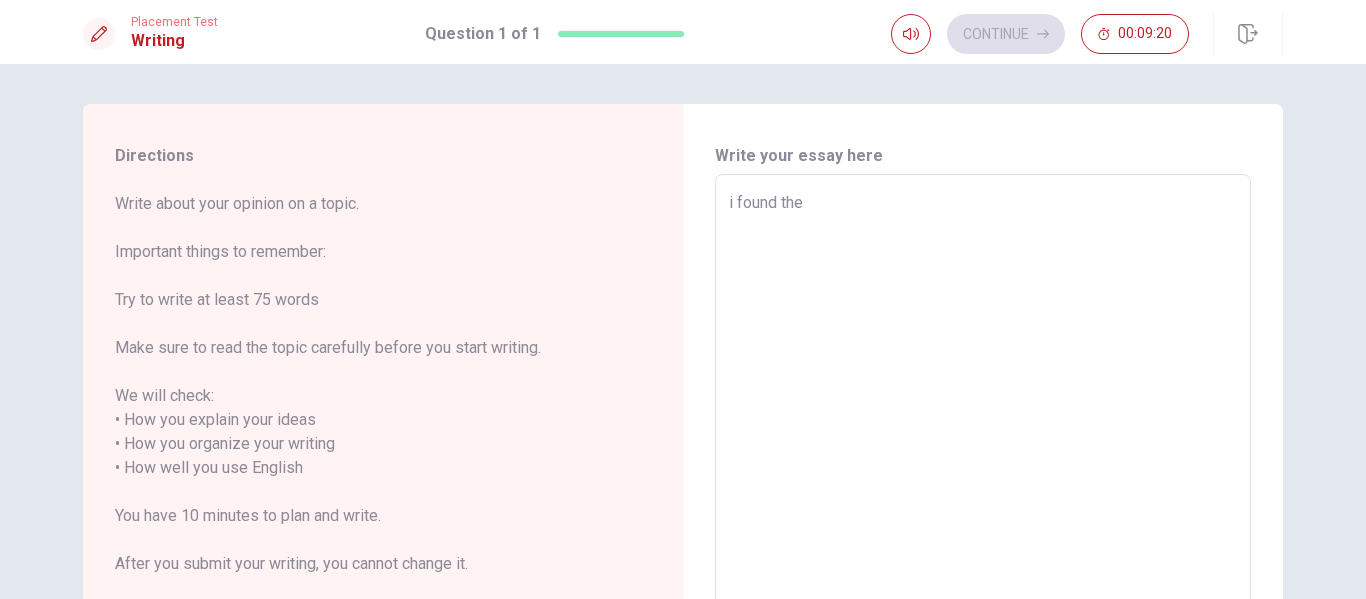 type on "x" 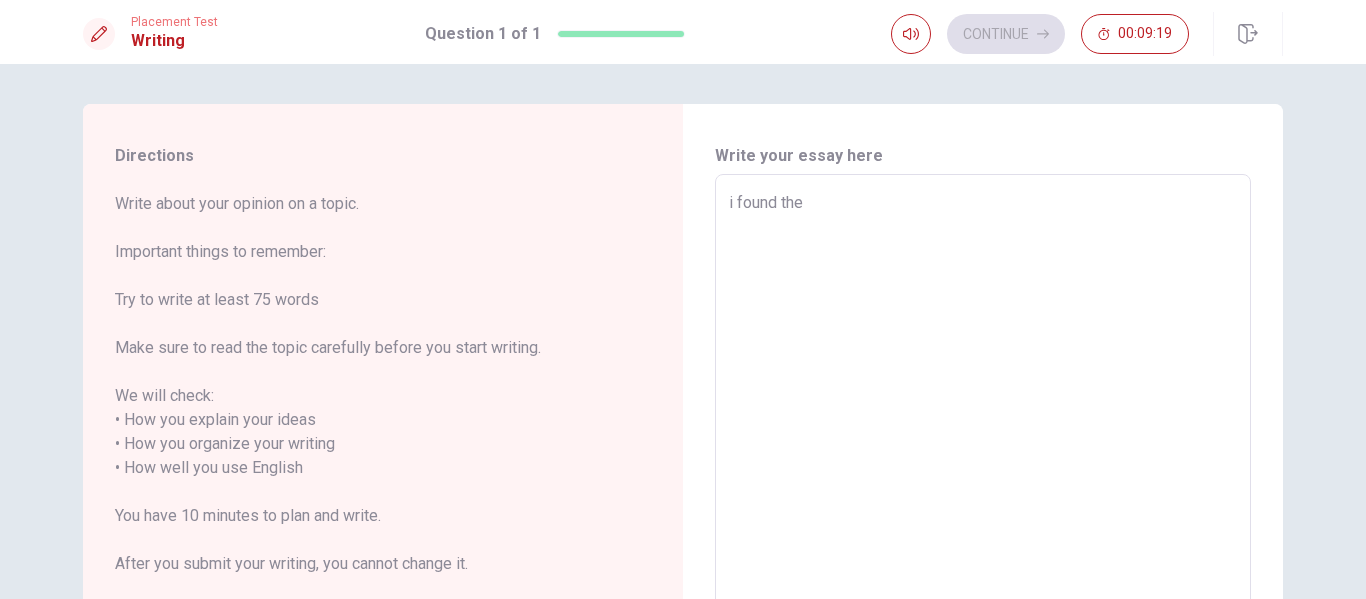 type on "i found the" 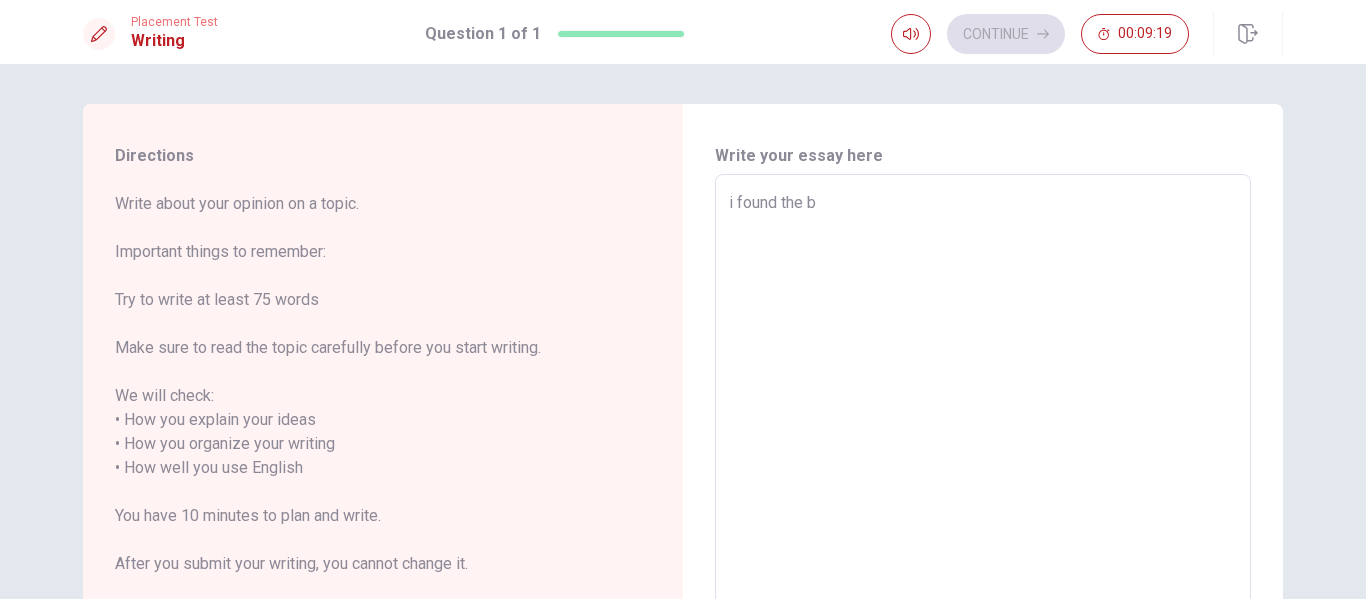type on "x" 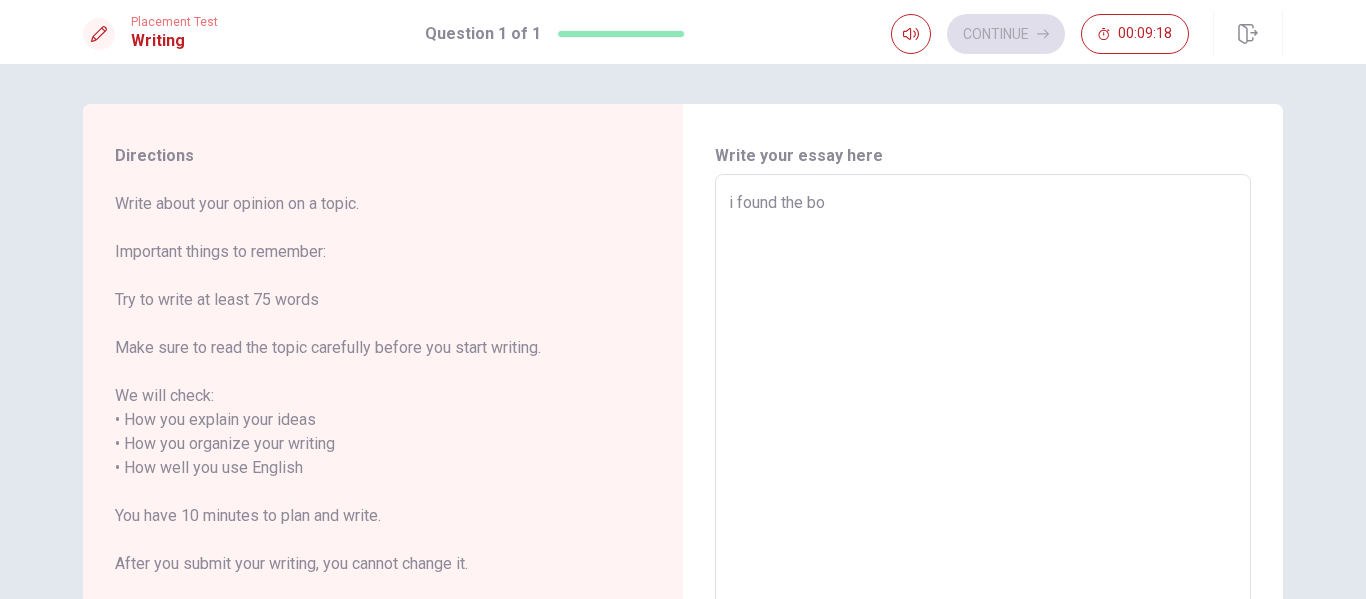 type on "x" 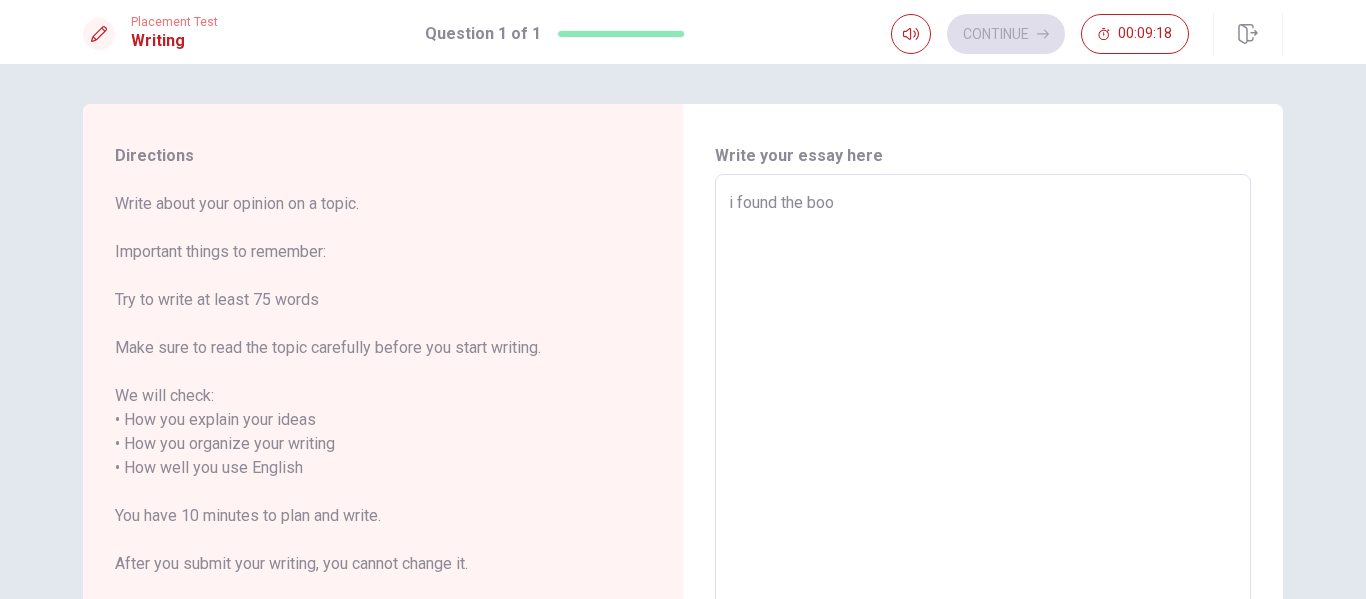 type on "x" 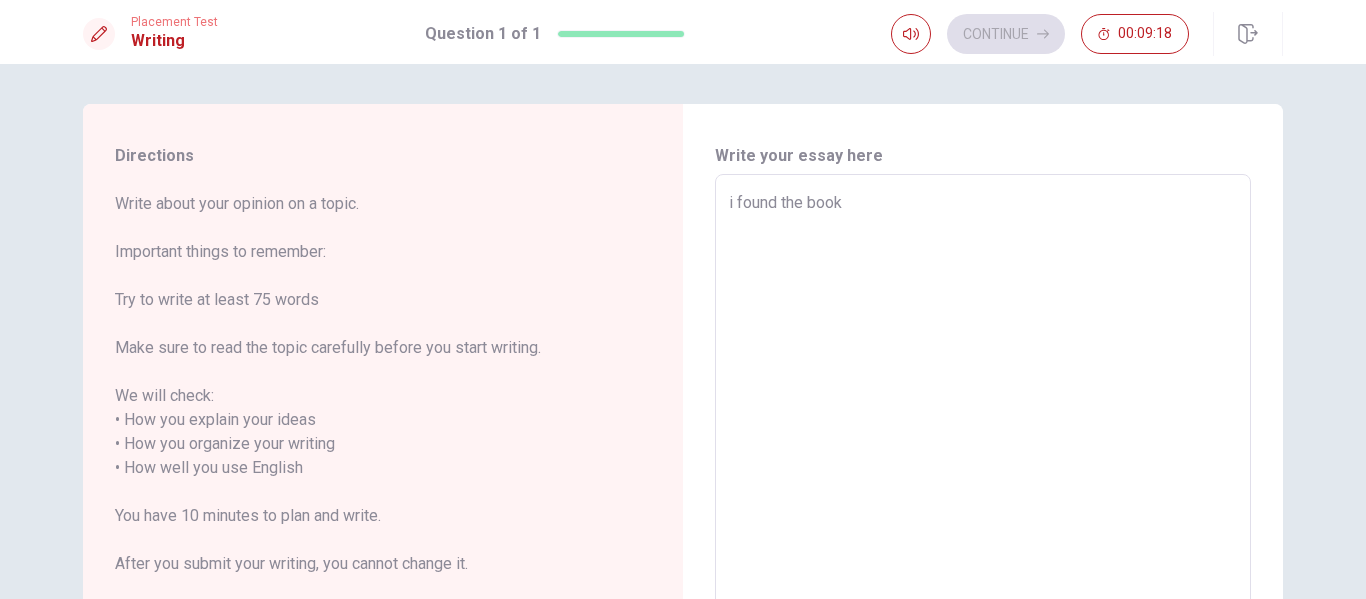 type on "x" 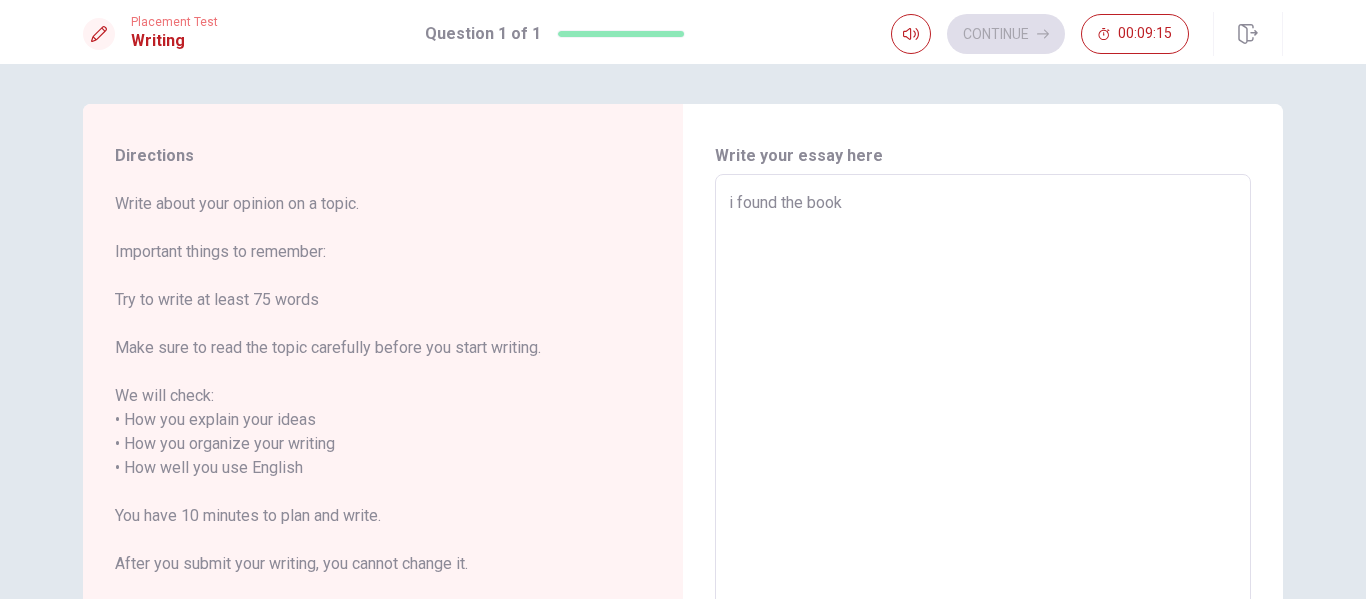 type on "x" 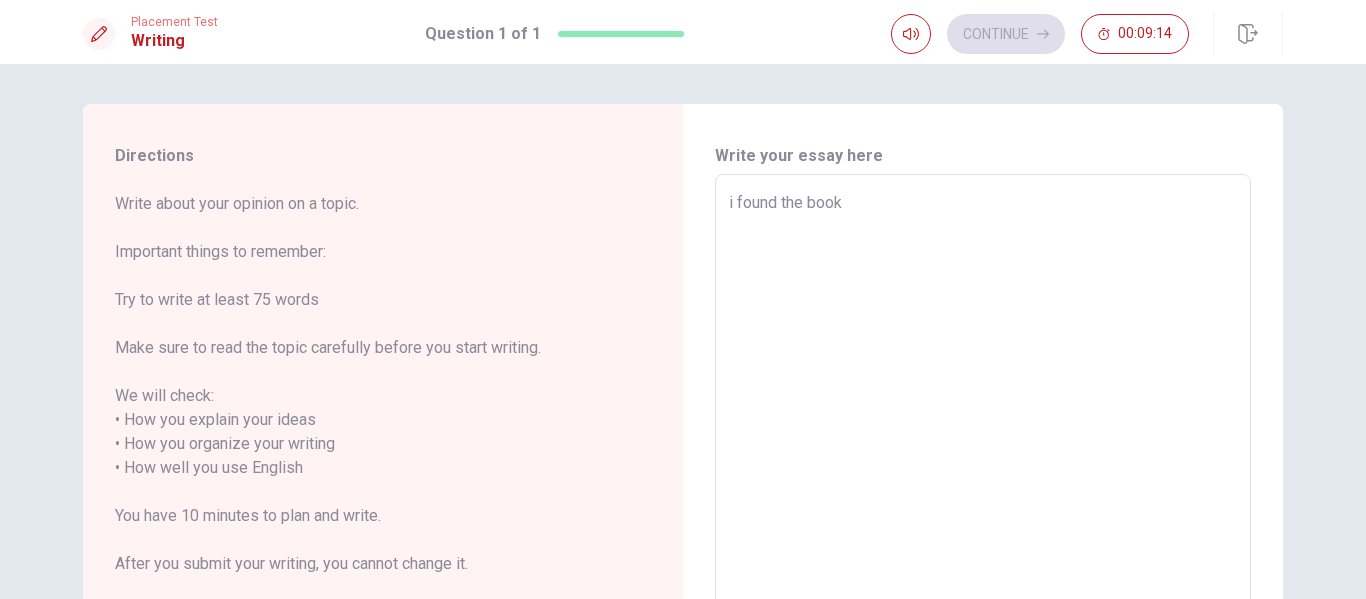 type on "i found the book "" 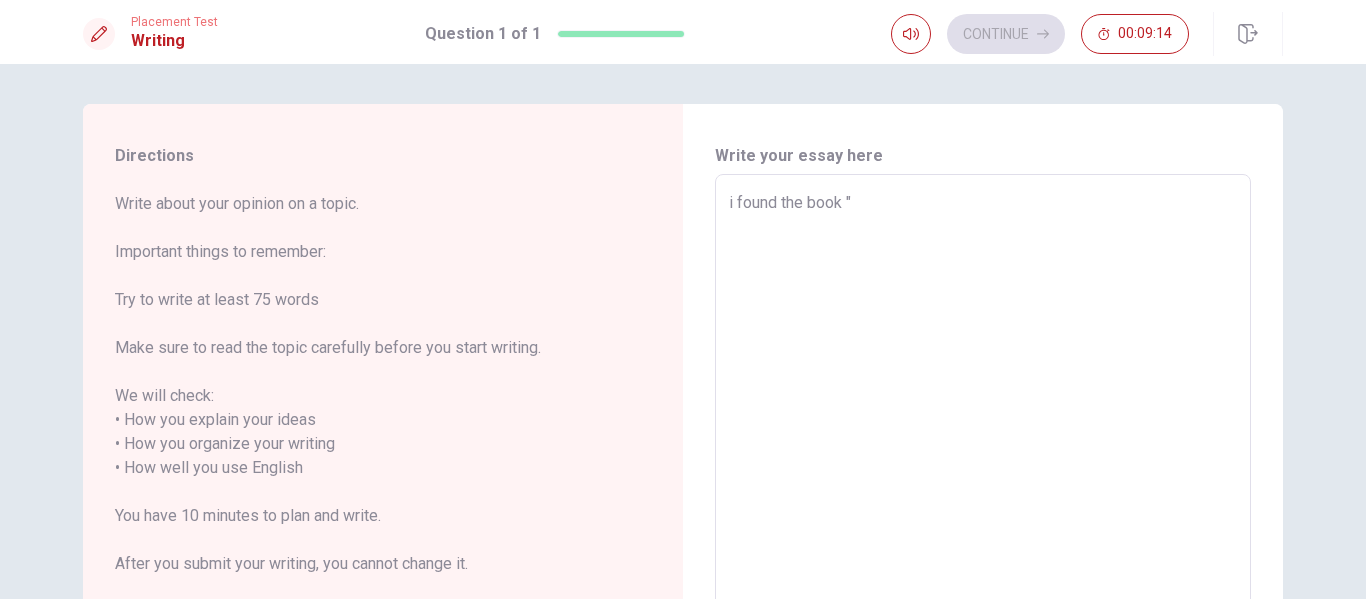 type on "x" 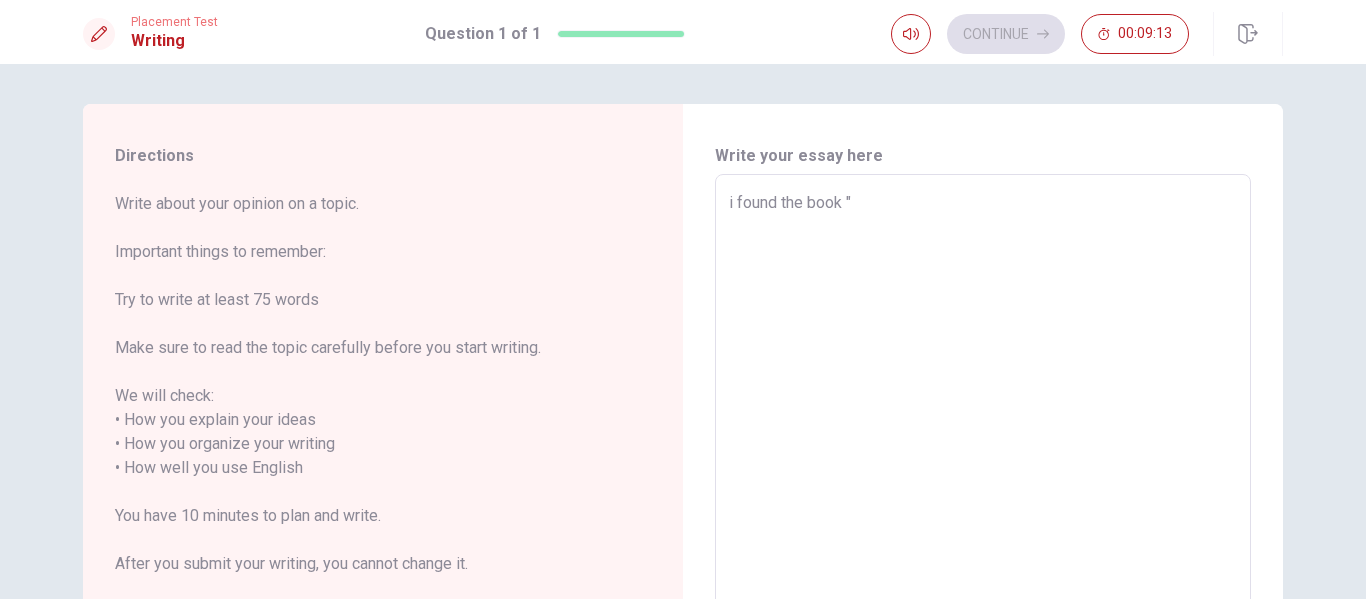 type on "i found the book "t" 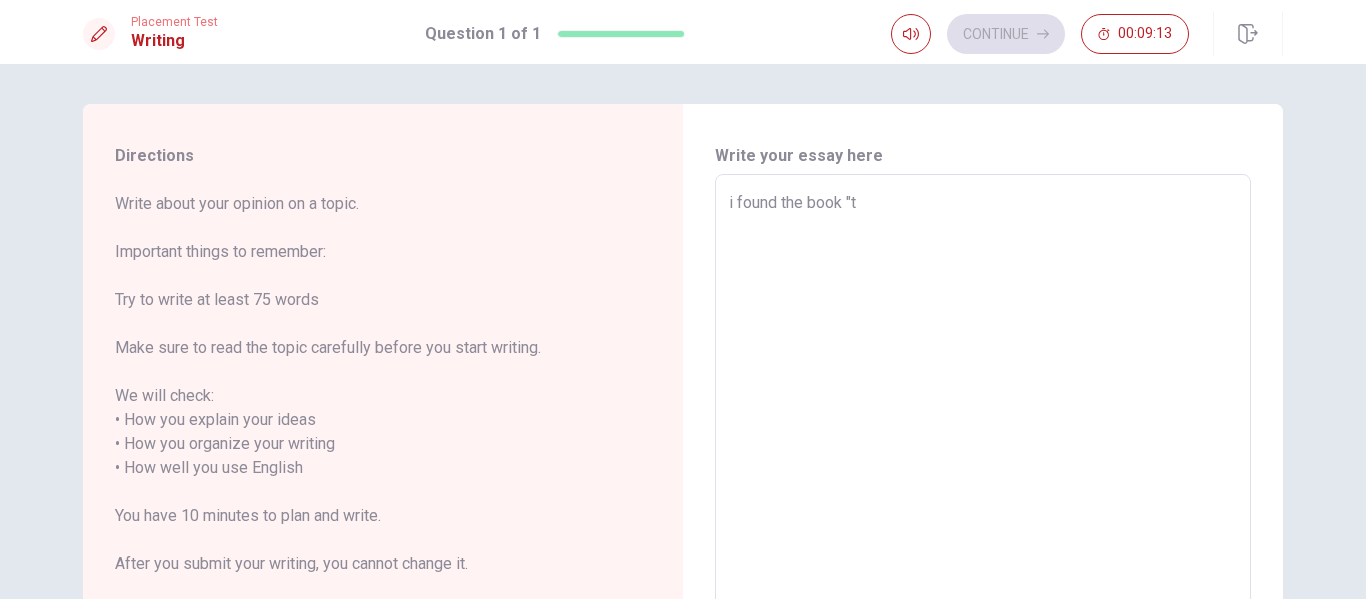 type on "x" 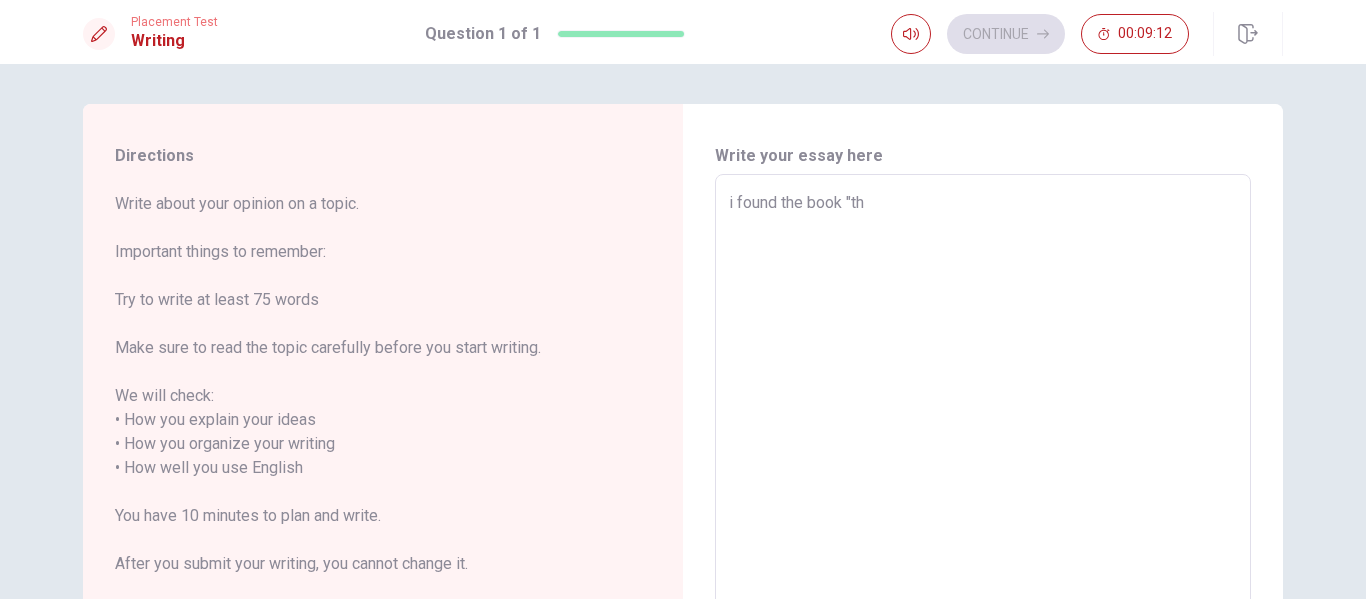 type on "x" 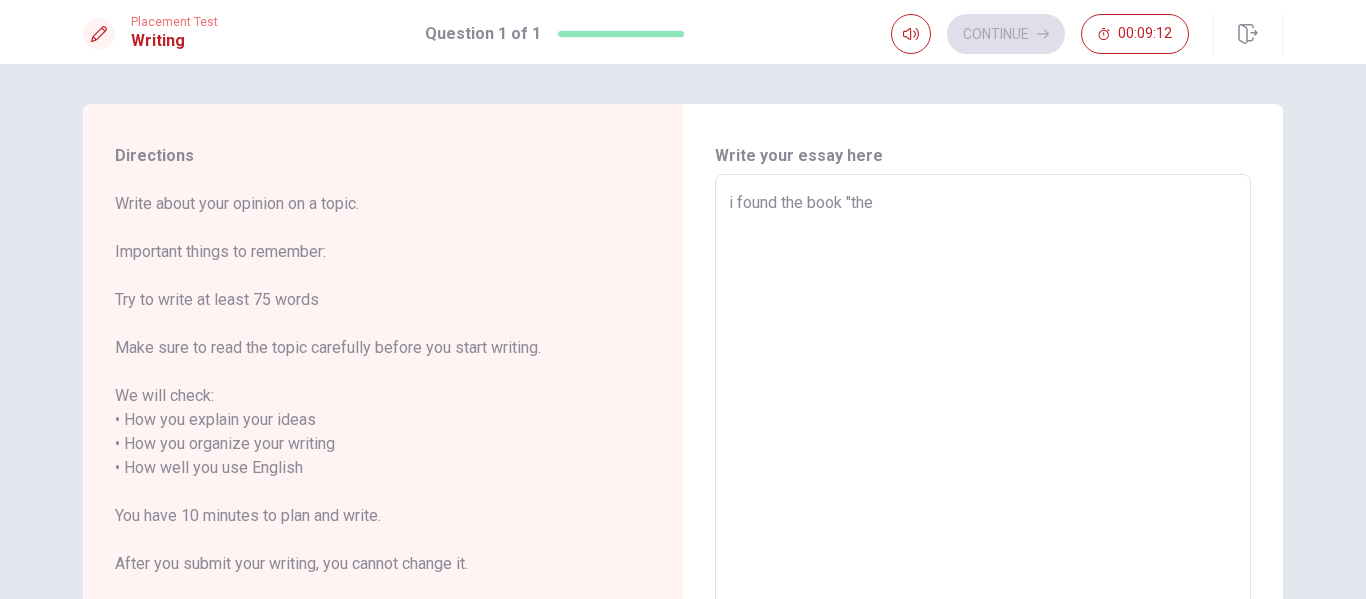 type on "x" 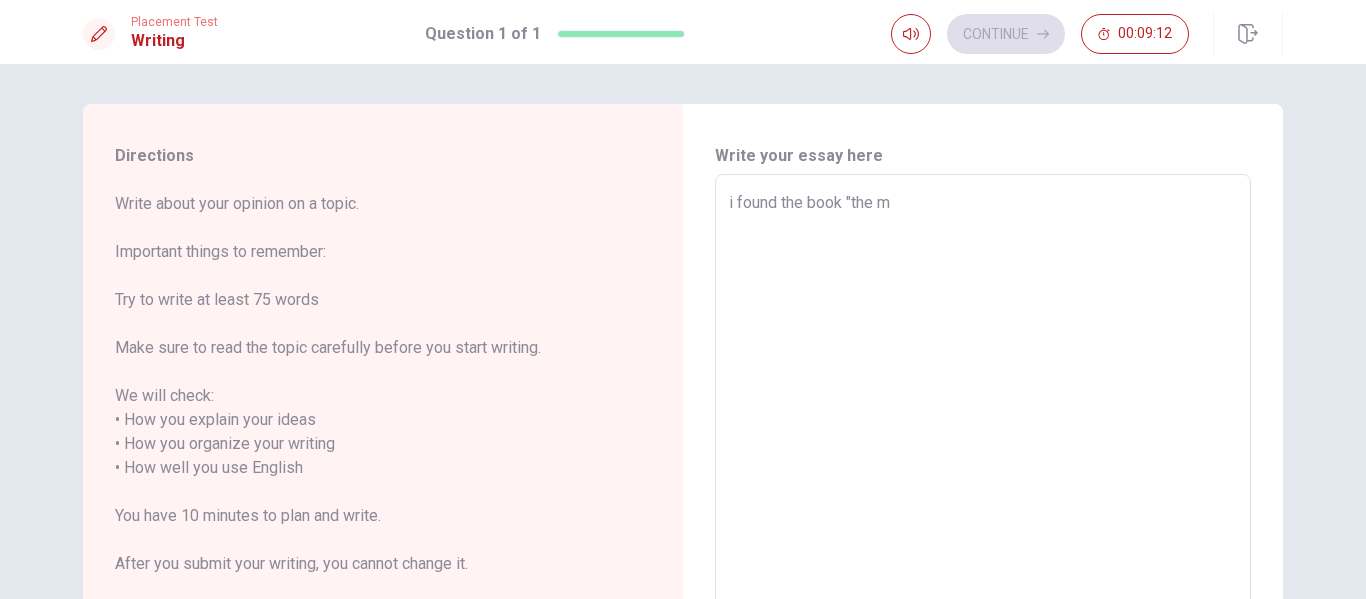 type on "x" 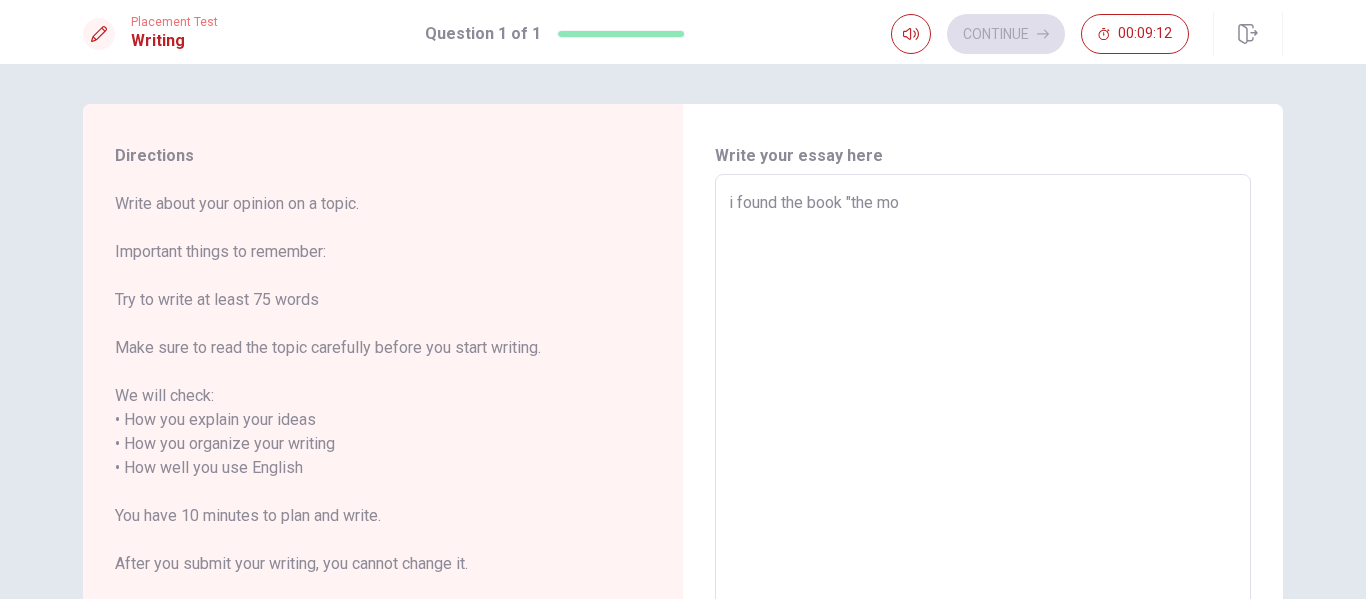 type on "x" 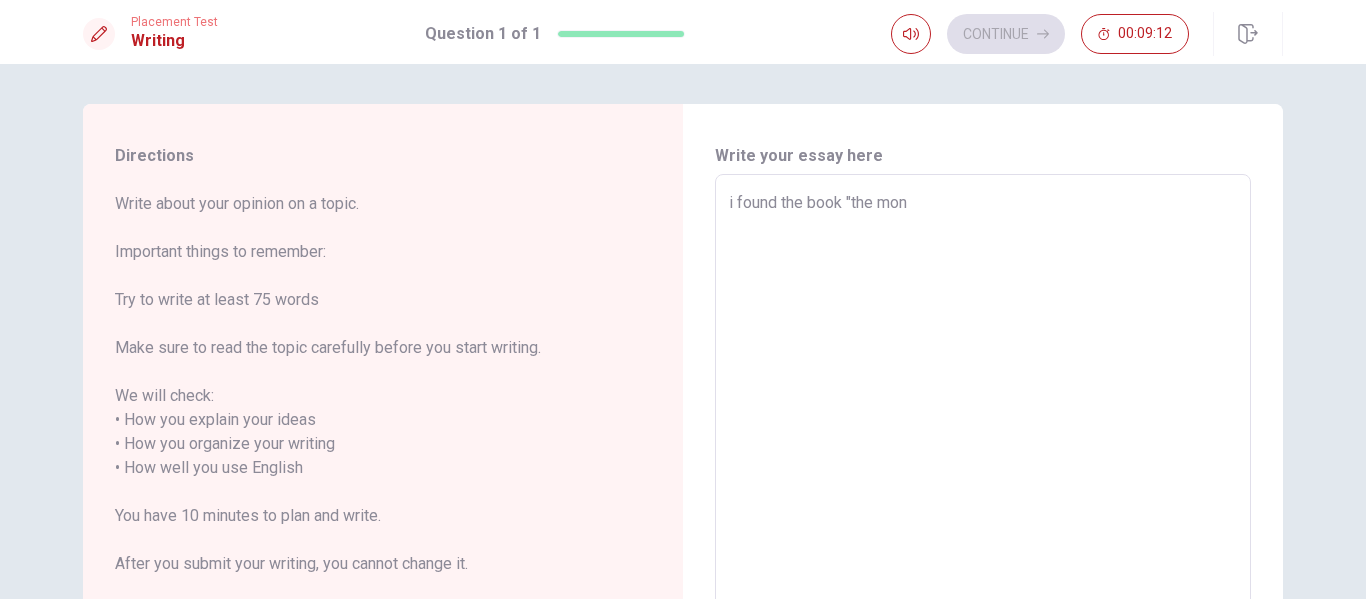 type on "x" 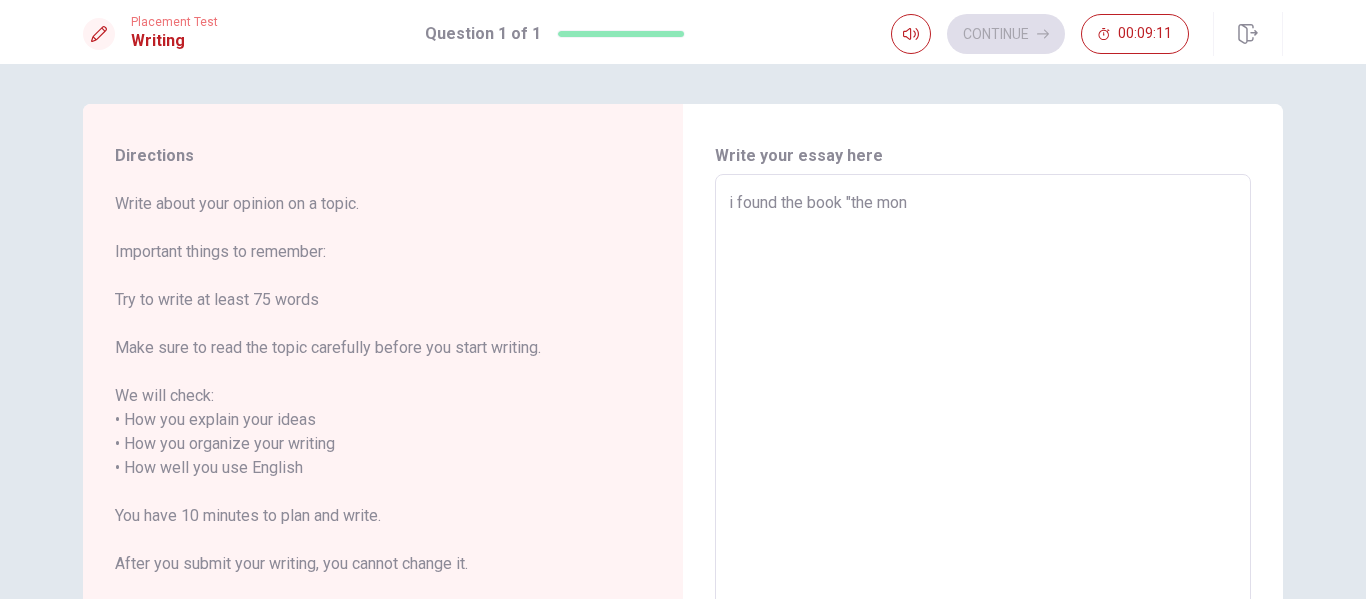type on "i found the book "the mong" 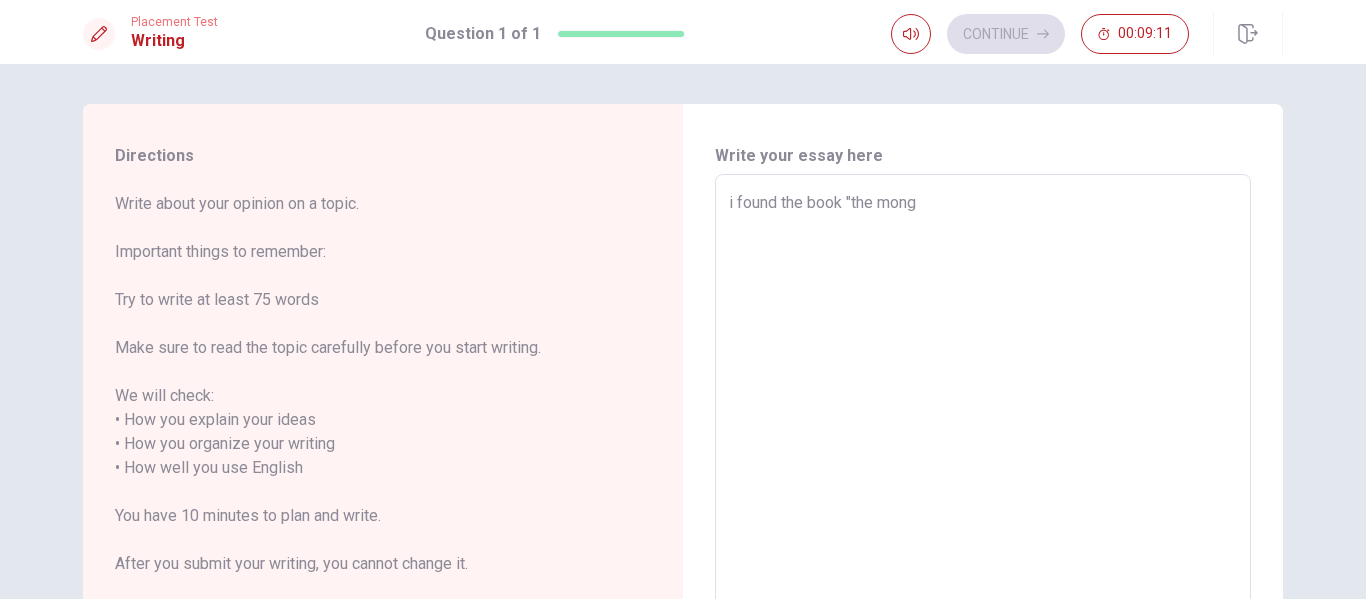 type on "x" 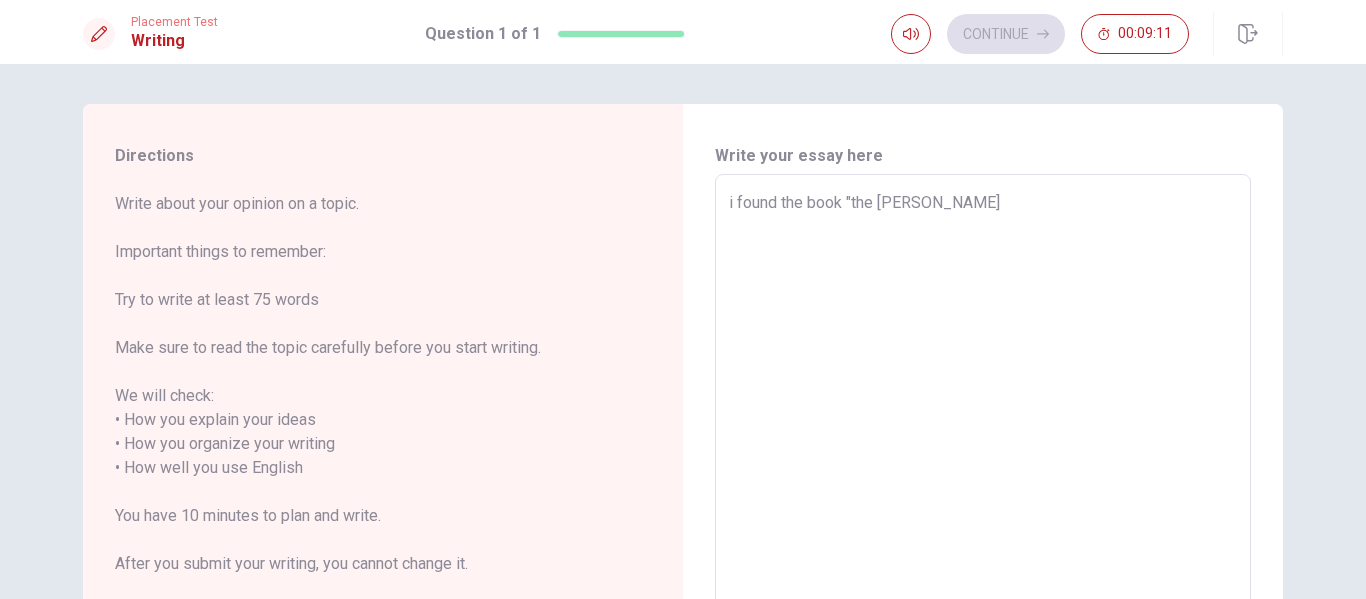 type on "x" 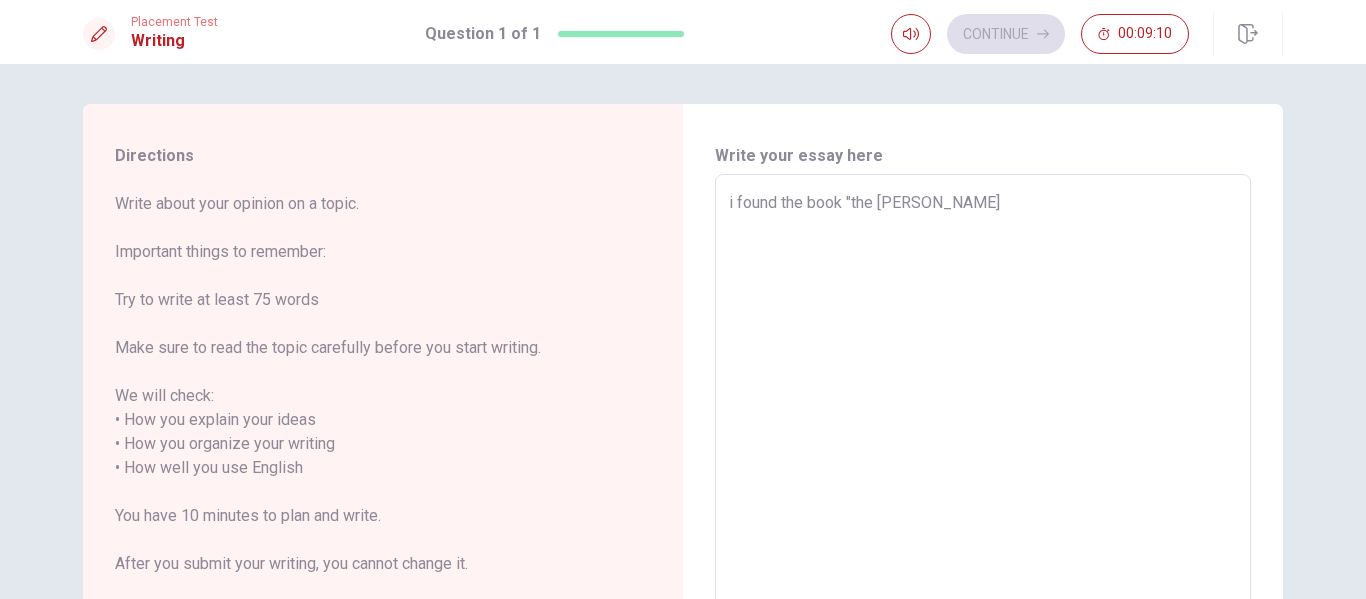 type on "x" 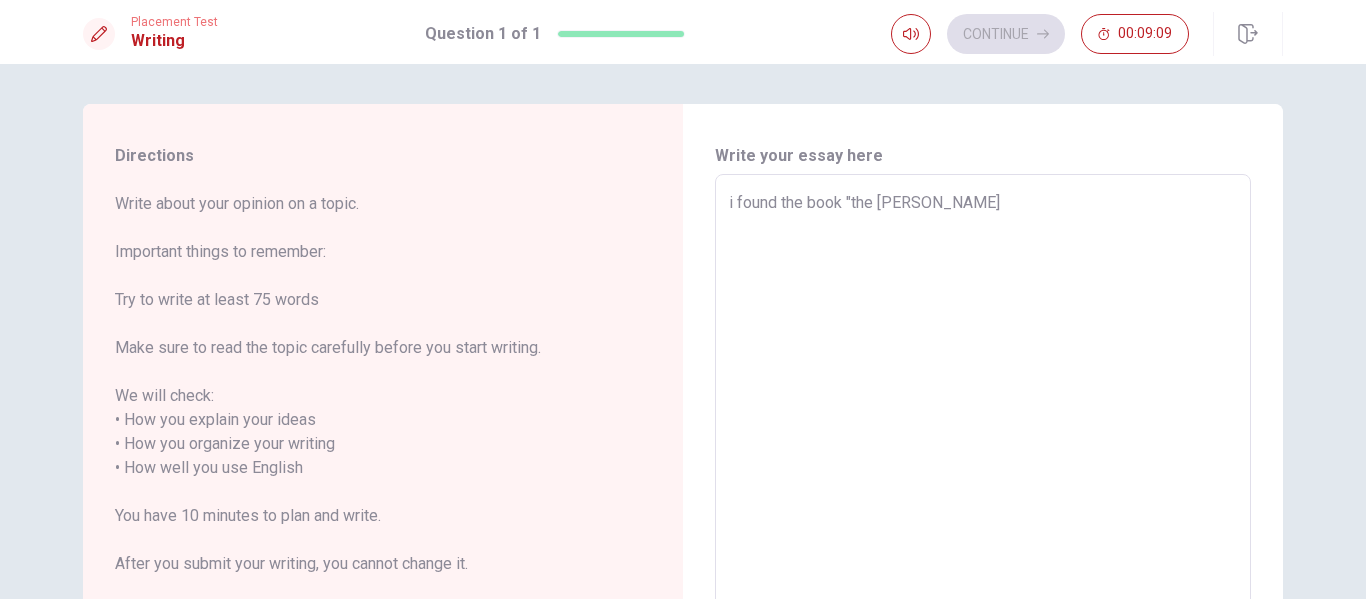 type on "i found the book "the [DEMOGRAPHIC_DATA] w" 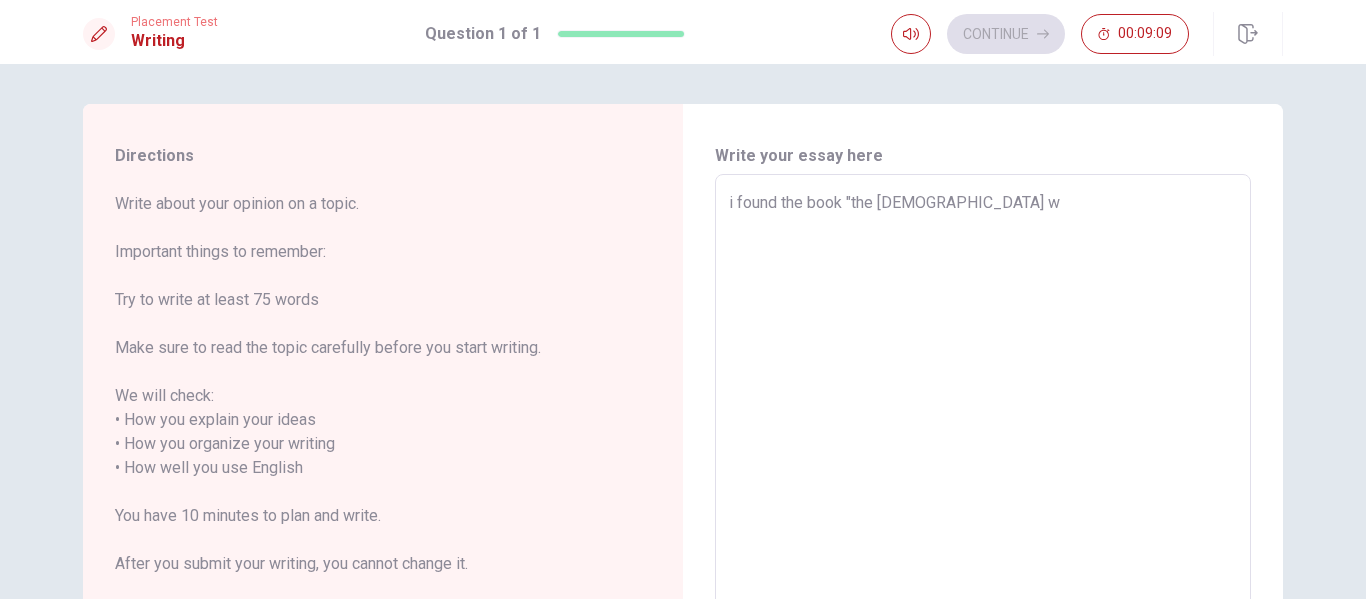 type on "x" 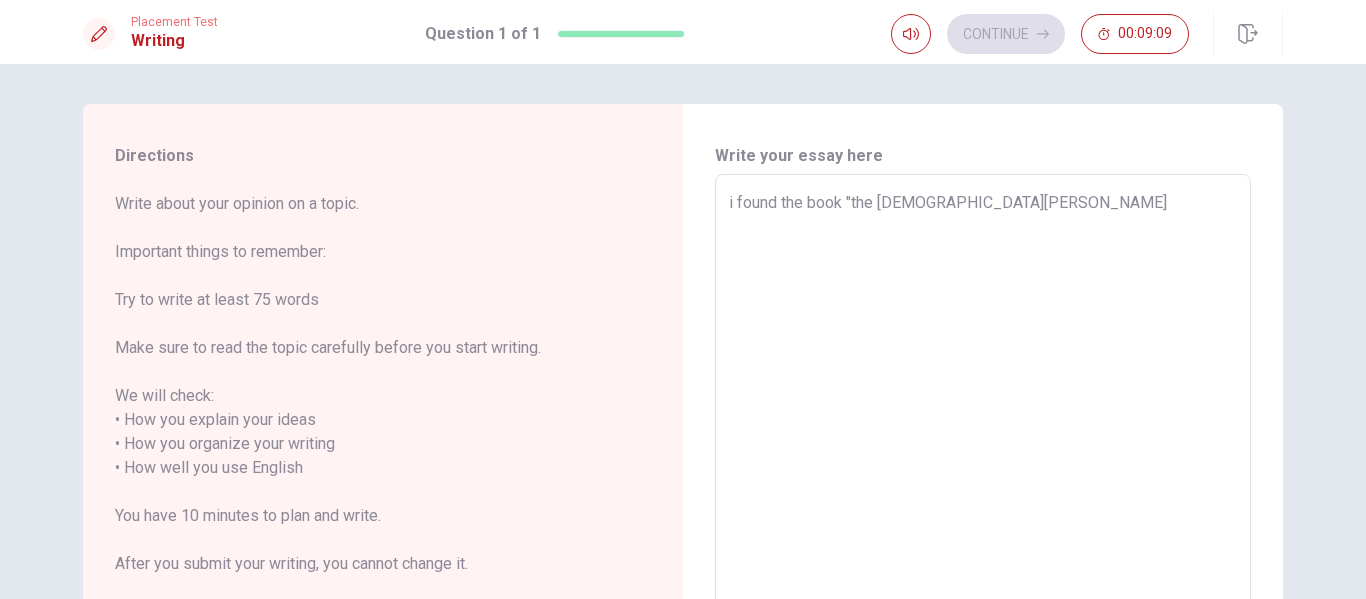 type on "x" 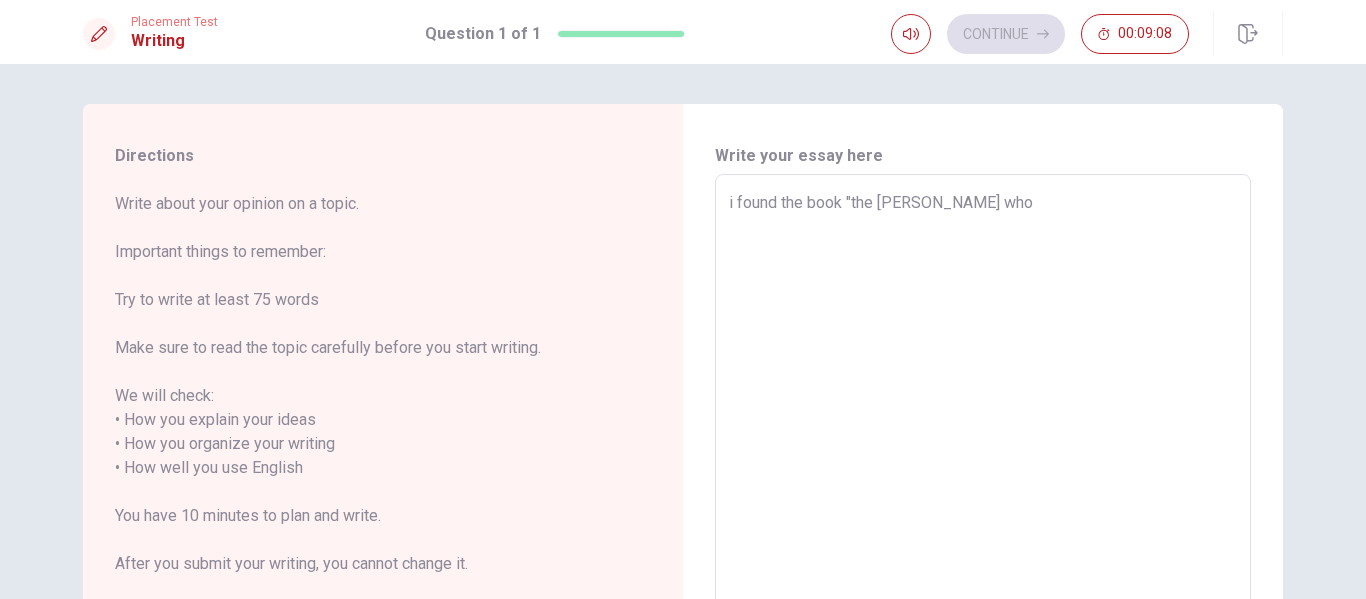 type on "x" 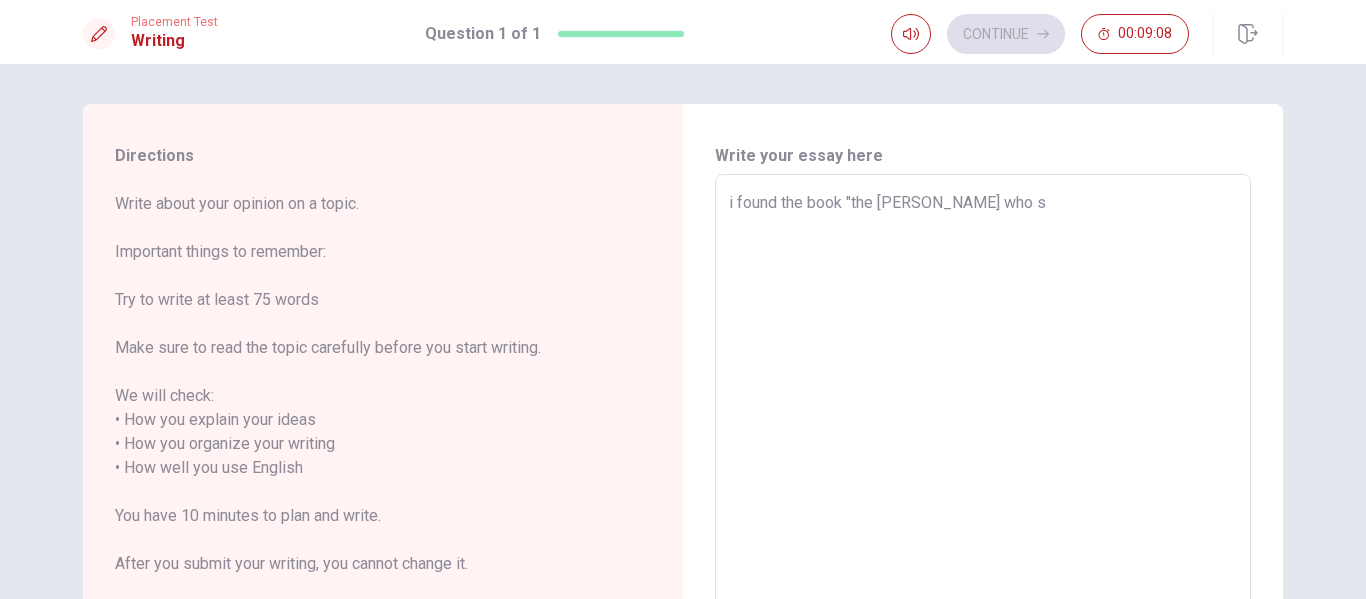 type on "x" 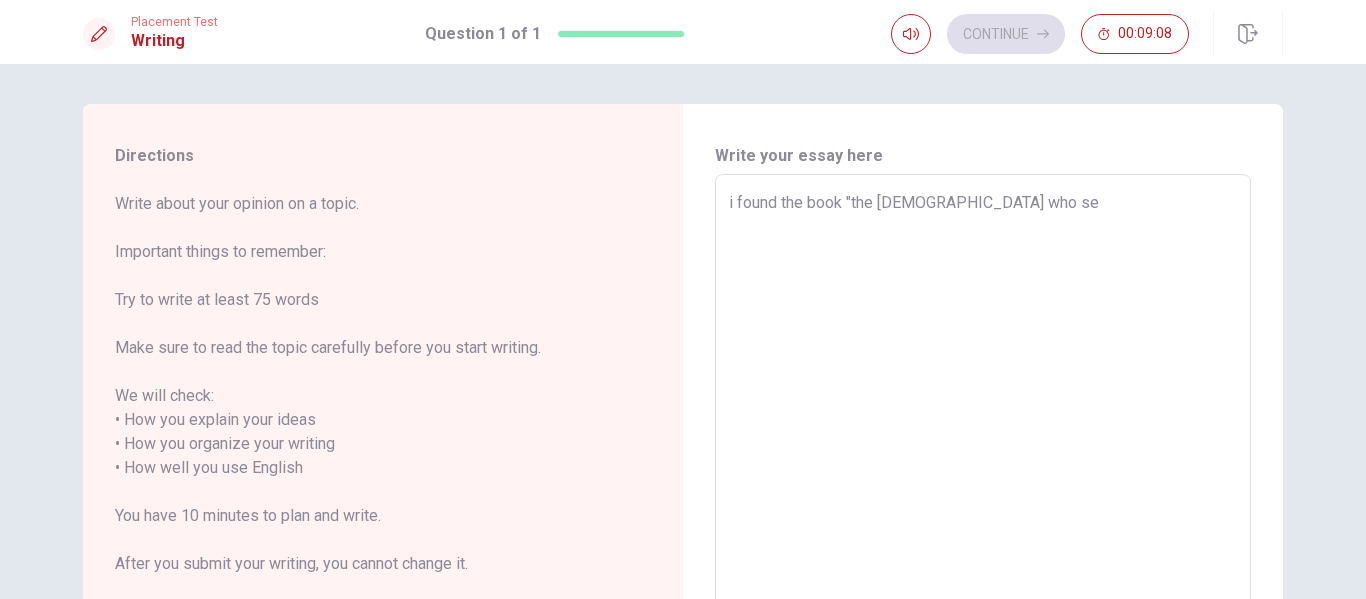 type on "x" 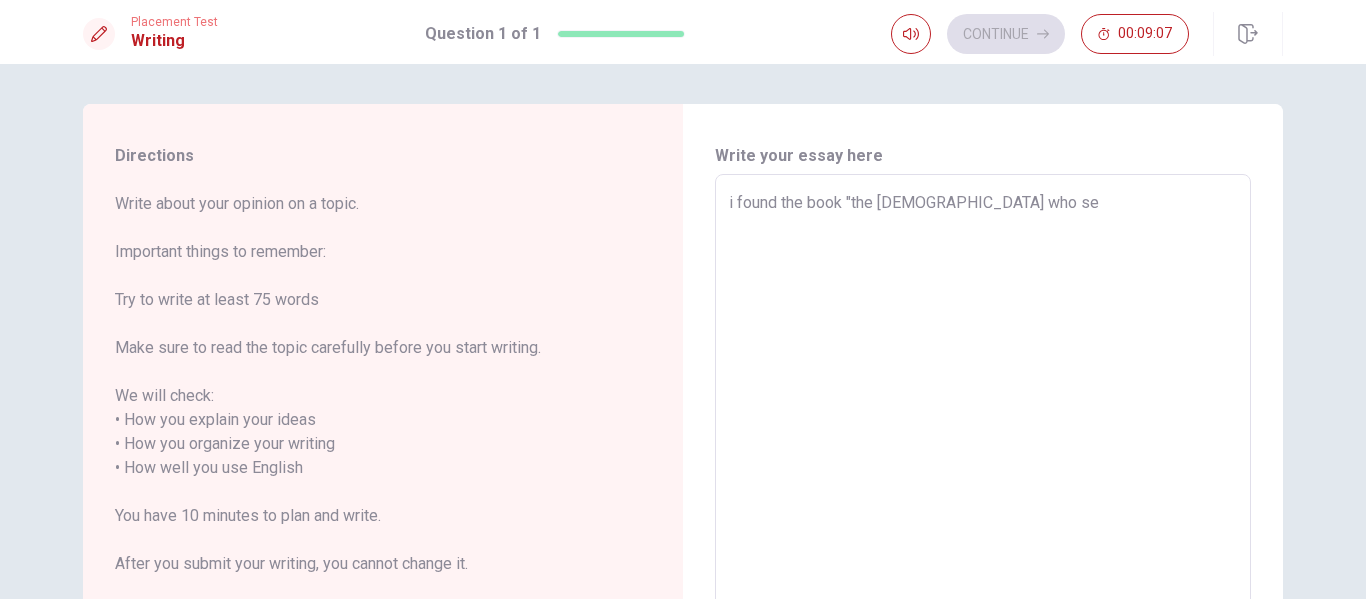 type on "i found the book "the [PERSON_NAME] who sel" 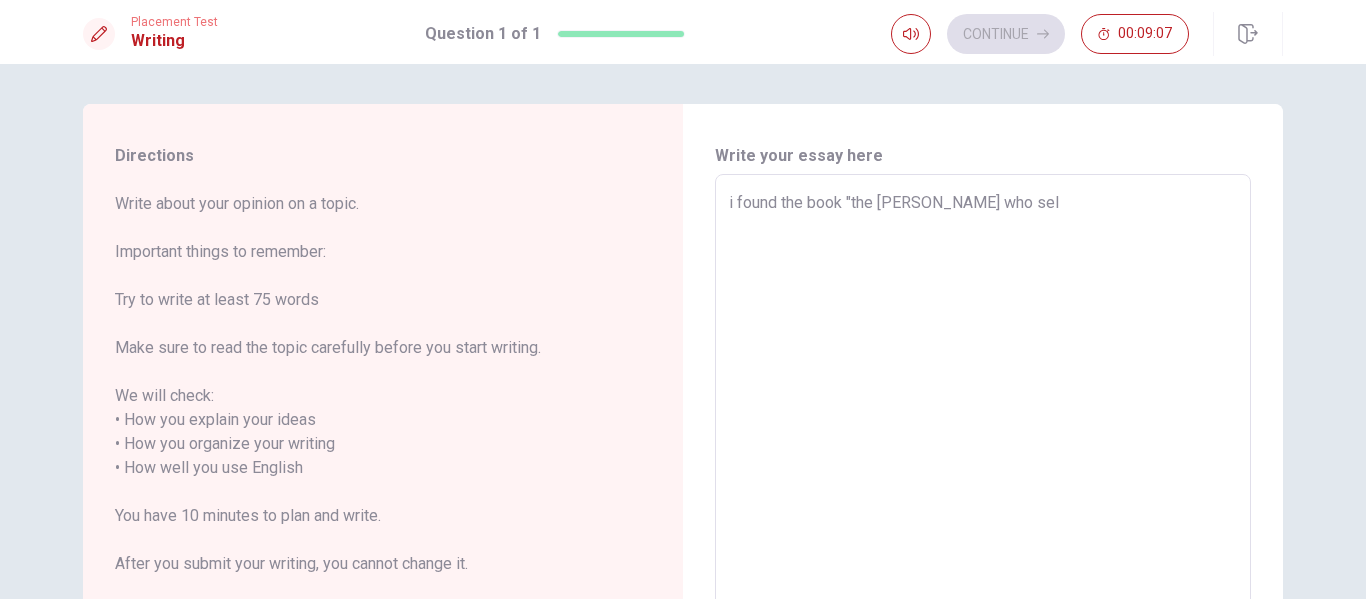 type on "x" 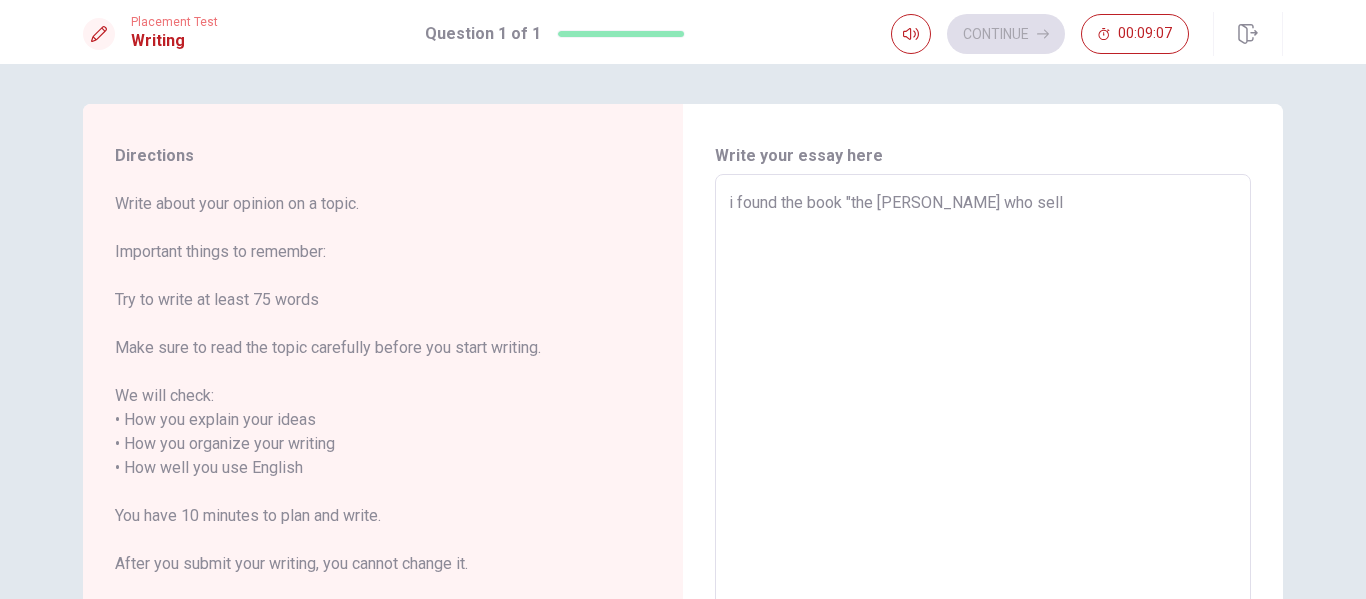 type on "x" 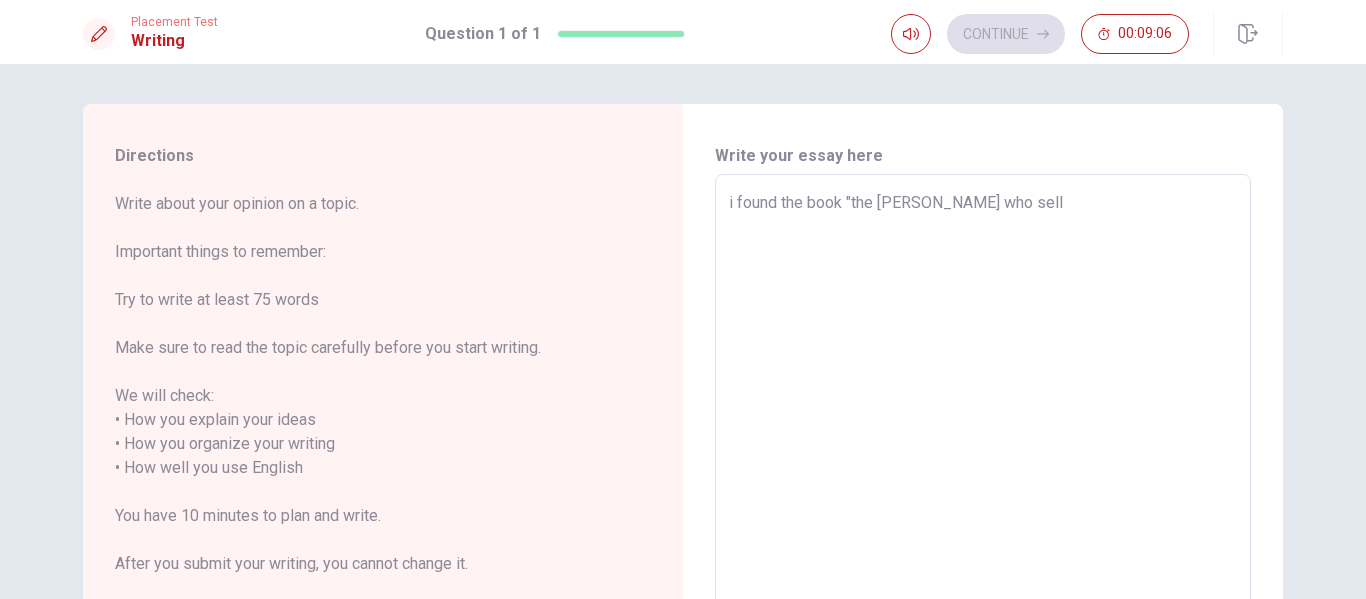 type on "i found the book "the [PERSON_NAME] who sell h" 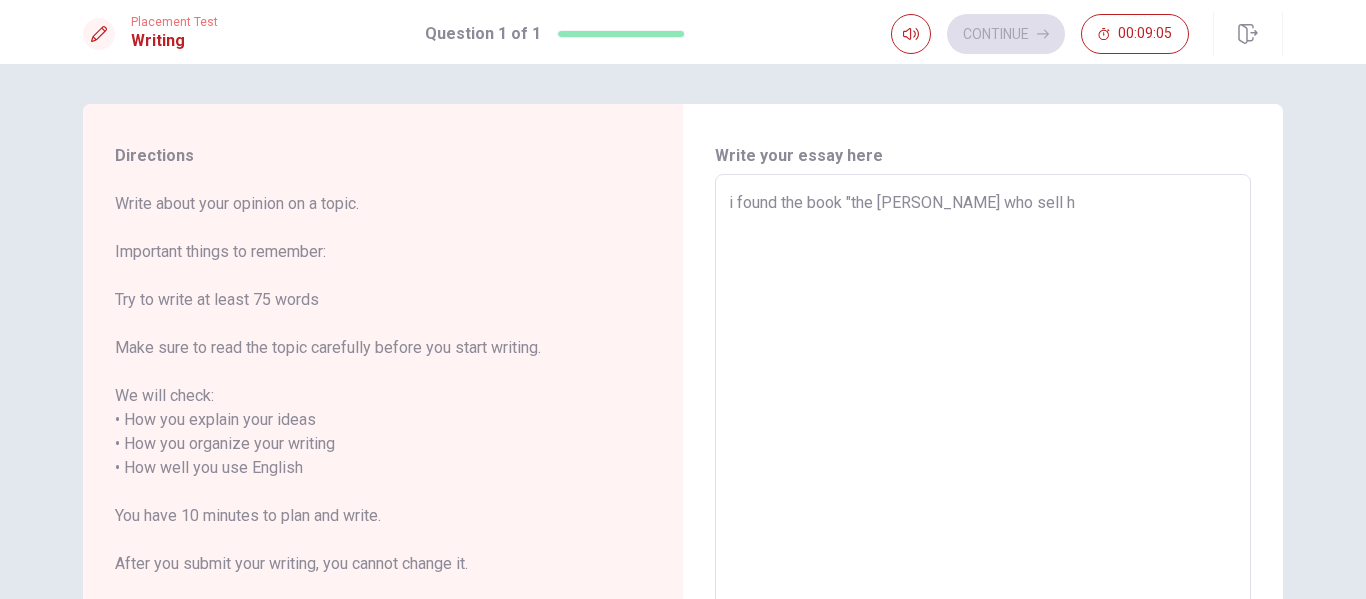 type on "x" 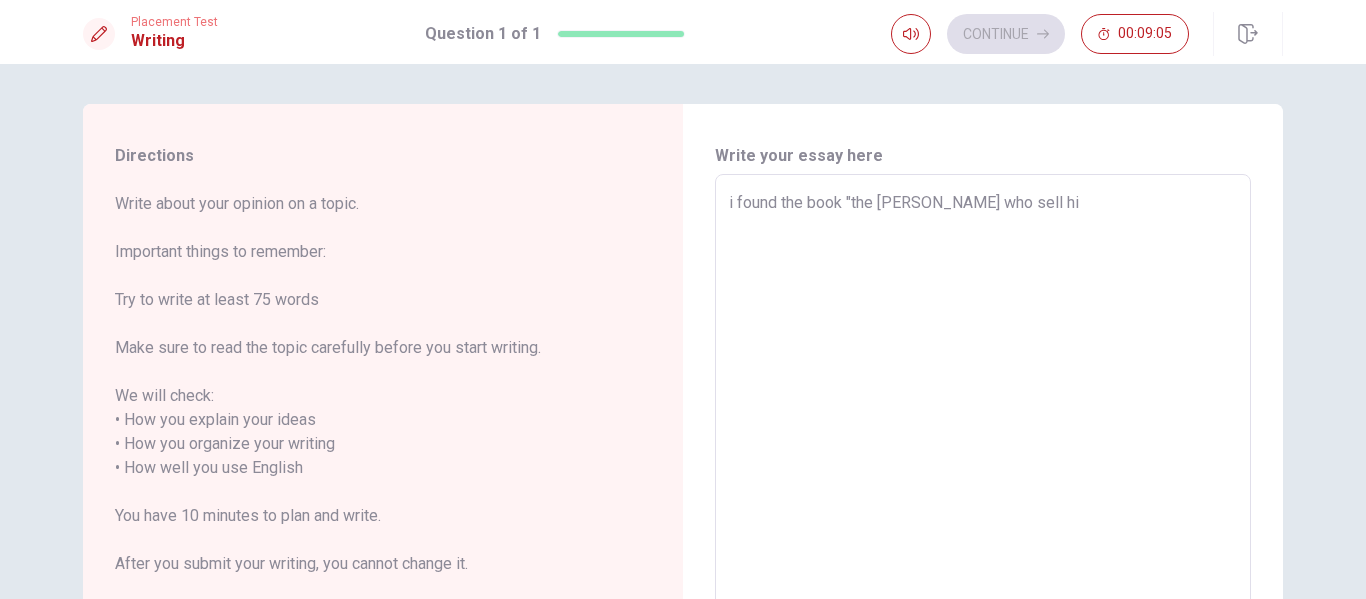 type on "x" 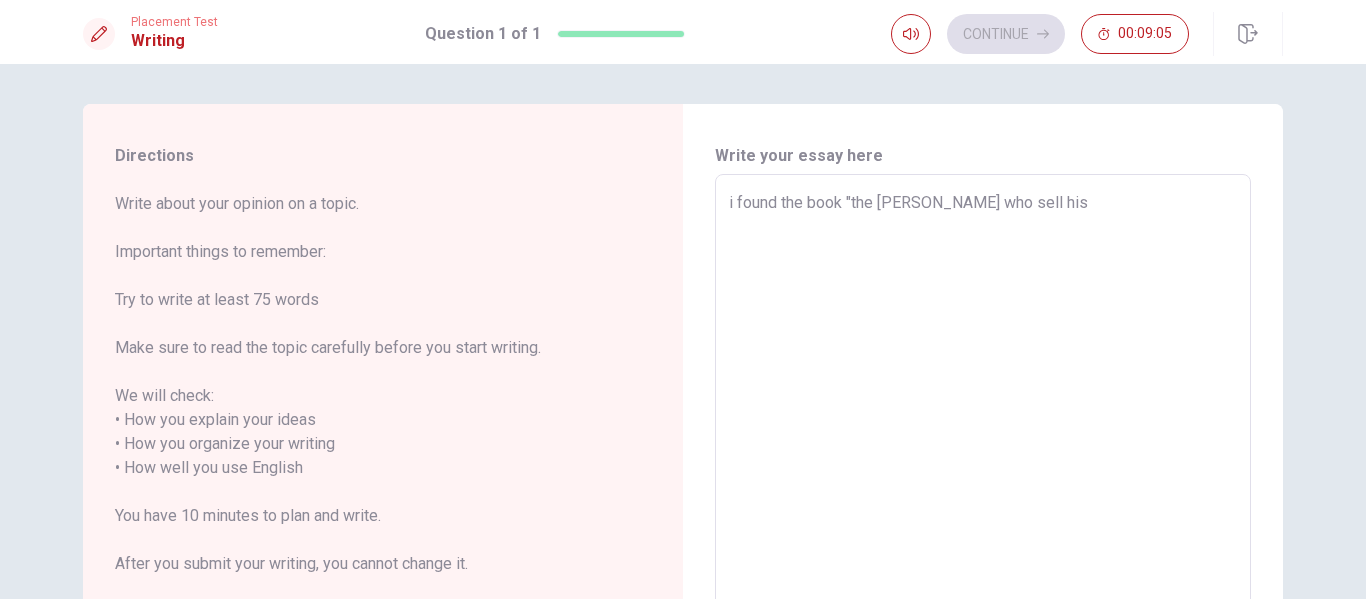 type on "x" 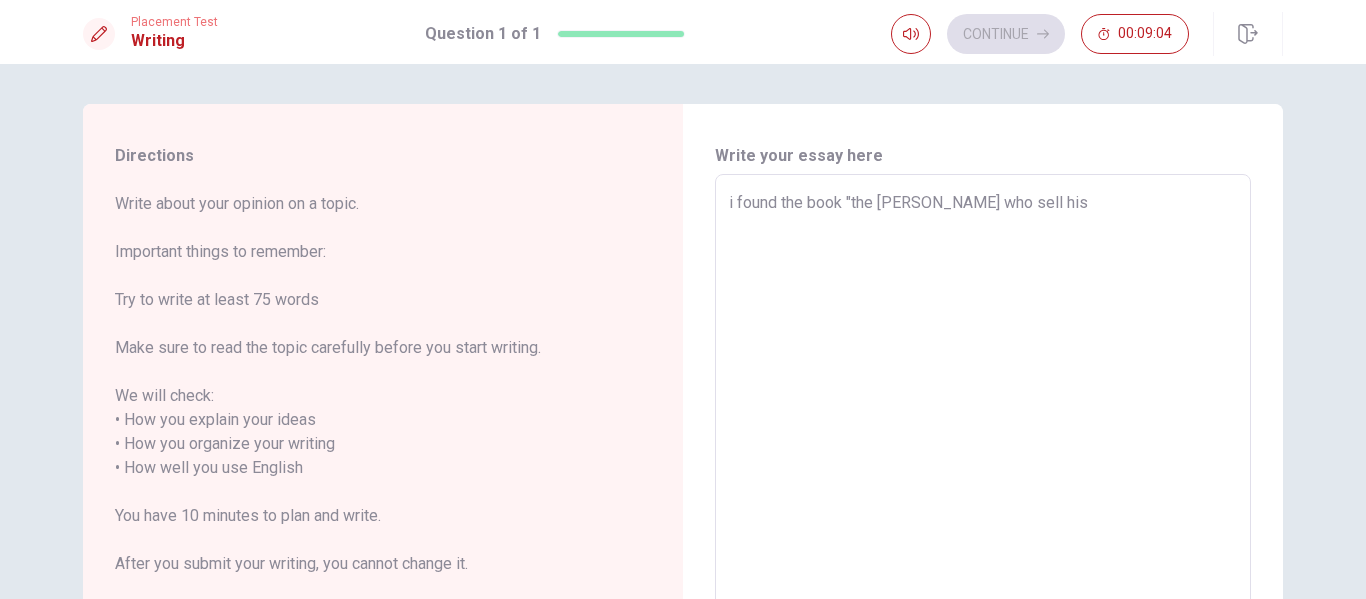 type on "i found the book "the [PERSON_NAME] who sell his f" 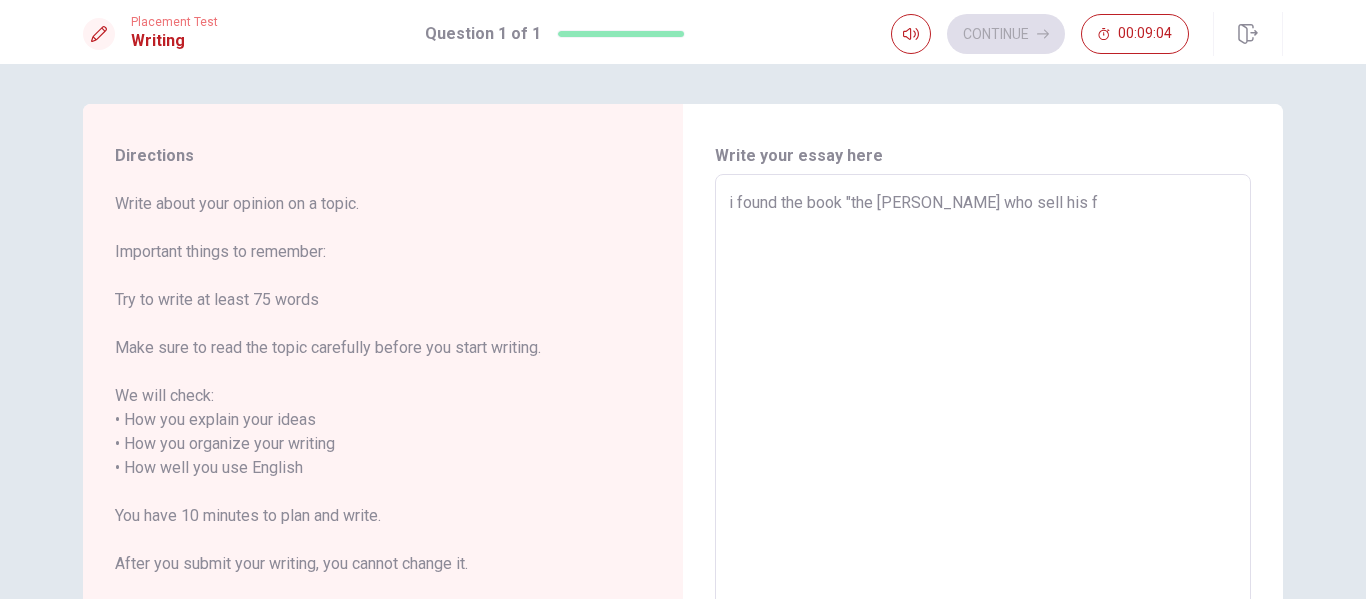 type on "x" 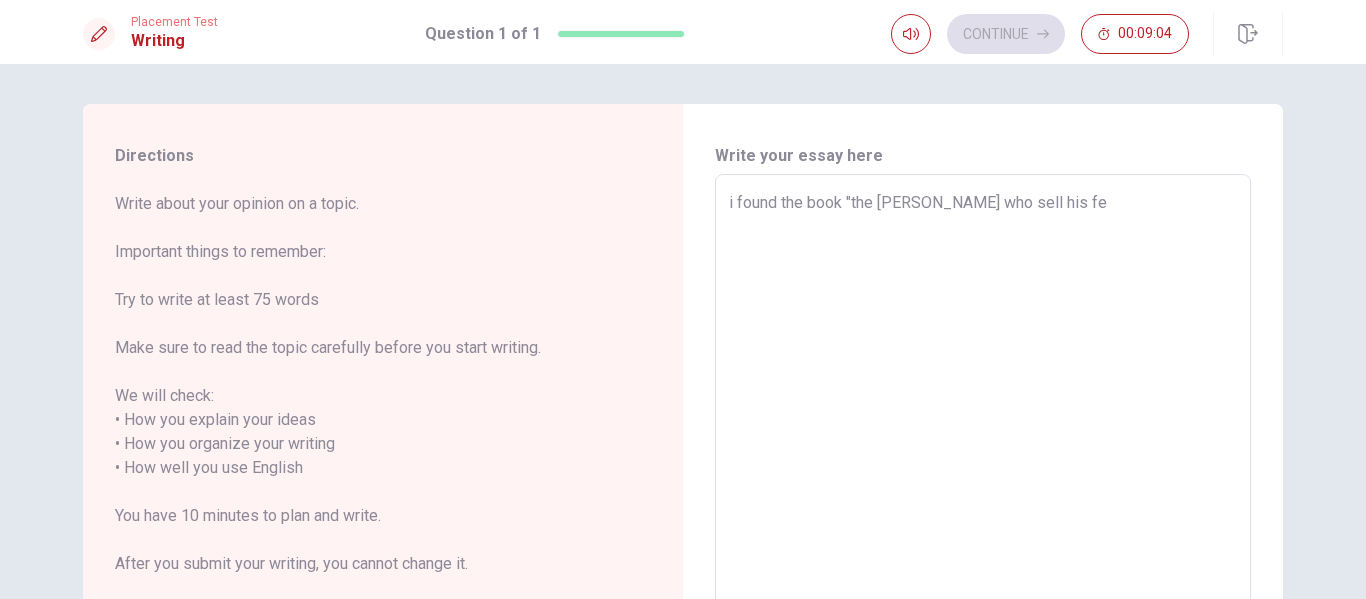 type on "x" 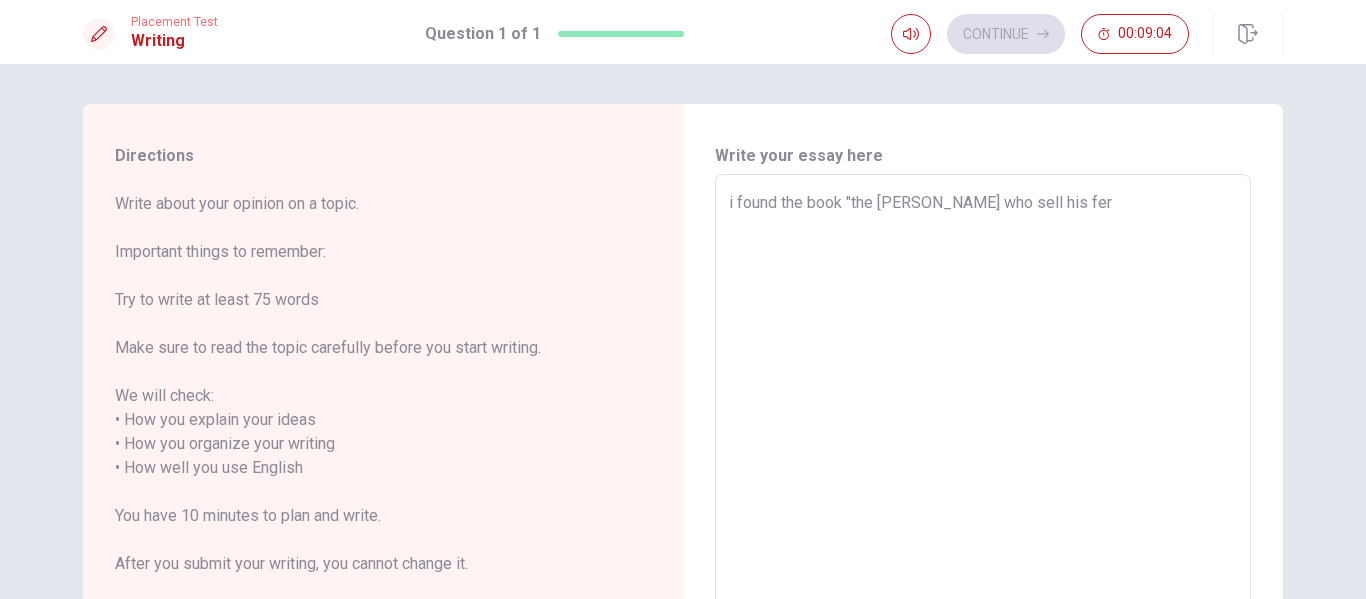 type on "x" 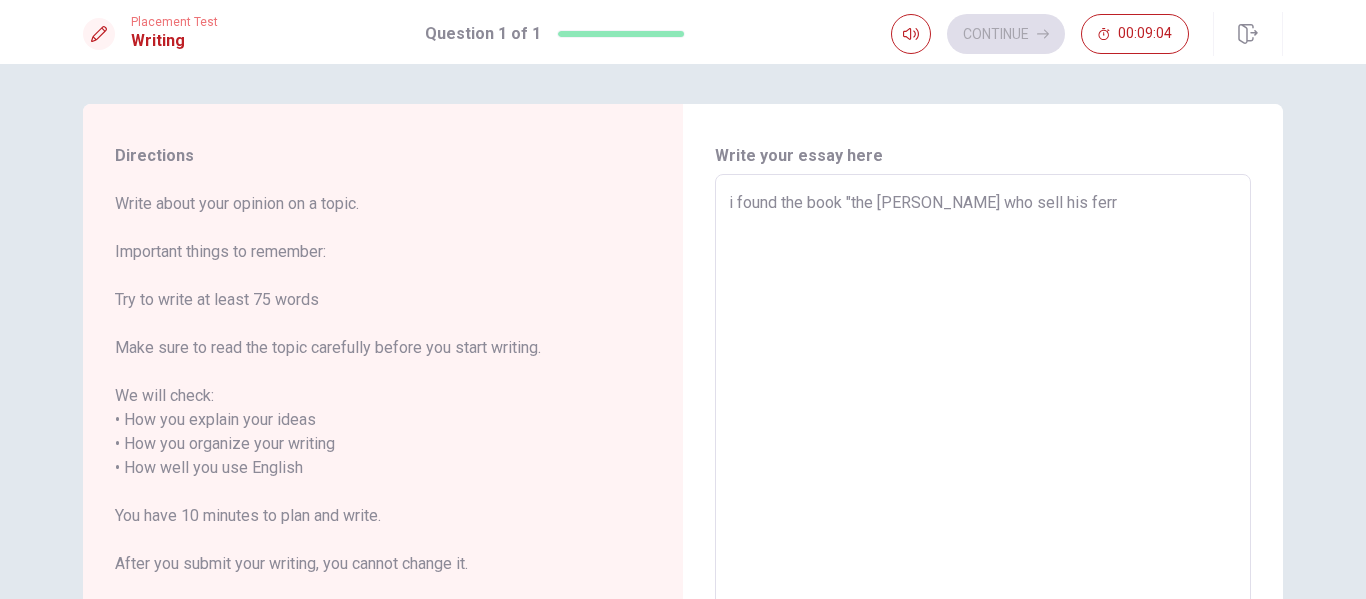 type on "x" 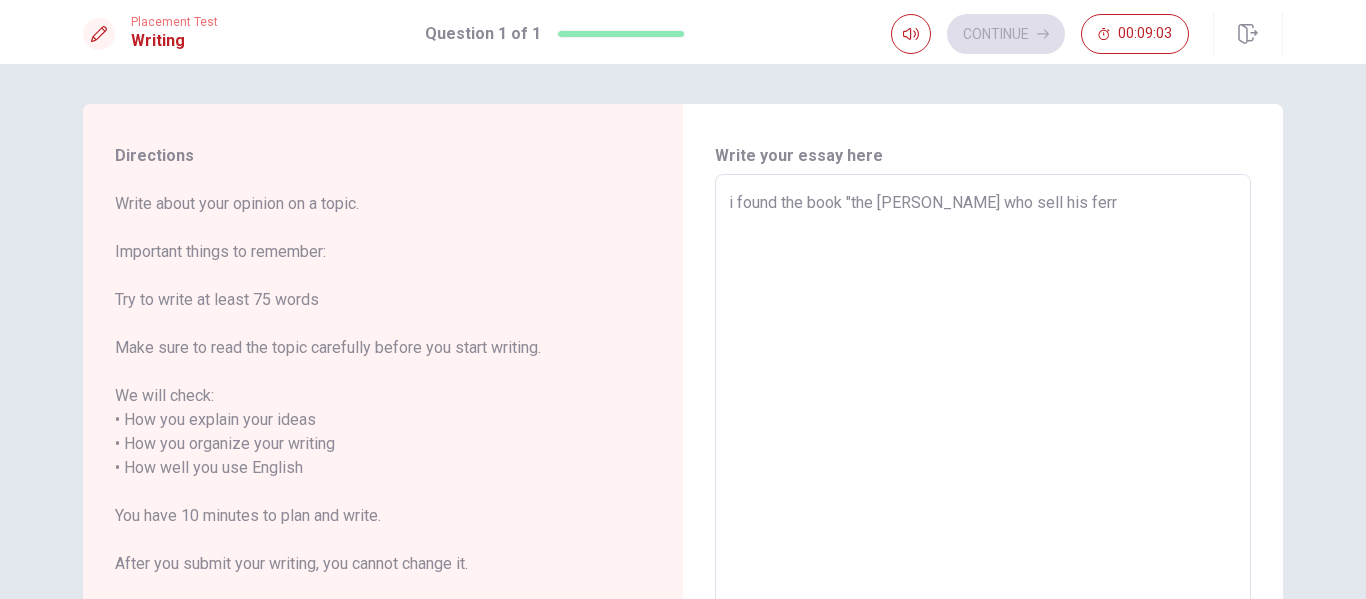 type on "i found the book "the [PERSON_NAME] who sell his [PERSON_NAME]" 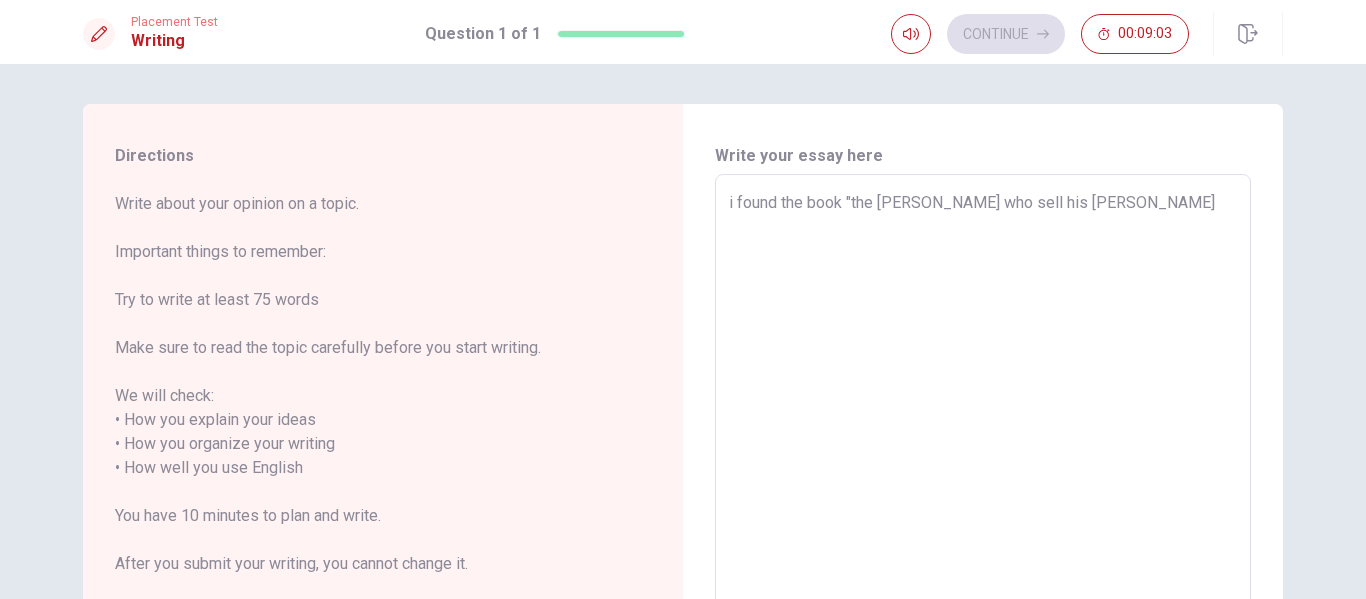 type on "x" 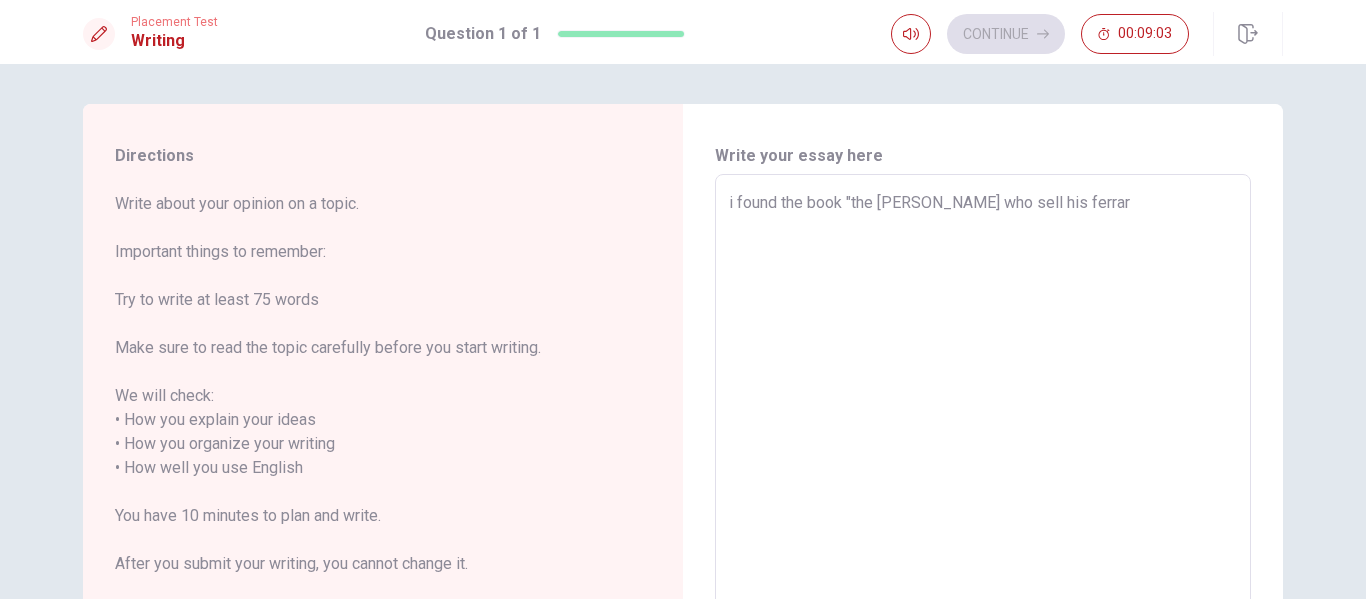type on "x" 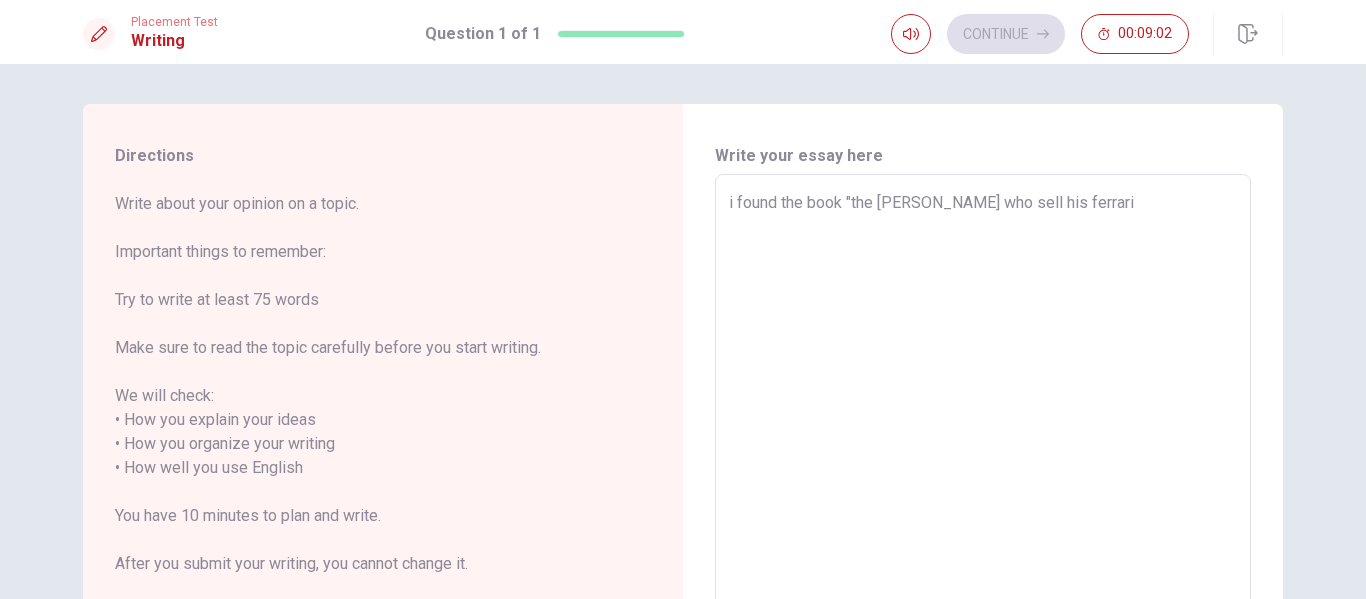type on "x" 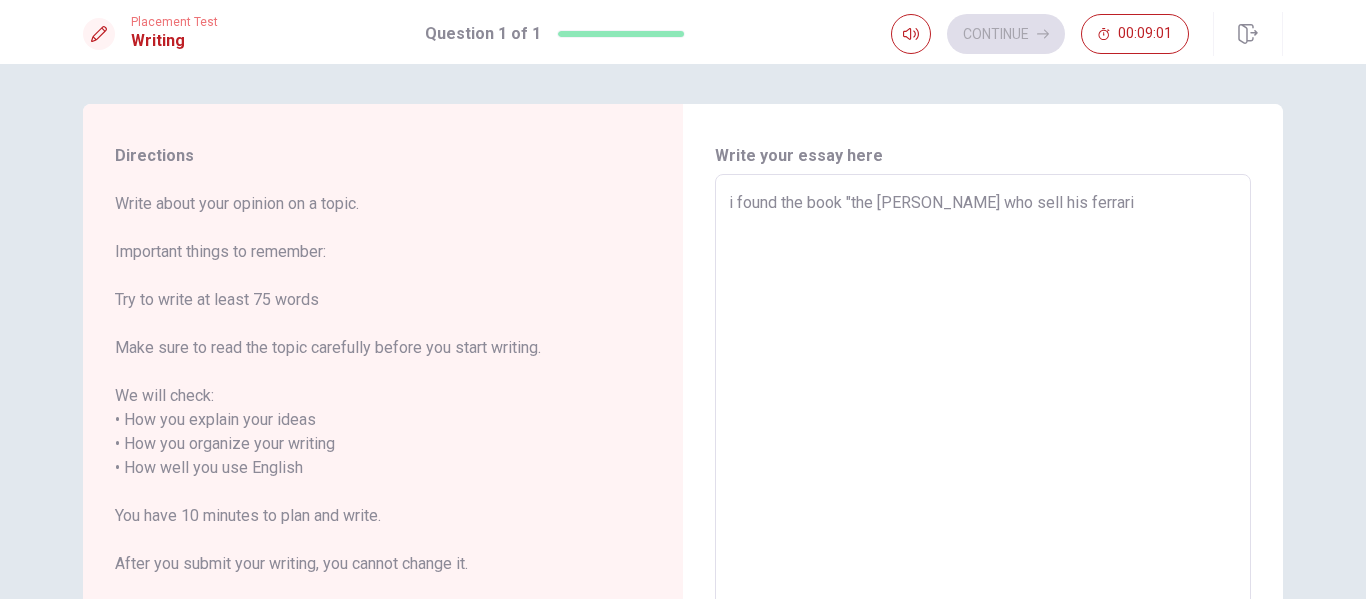type on "i found the book "the [PERSON_NAME] who sell his ferrari#" 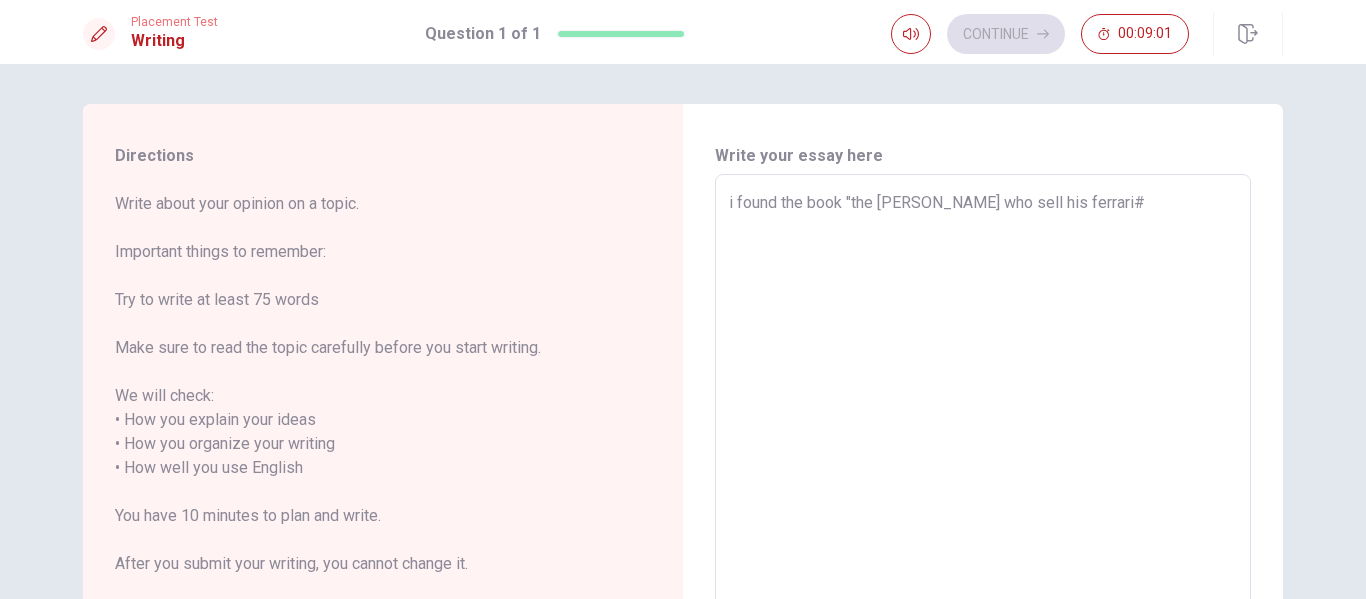 type on "x" 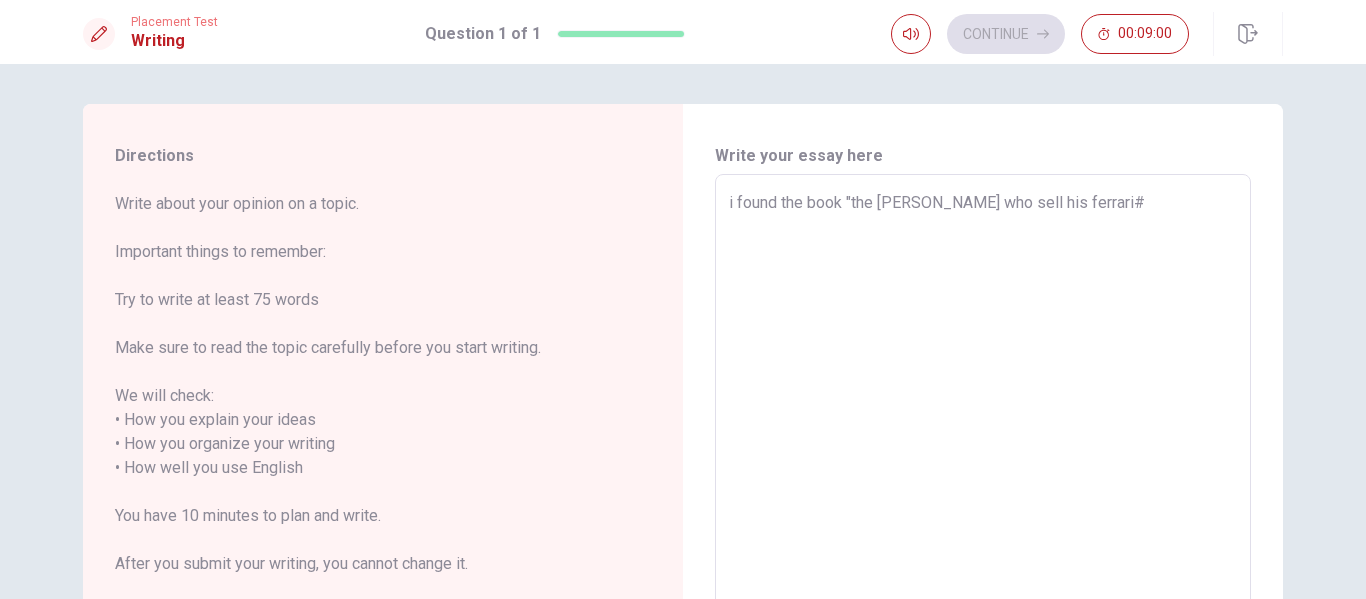type on "i found the book "the [PERSON_NAME] who sell his ferrari" 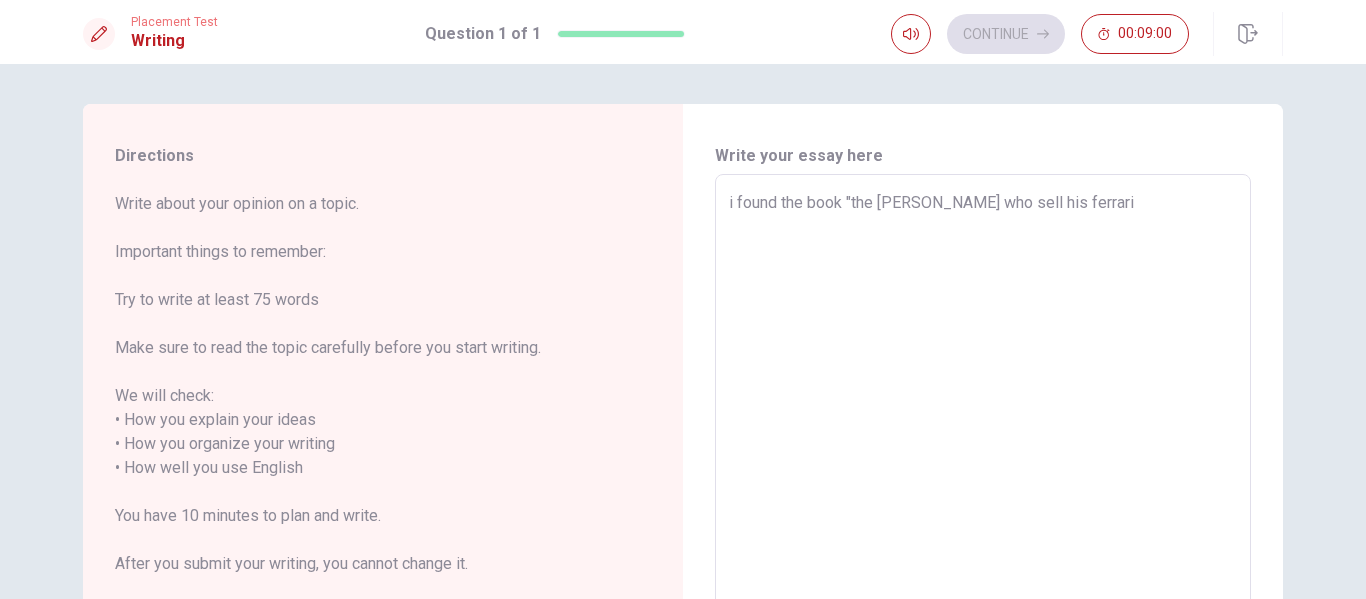 type on "x" 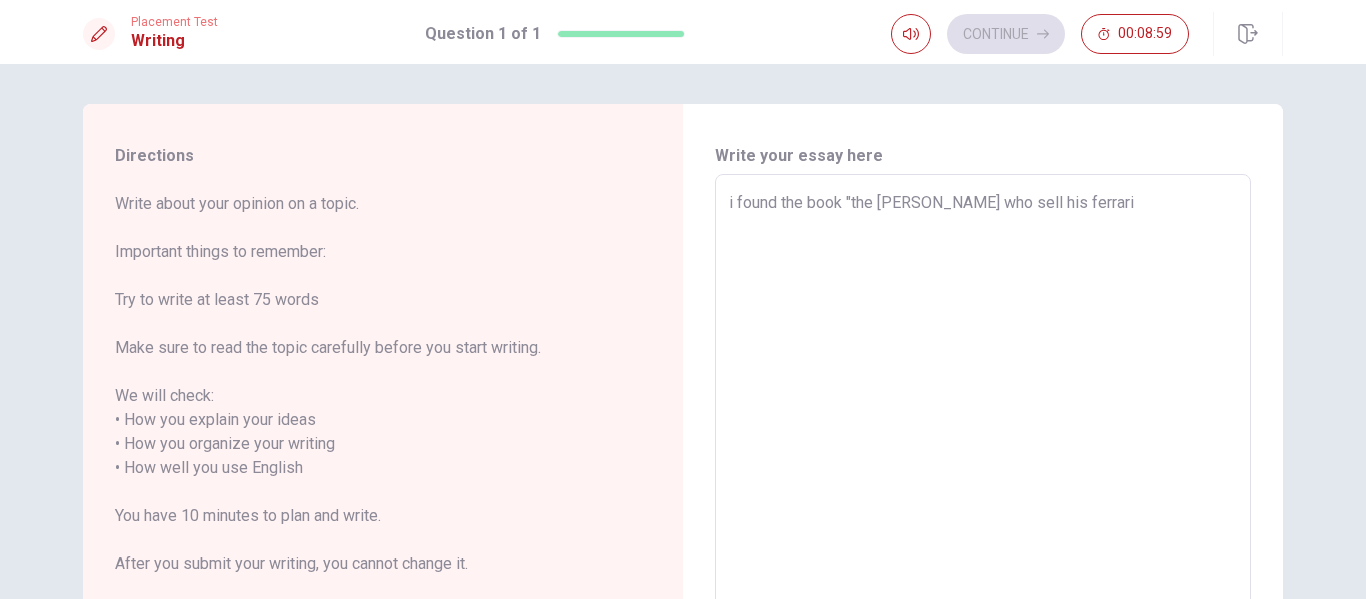 type on "i found the book "the [PERSON_NAME] who sell his ferrari#" 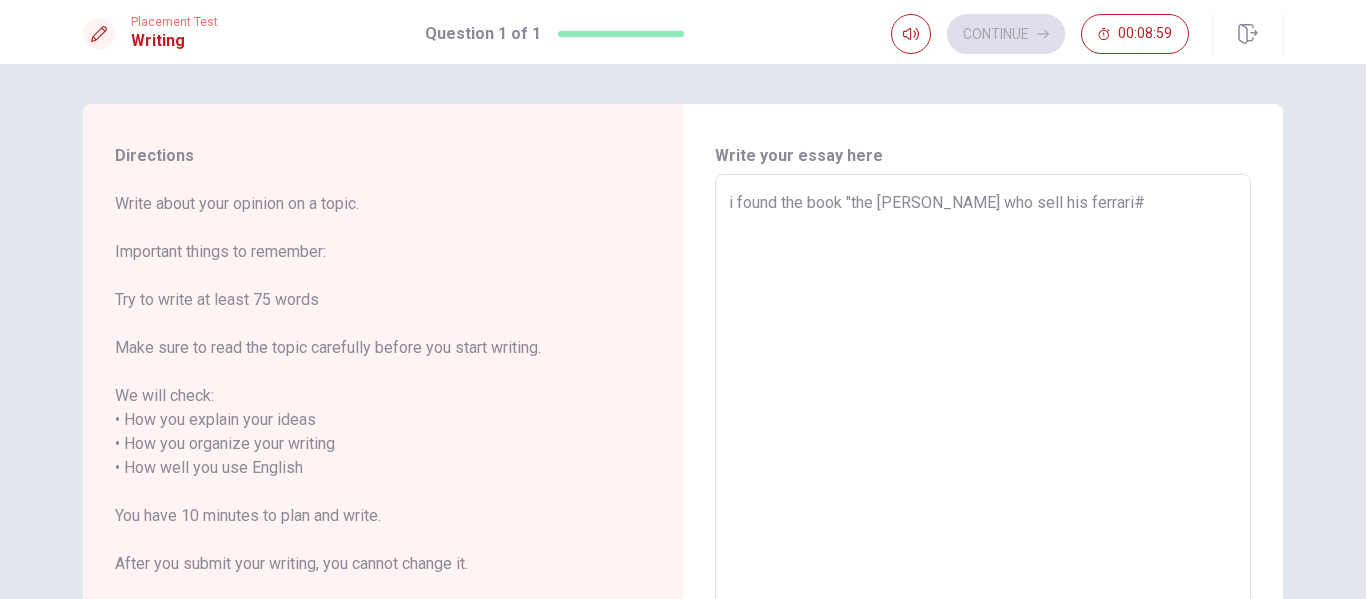 type on "x" 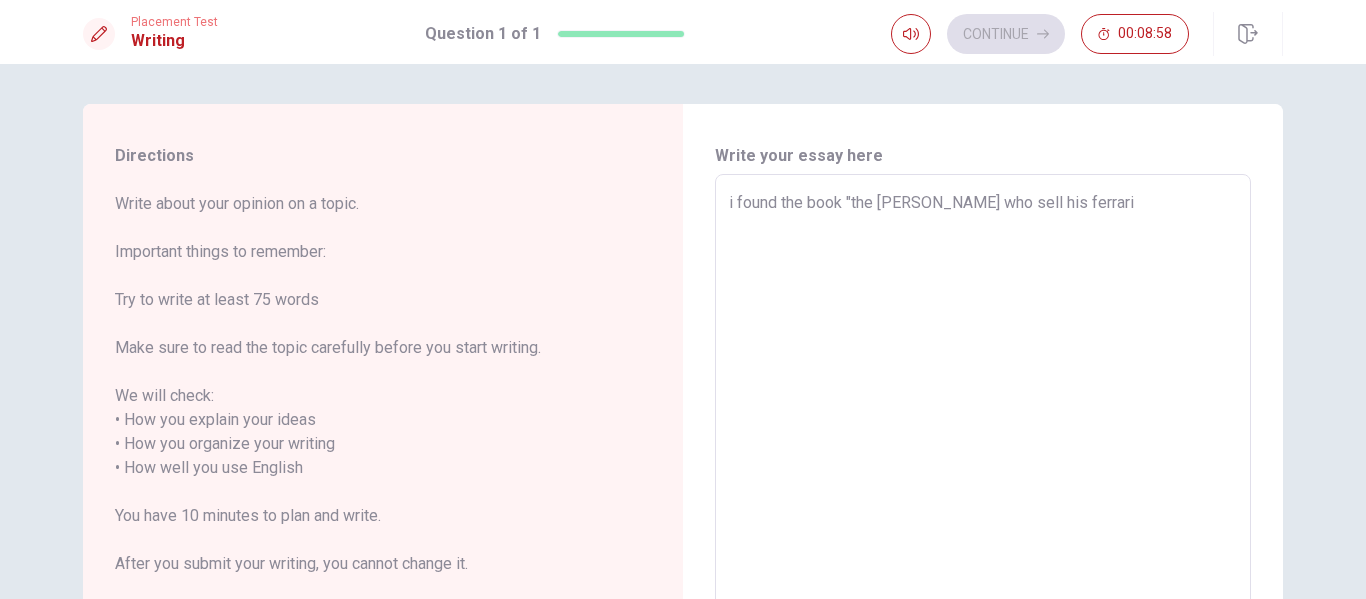 type on "x" 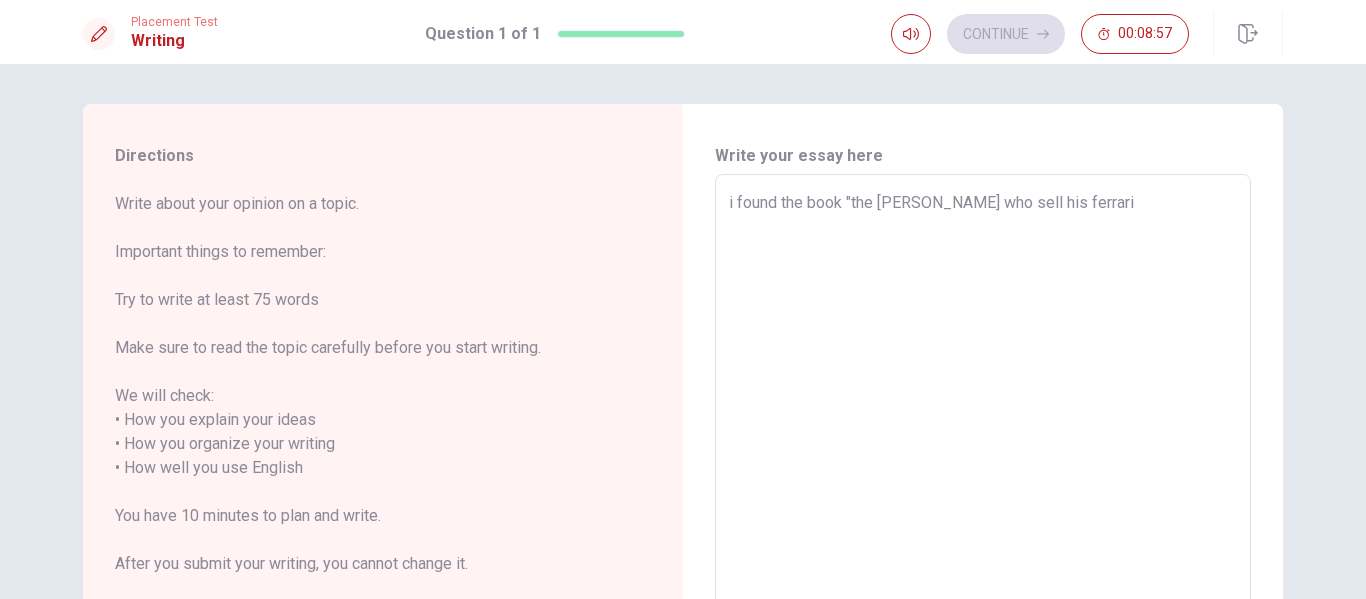 type on "i found the book "the [PERSON_NAME] who sell his ferrari2" 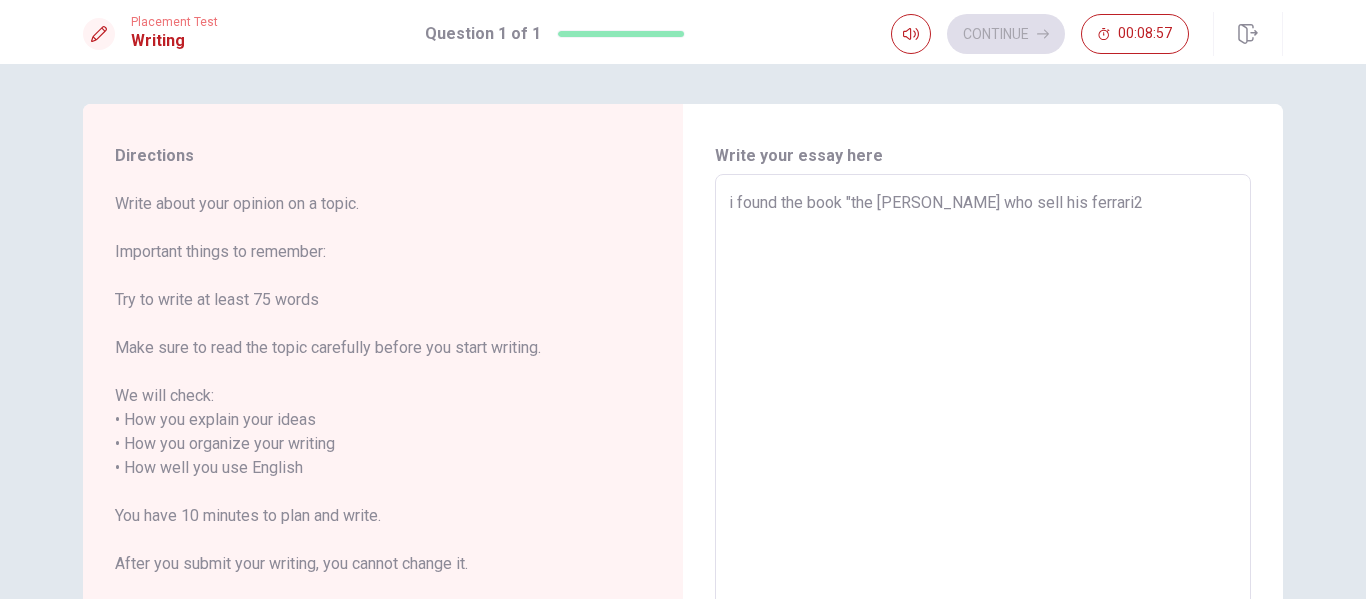 type on "x" 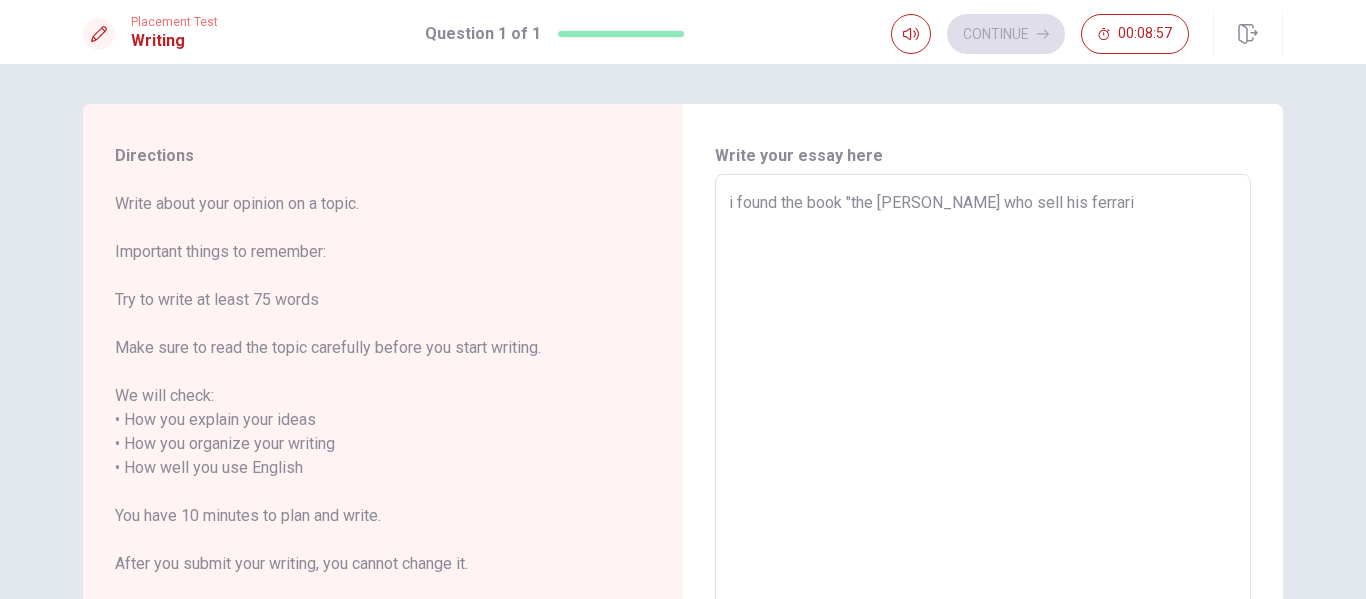 type on "x" 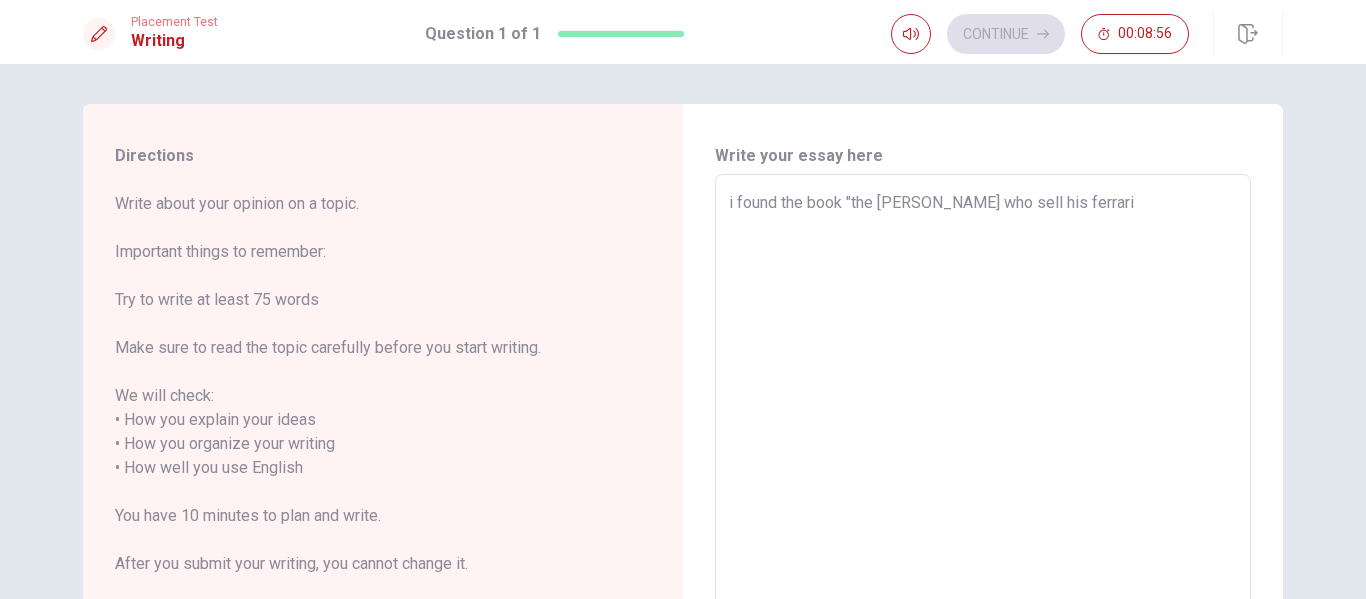 type on "i found the book "the [PERSON_NAME] who sell his ferrari"" 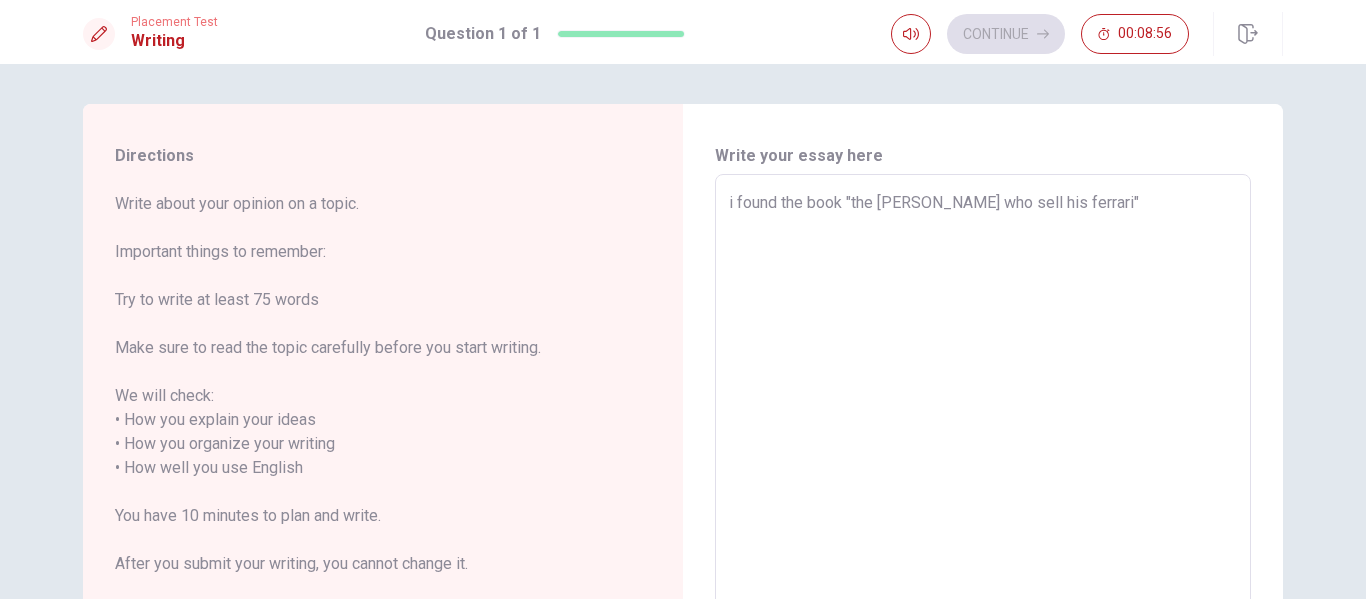 type on "x" 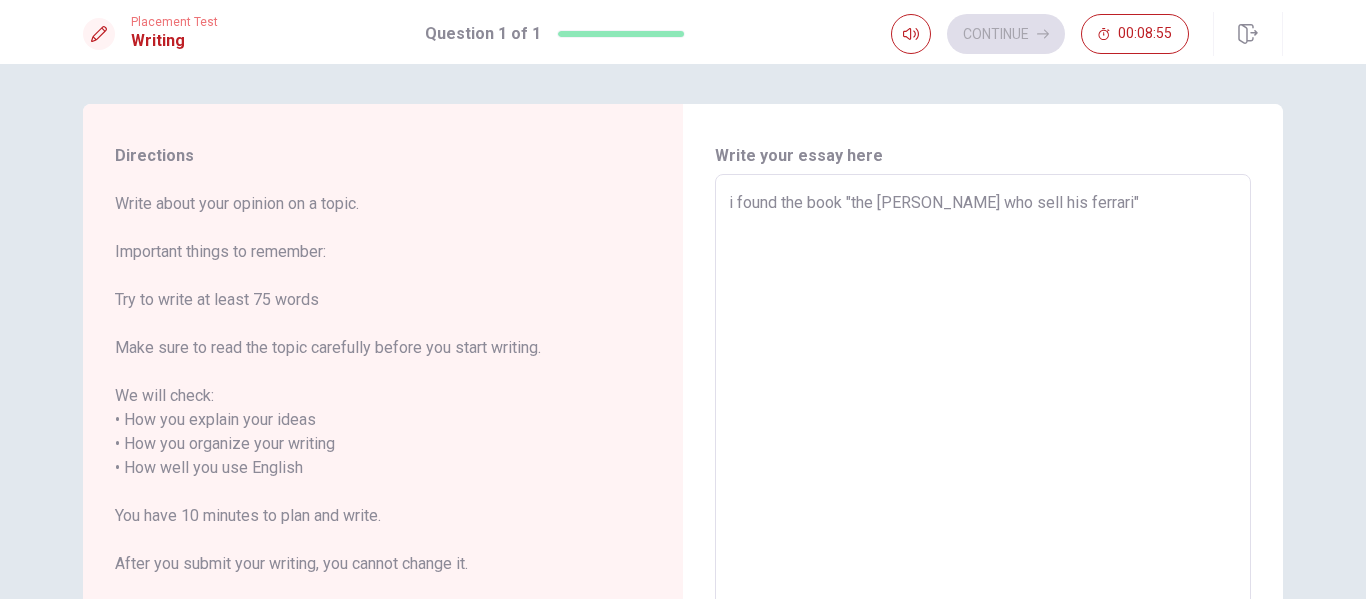 type on "i found the book "the [PERSON_NAME] who sell his ferrari"" 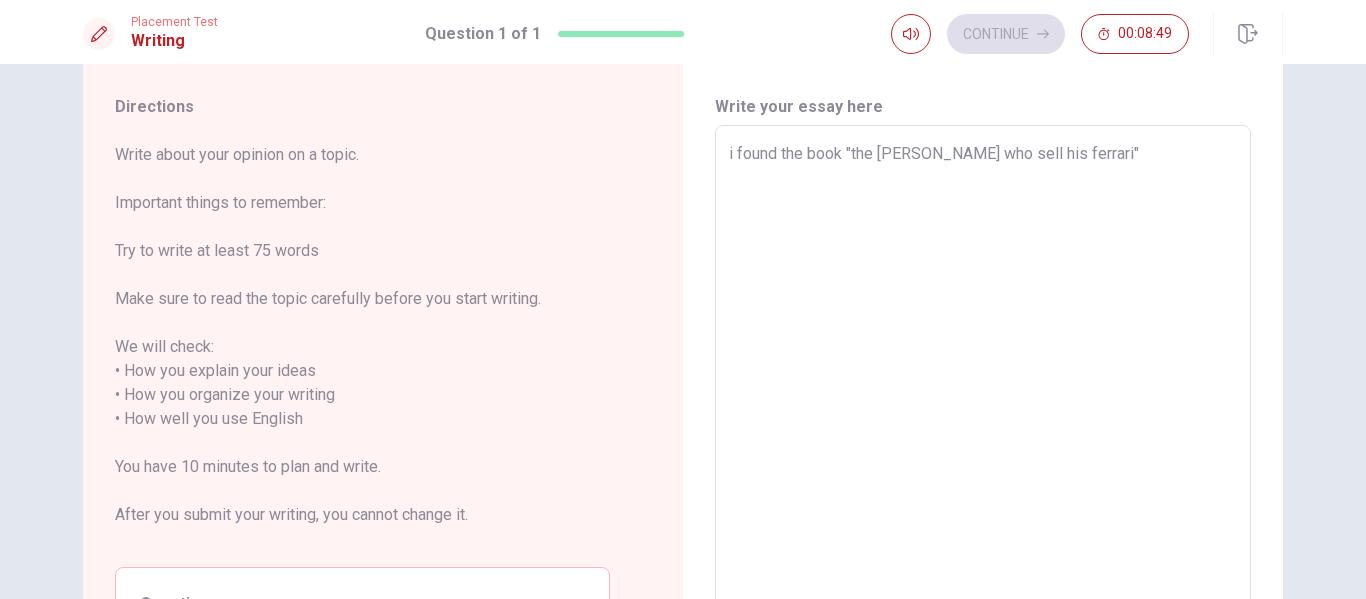 scroll, scrollTop: 0, scrollLeft: 0, axis: both 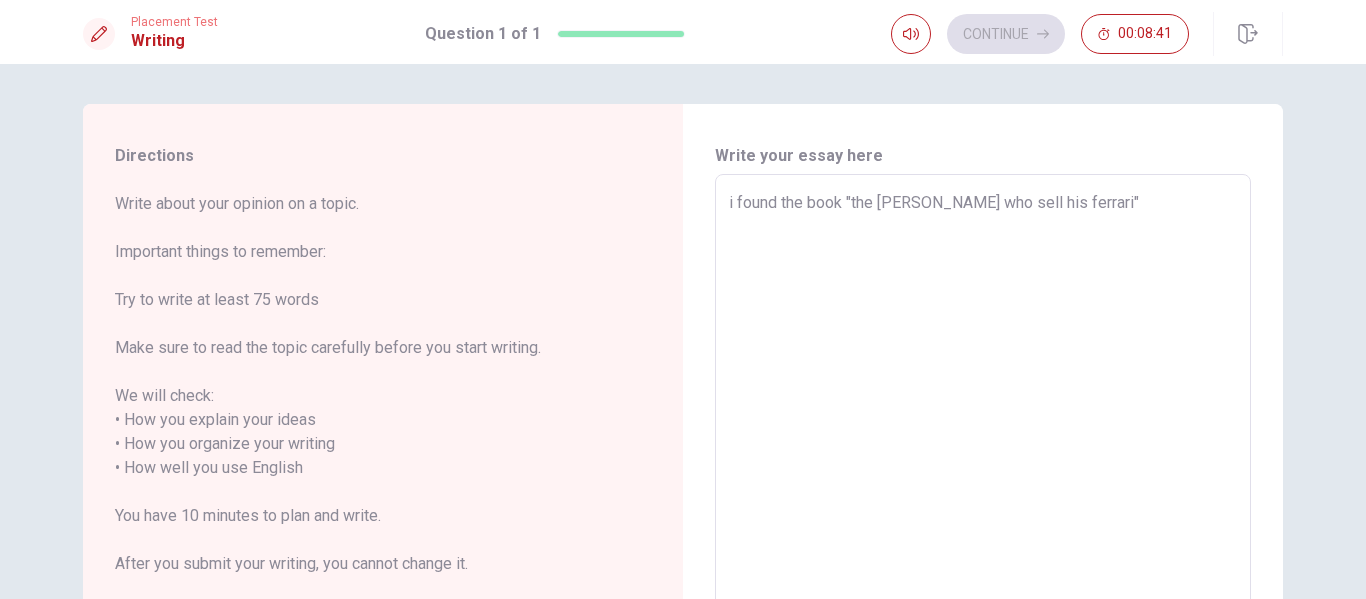 type on "x" 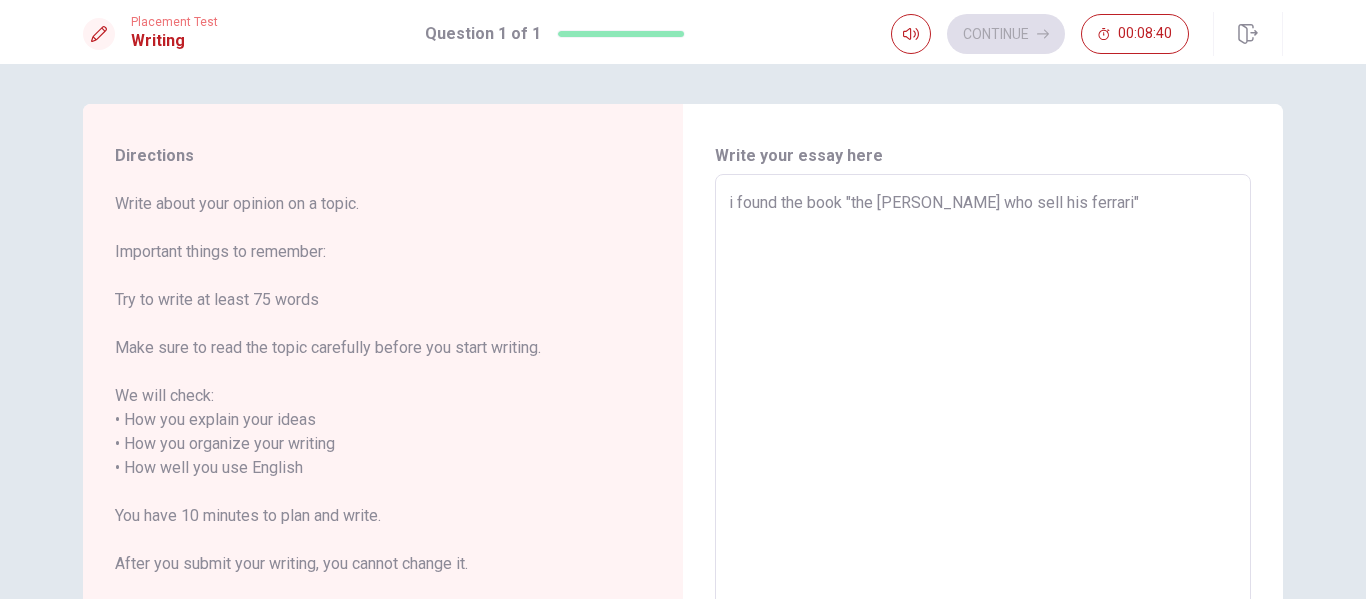 type on "i found the book "the [PERSON_NAME] who sell his ferrari" t" 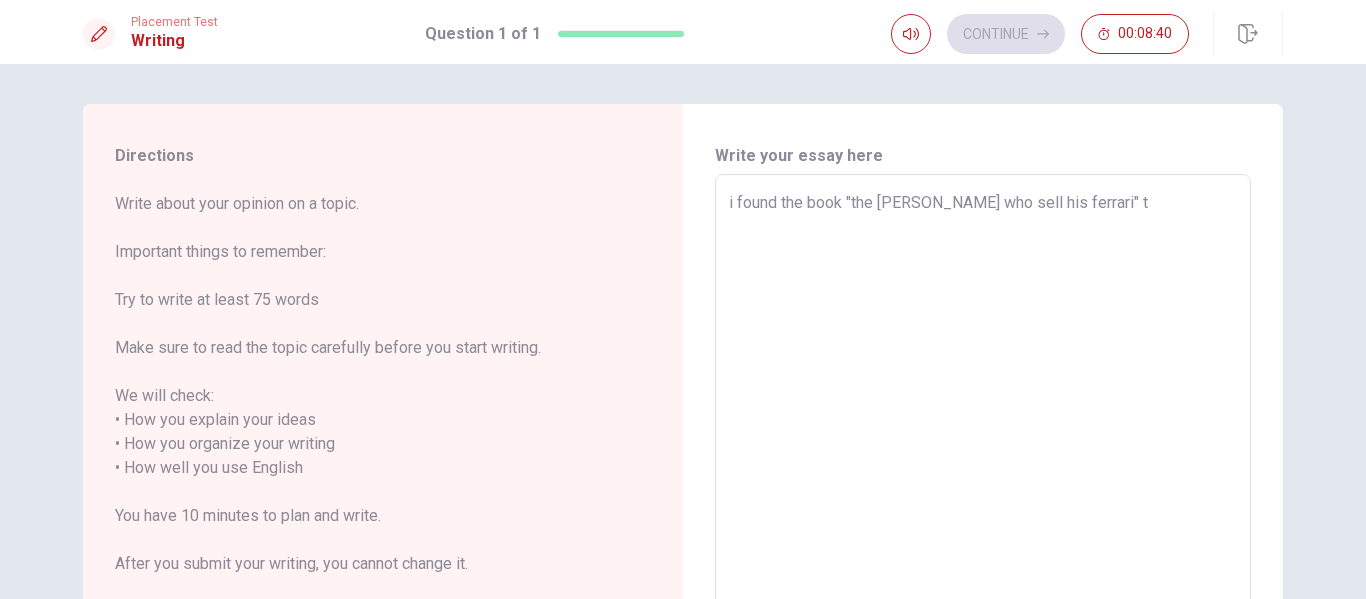 type on "x" 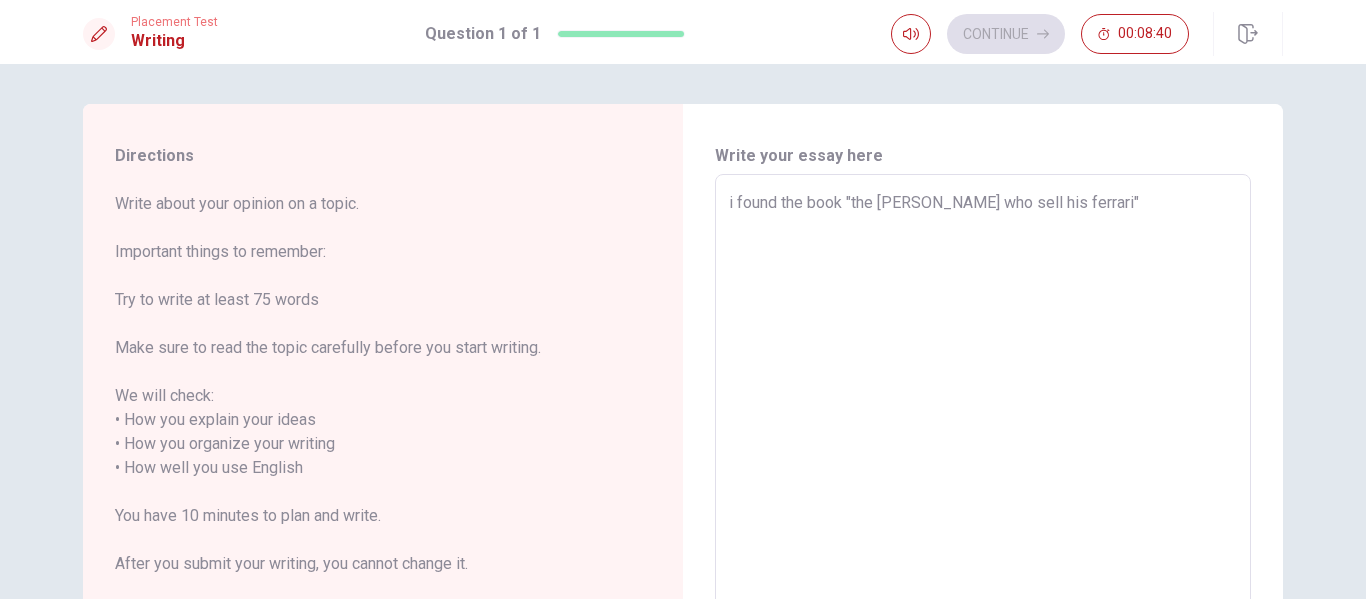 type on "x" 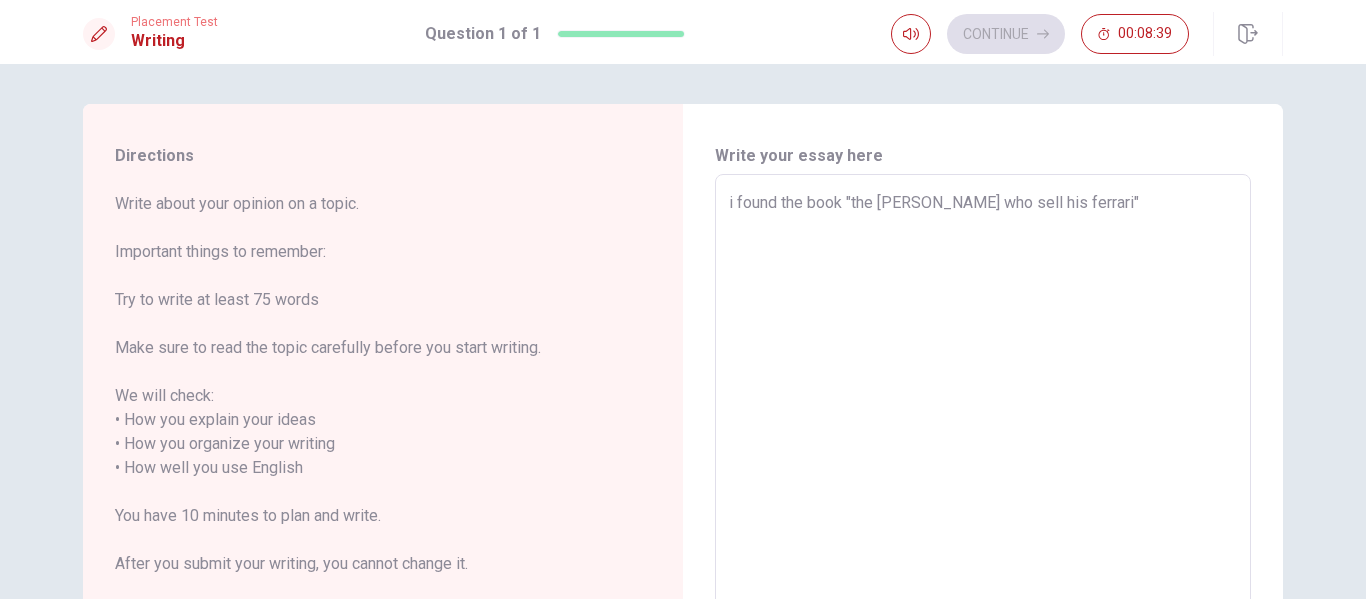 type on "i found the book "the [PERSON_NAME] who sell his ferrari" a" 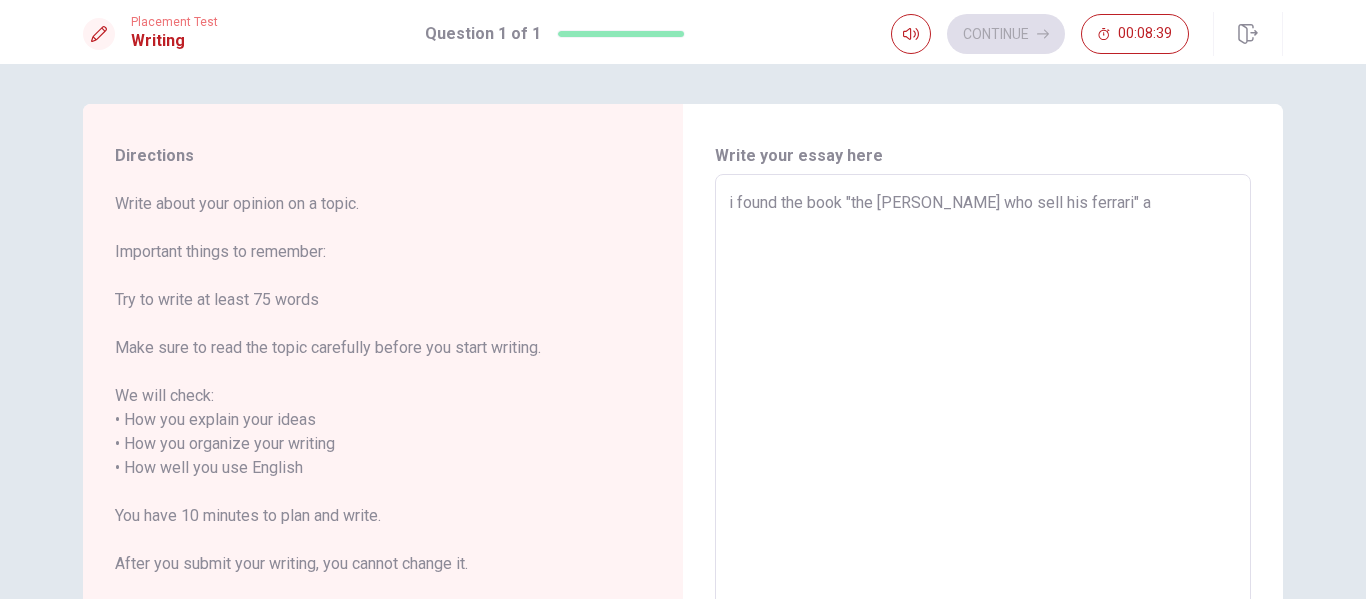 type on "x" 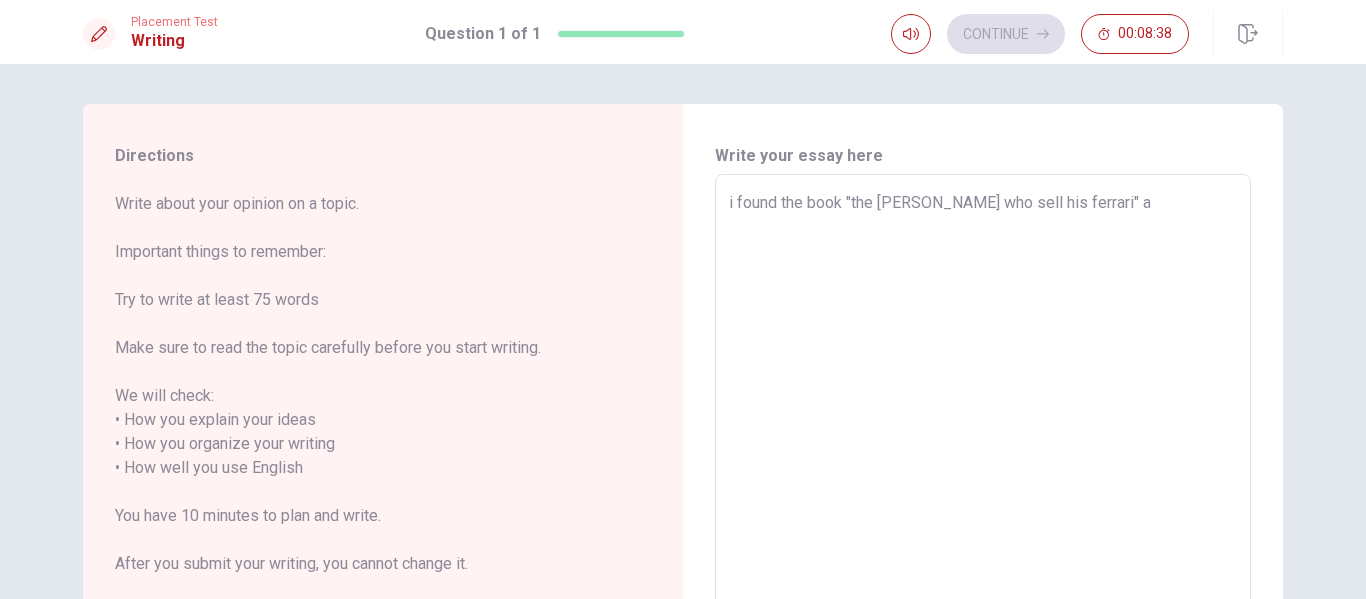 type on "i found the book "the [PERSON_NAME] who sell his ferrari" a g" 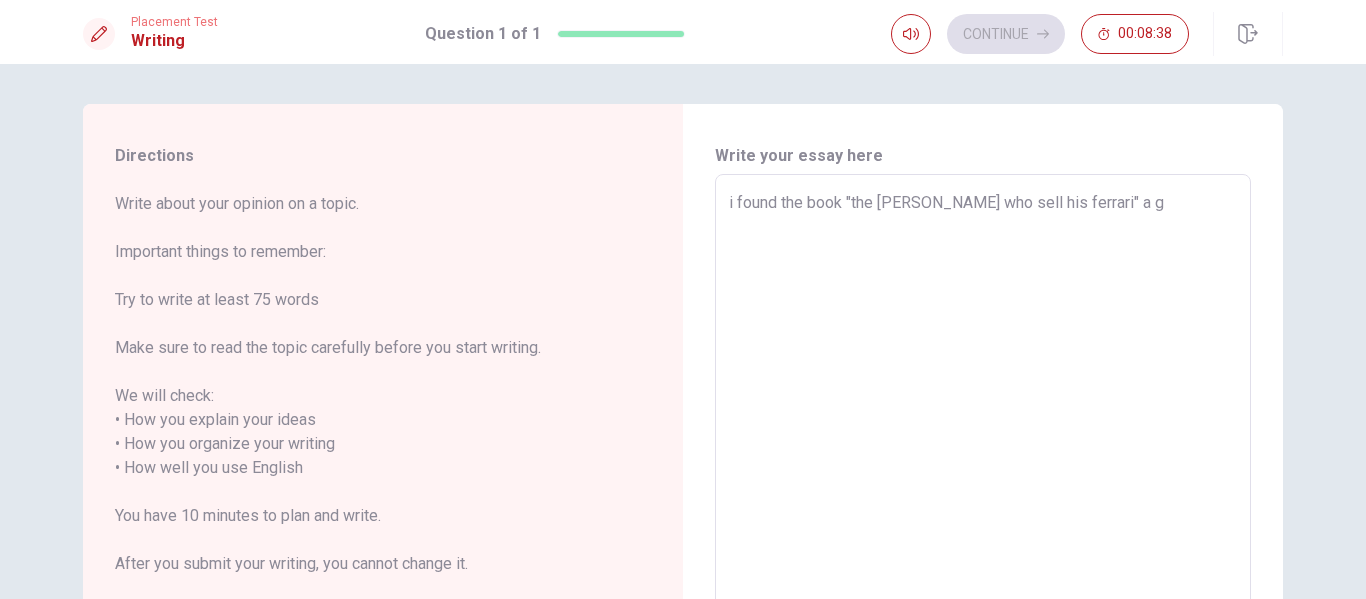type on "x" 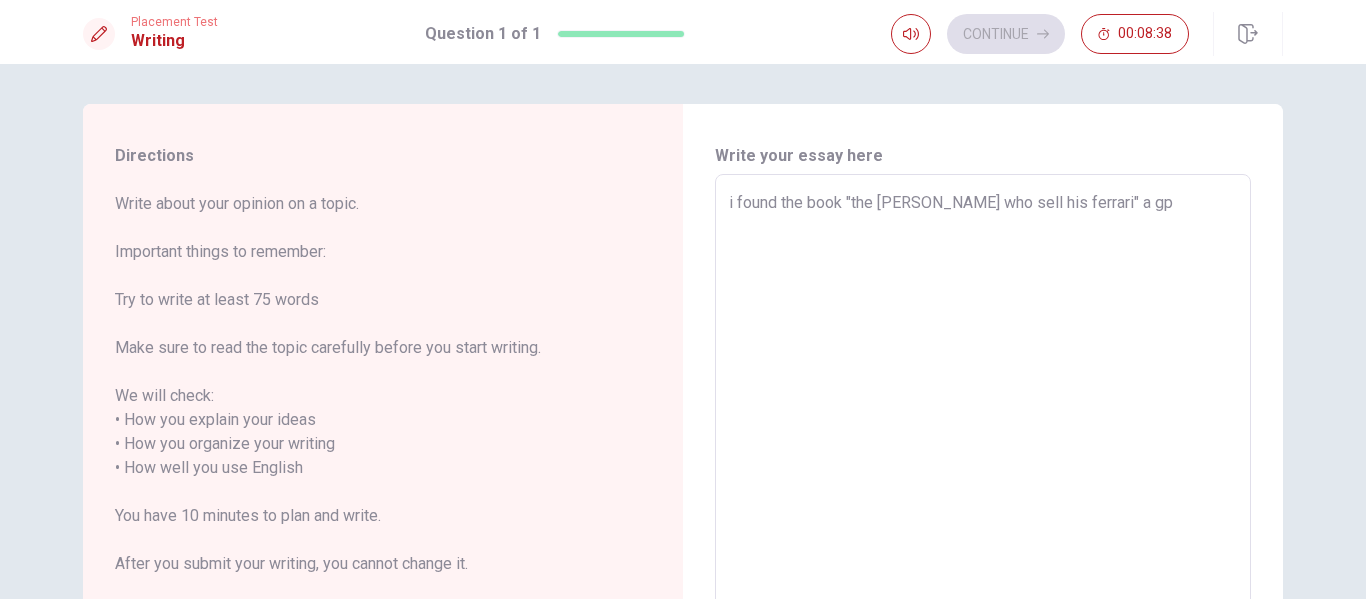 type on "x" 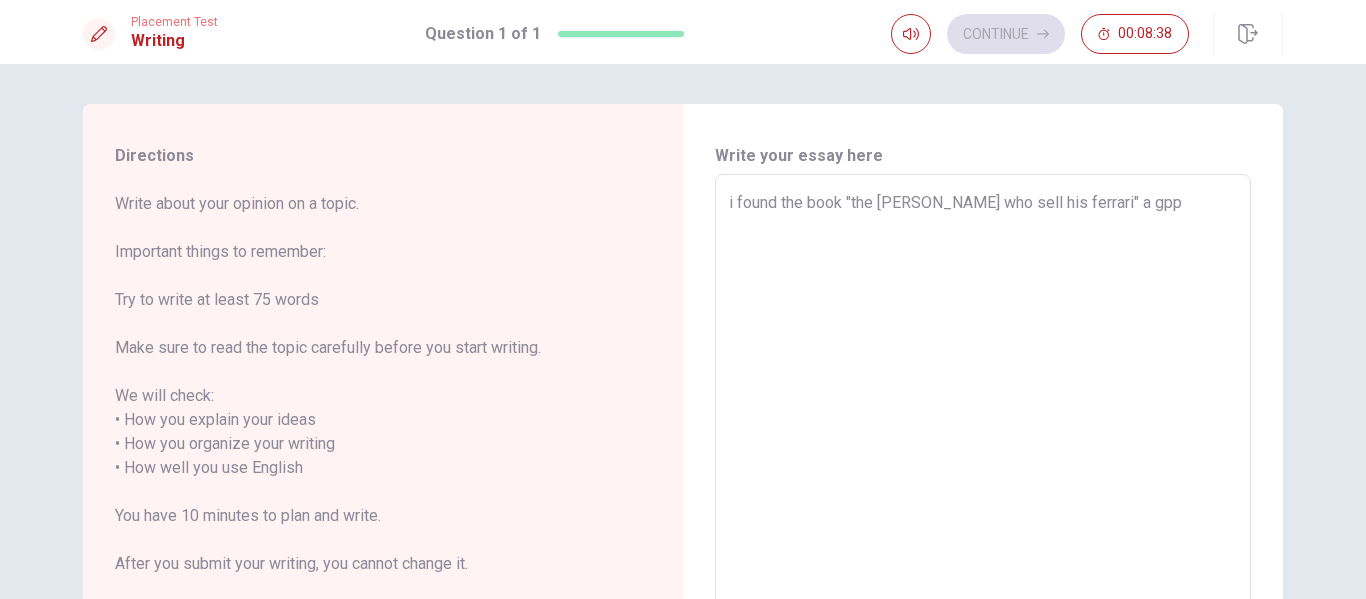 type on "x" 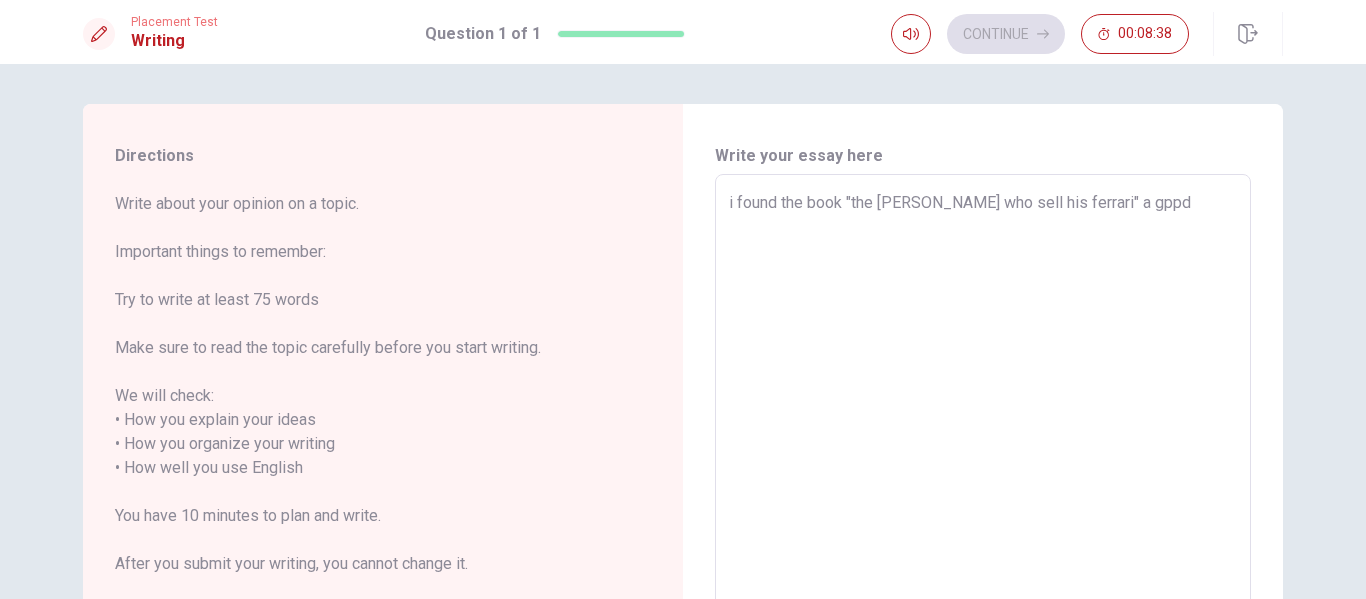 type on "x" 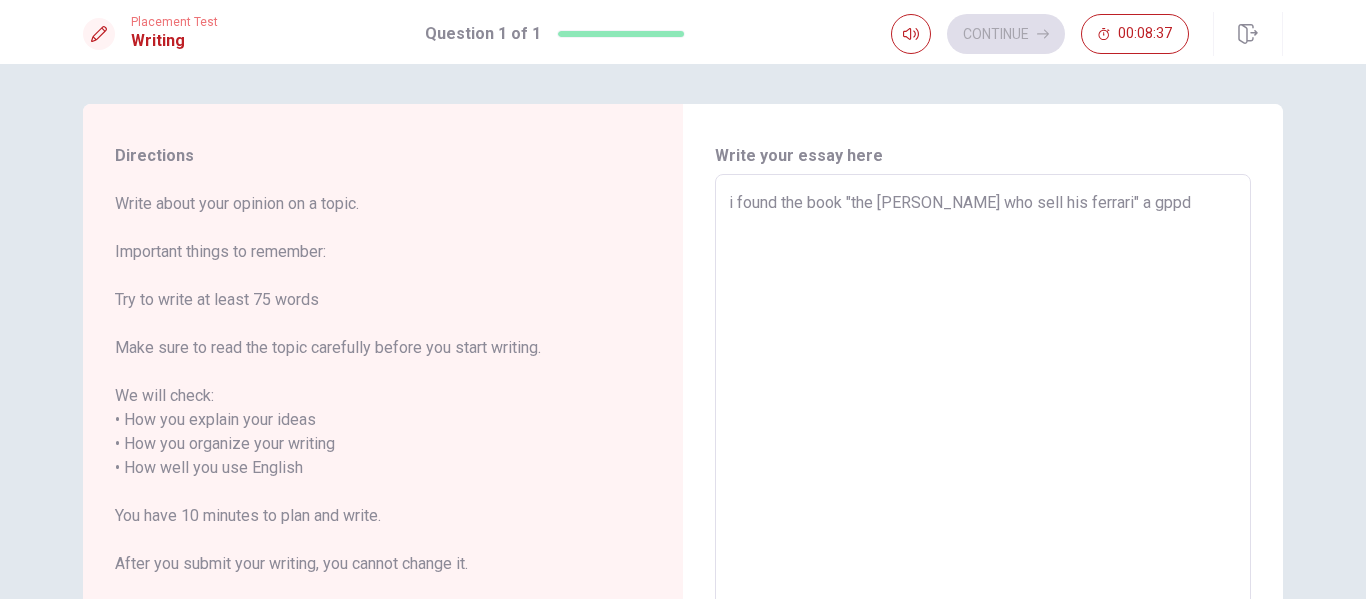 type on "i found the book "the [PERSON_NAME] who sell his ferrari" a gppd" 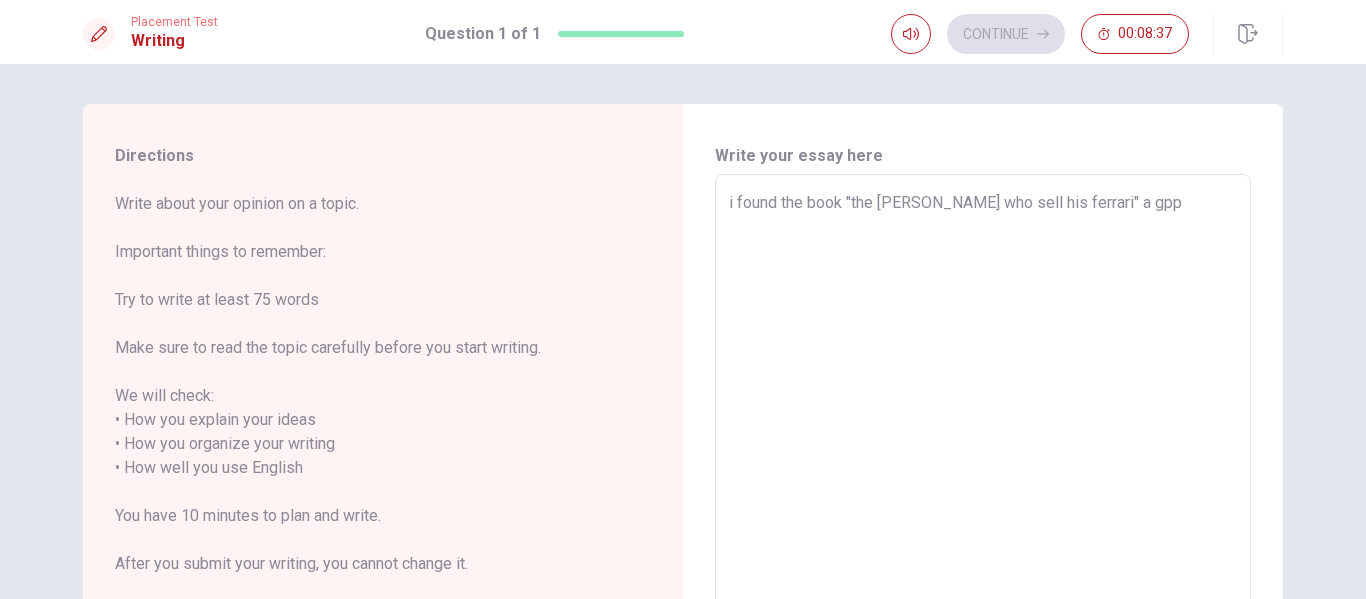 type on "x" 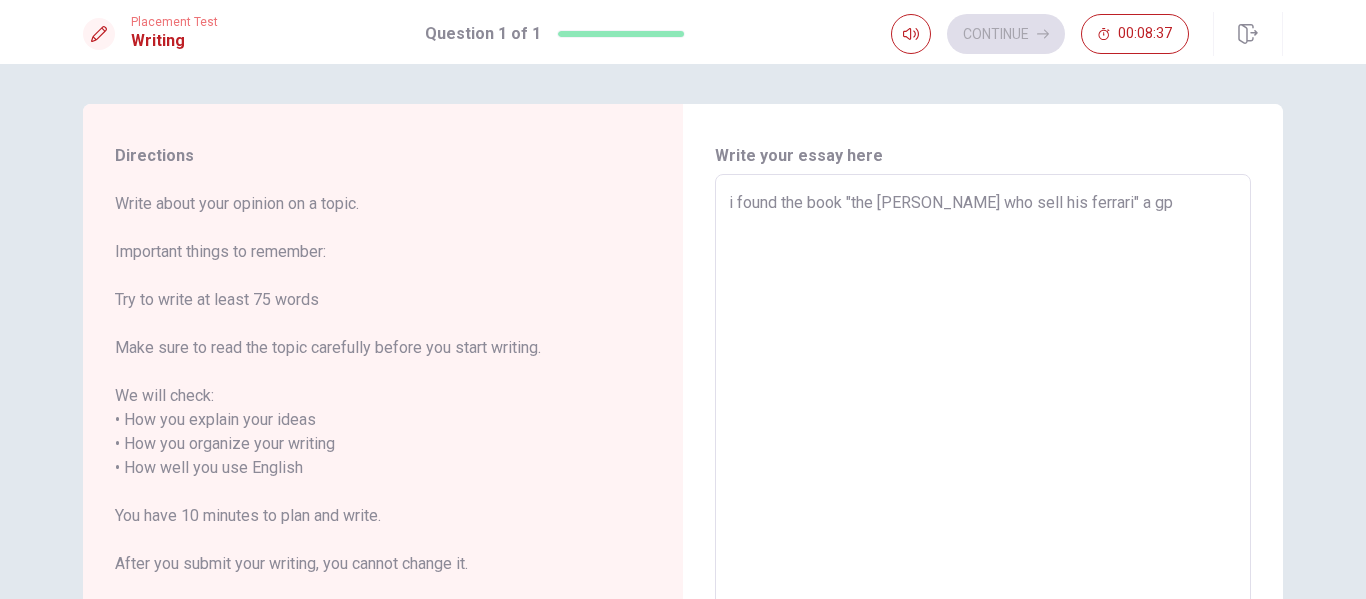 type on "x" 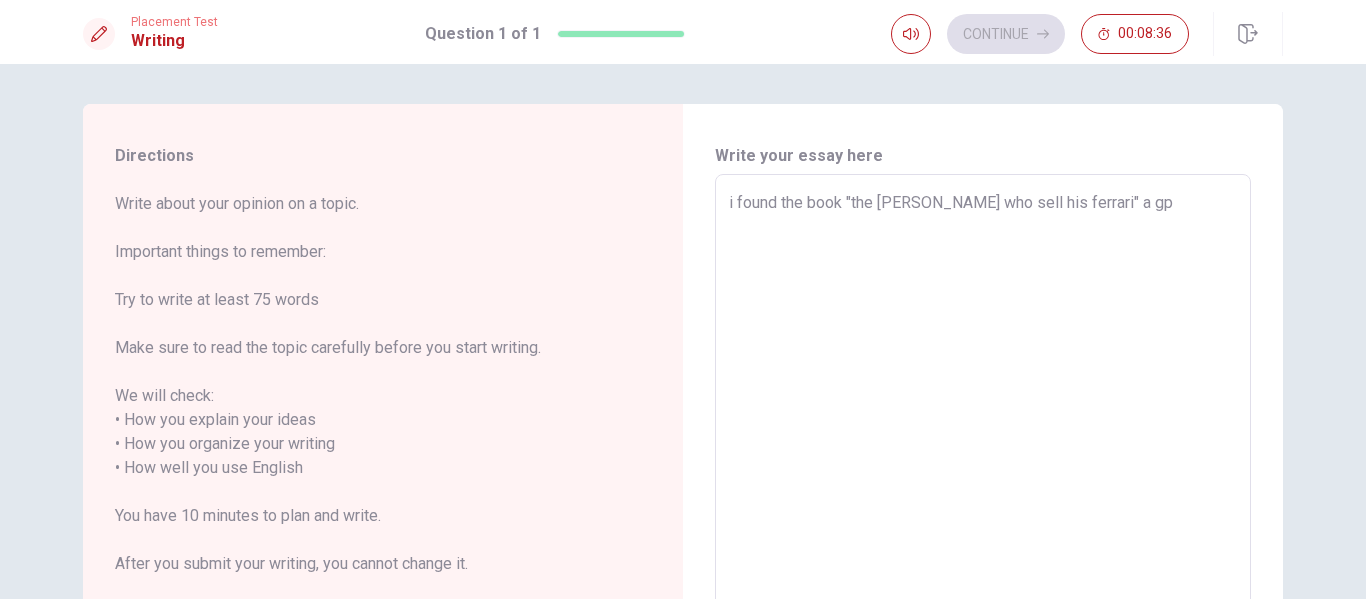 type on "i found the book "the [PERSON_NAME] who sell his ferrari" a g" 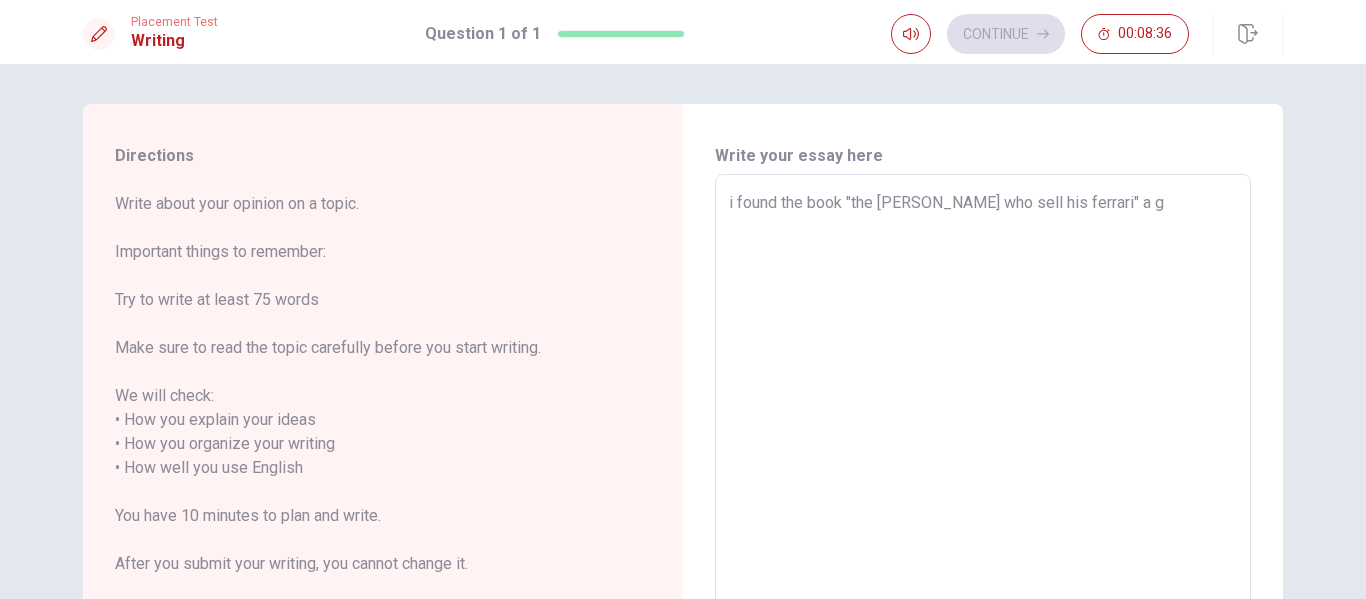type on "x" 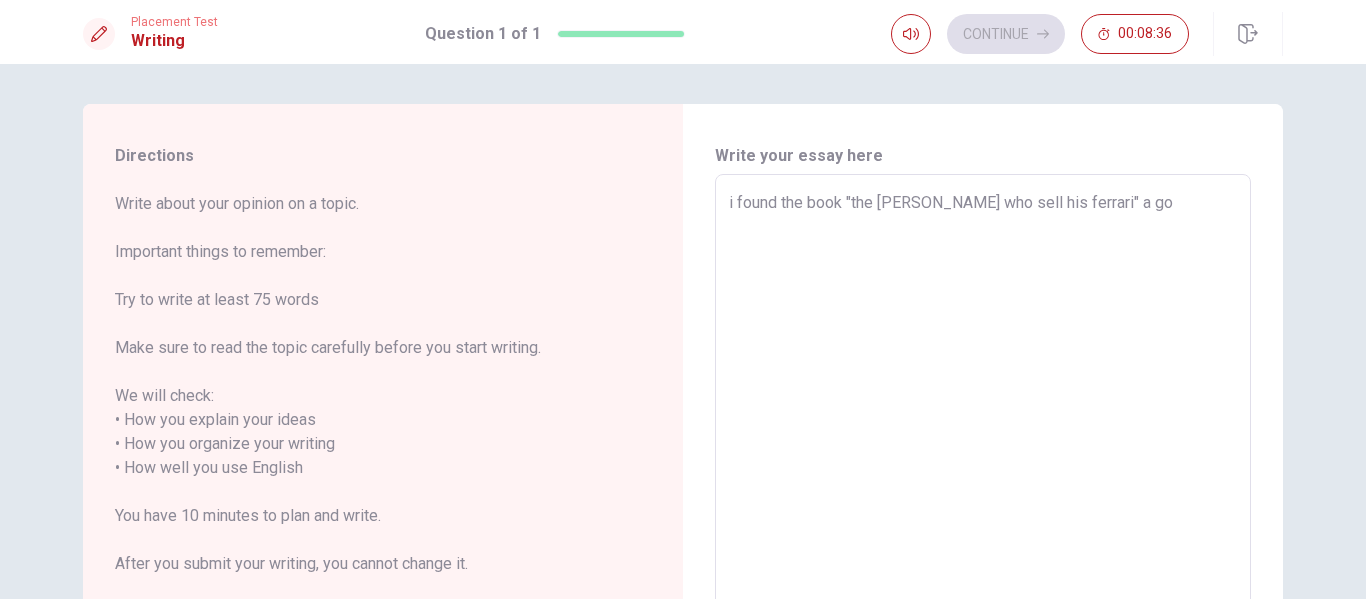 type on "x" 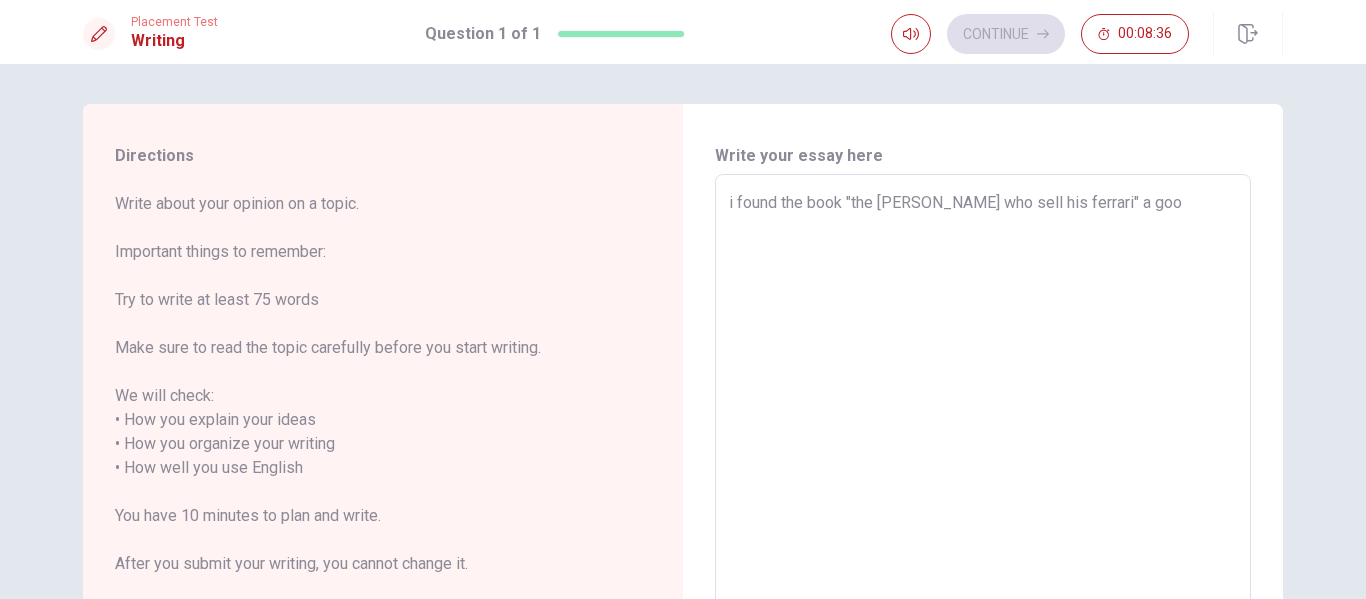 type on "x" 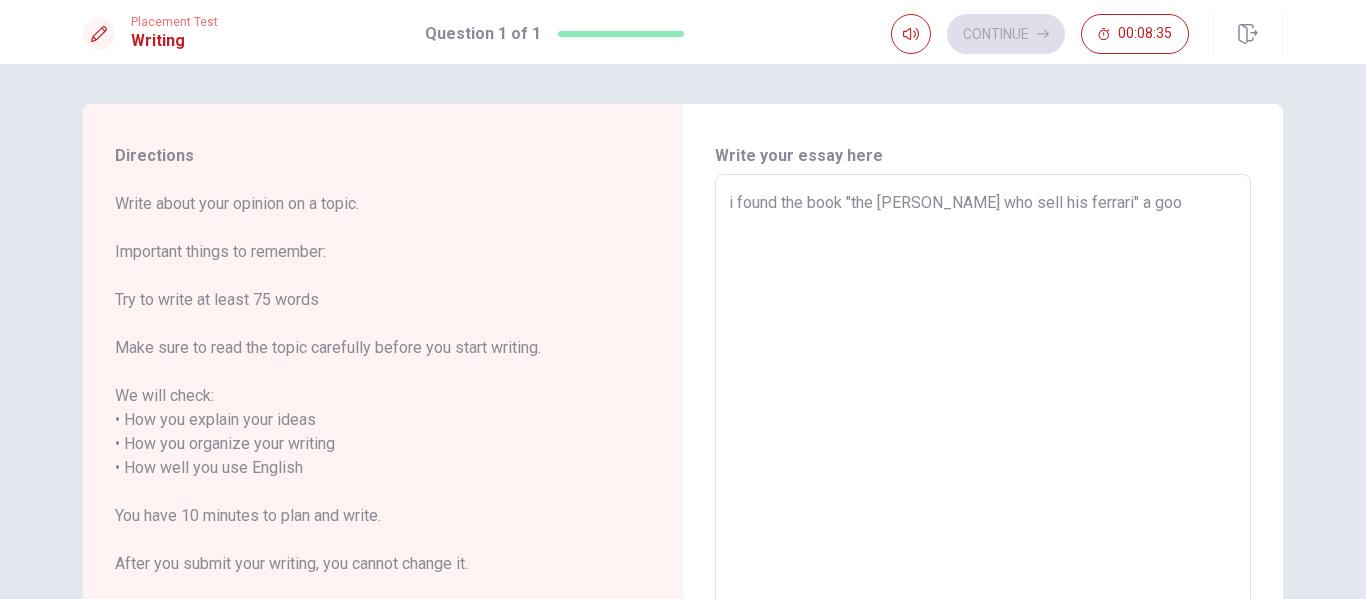 type on "i found the book "the [PERSON_NAME] who sell his ferrari" a good" 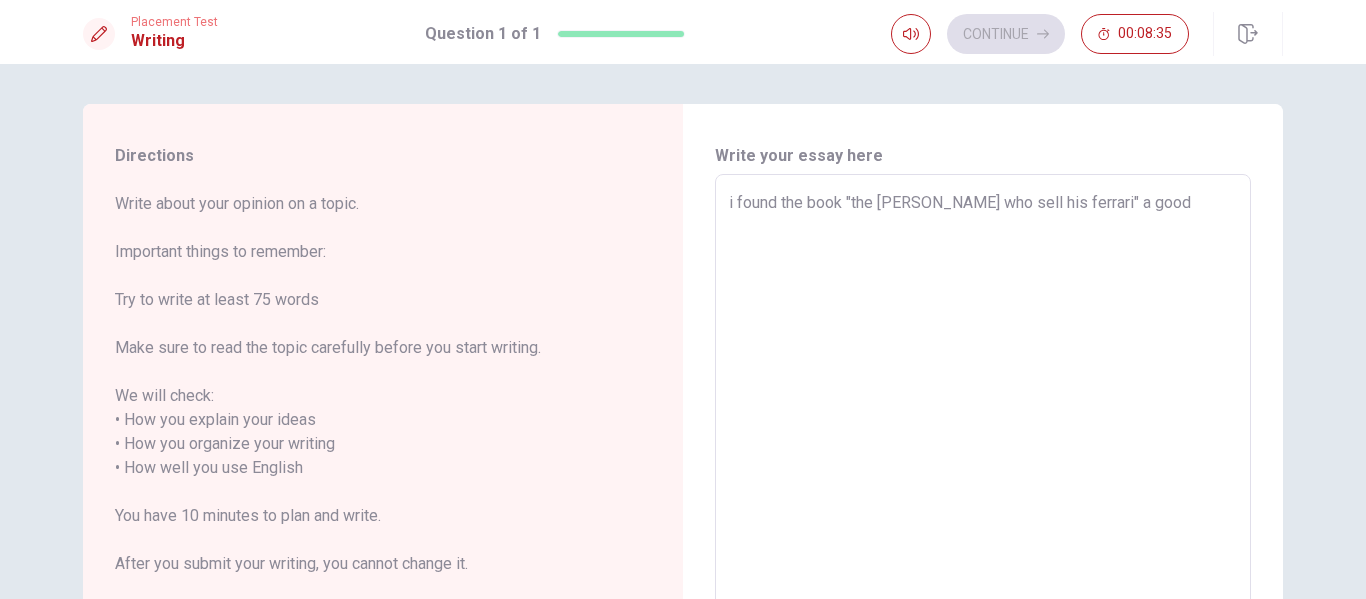 type on "x" 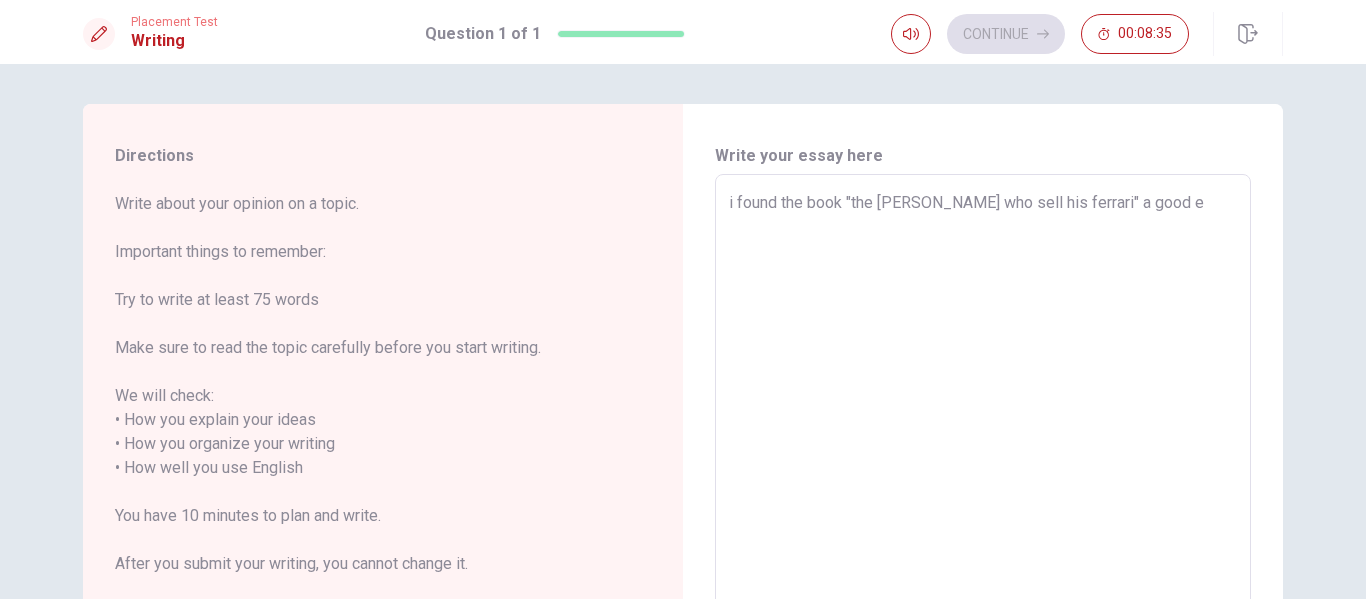 type on "x" 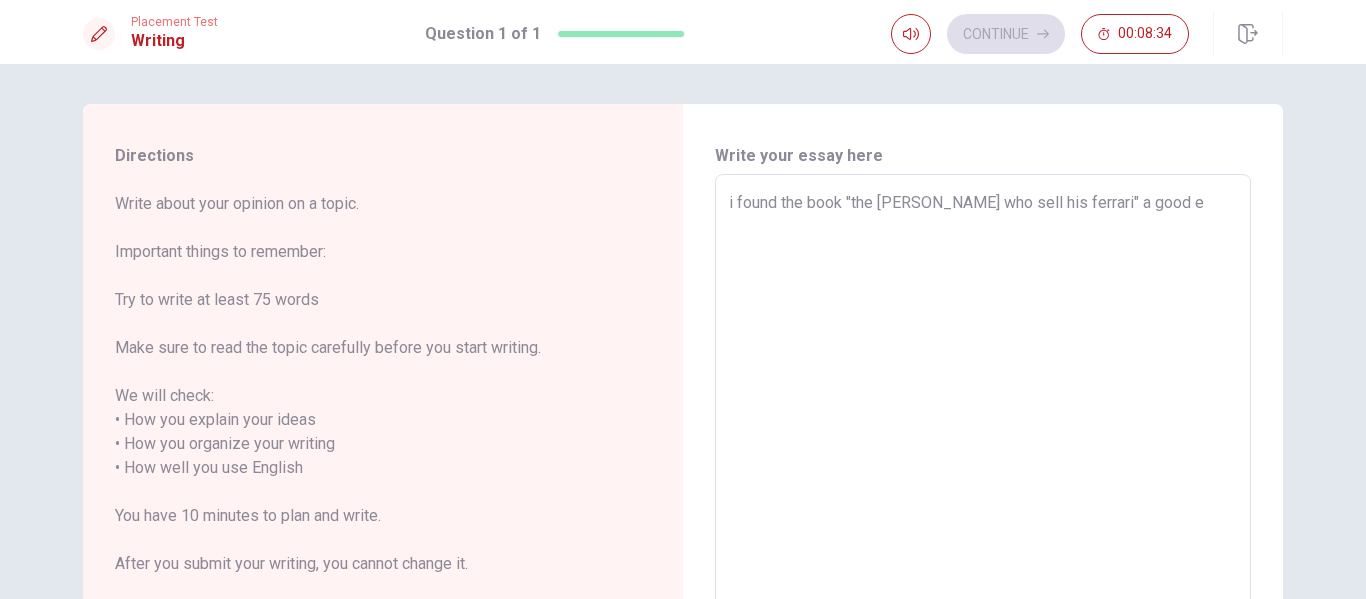 type on "i found the book "the [PERSON_NAME] who sell his ferrari" a good ex" 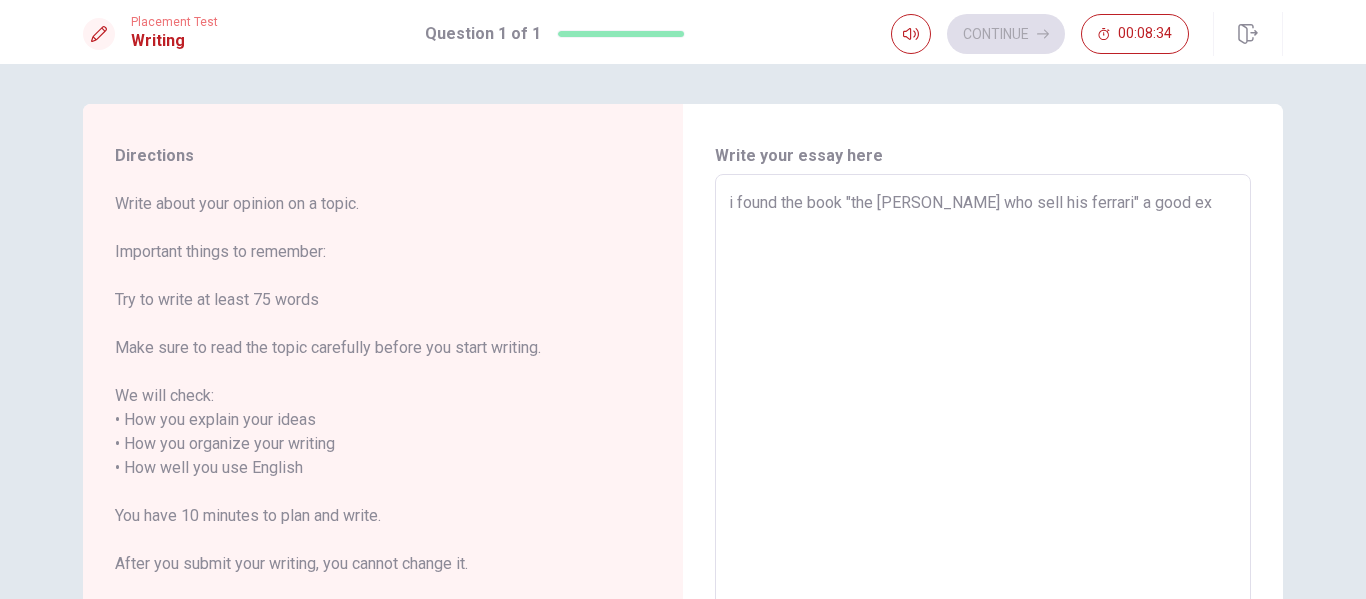 type on "x" 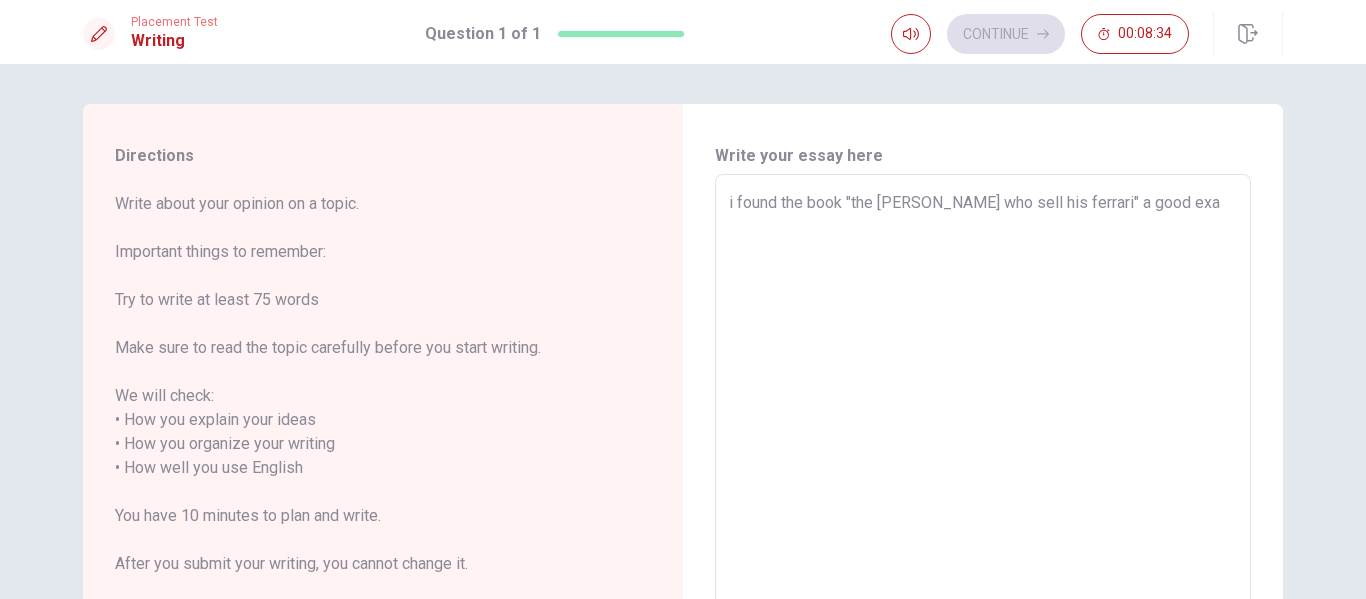 type on "x" 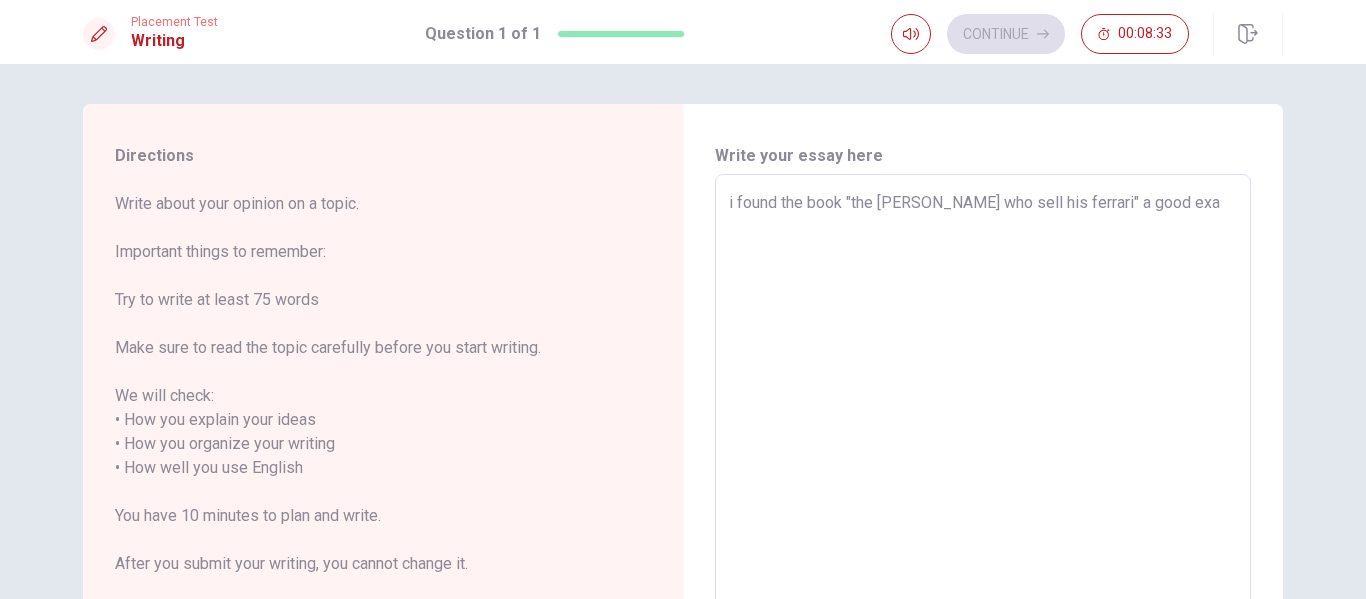 type on "i found the book "the [PERSON_NAME] who sell his ferrari" a good exam" 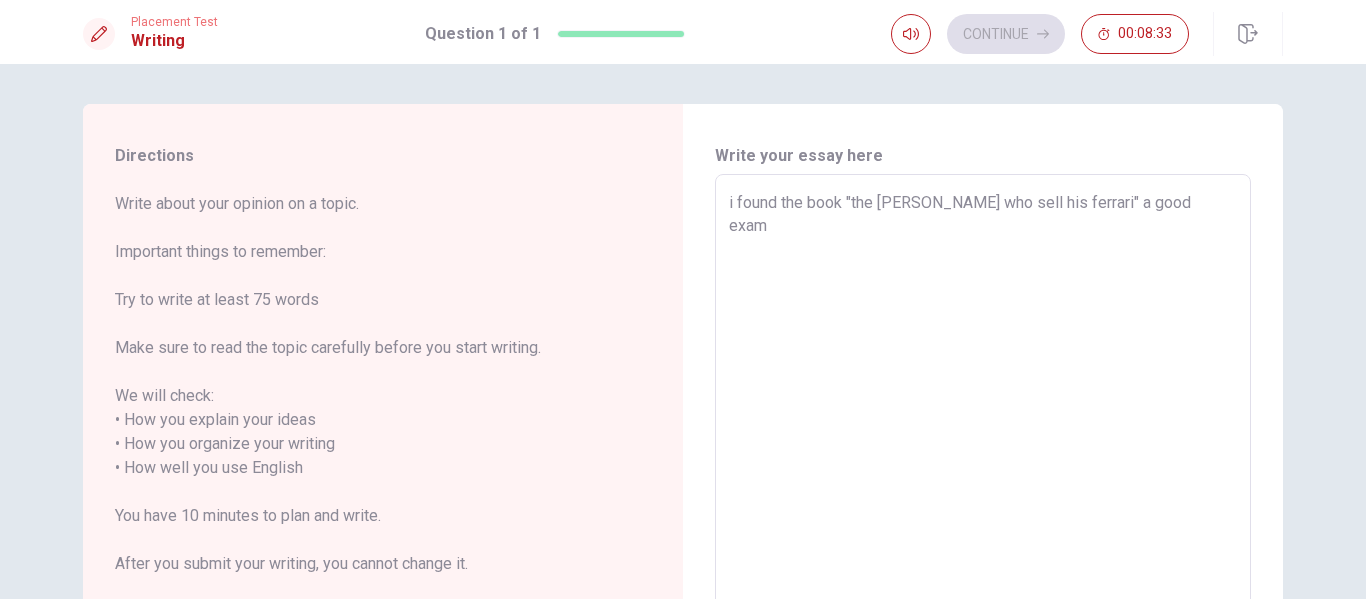 type on "x" 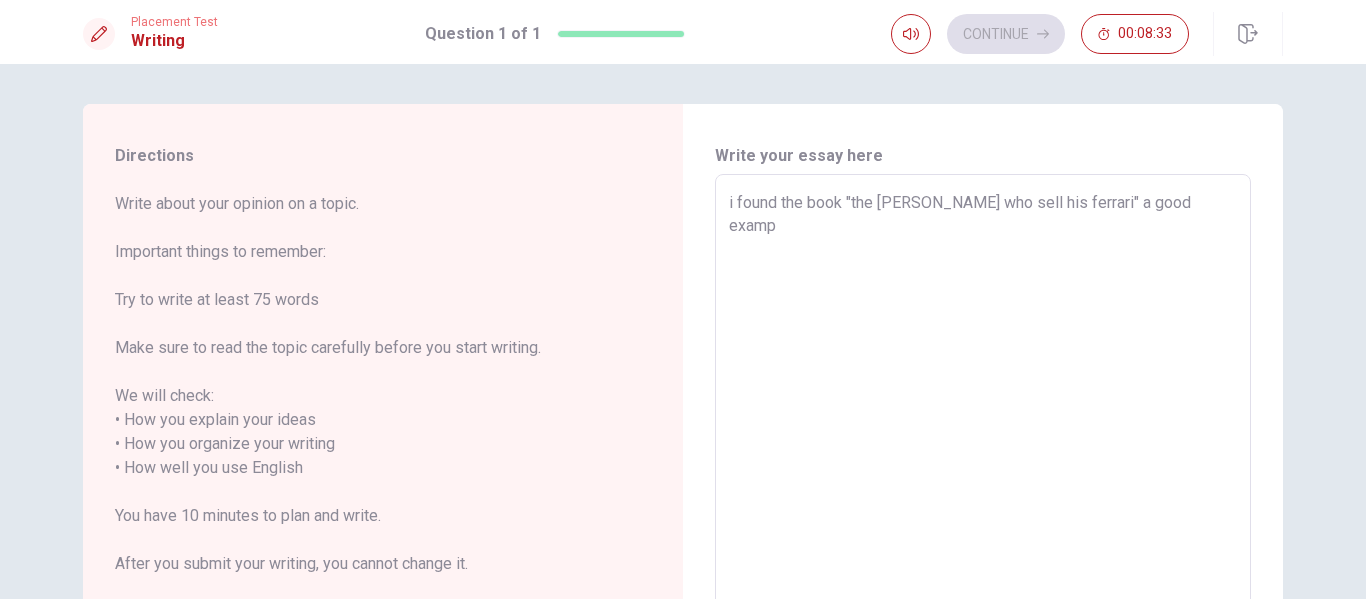 type on "x" 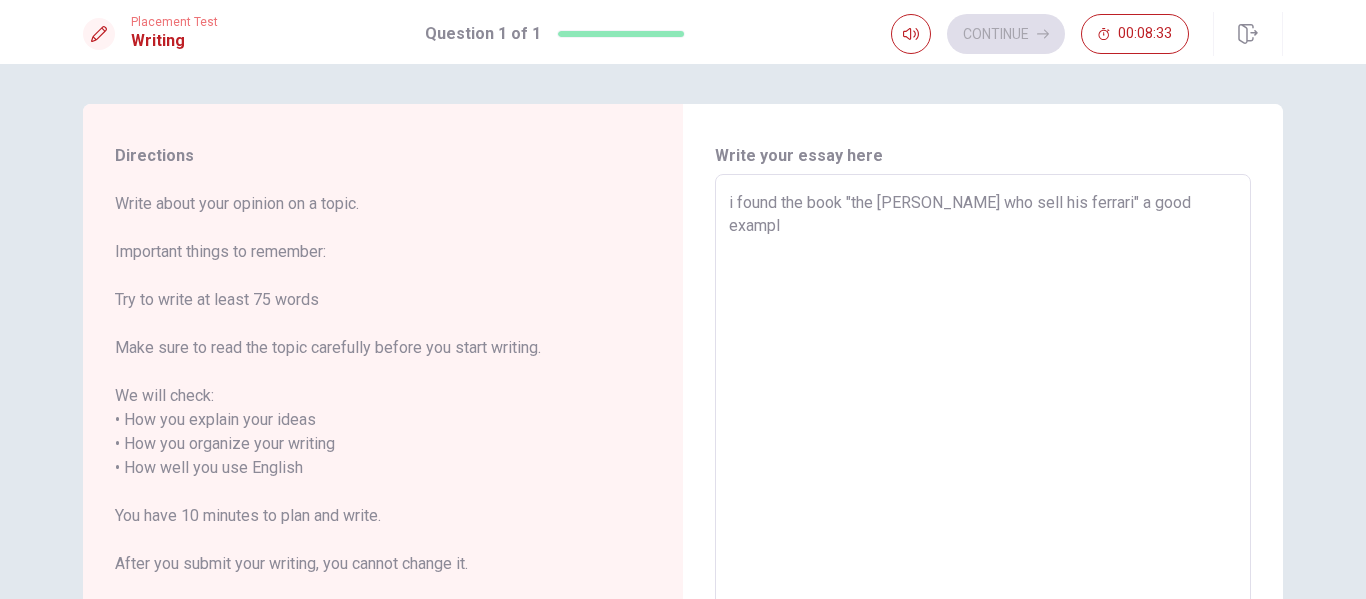type on "x" 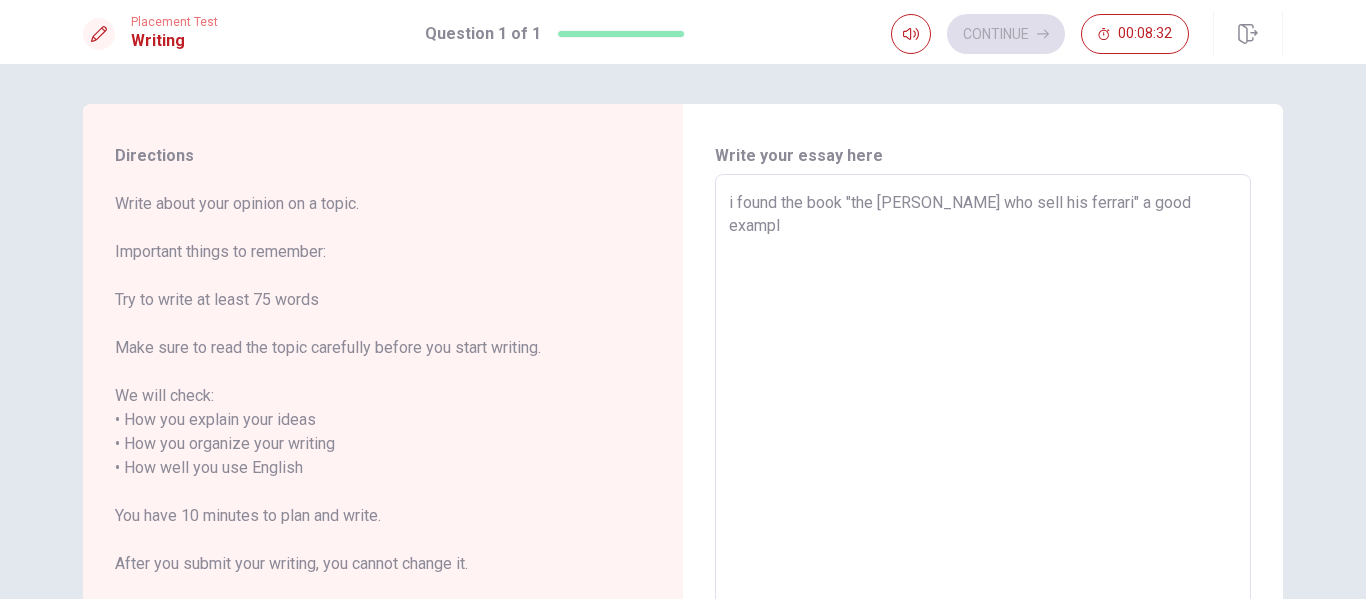 type on "i found the book "the [PERSON_NAME] who sell his ferrari" a good example" 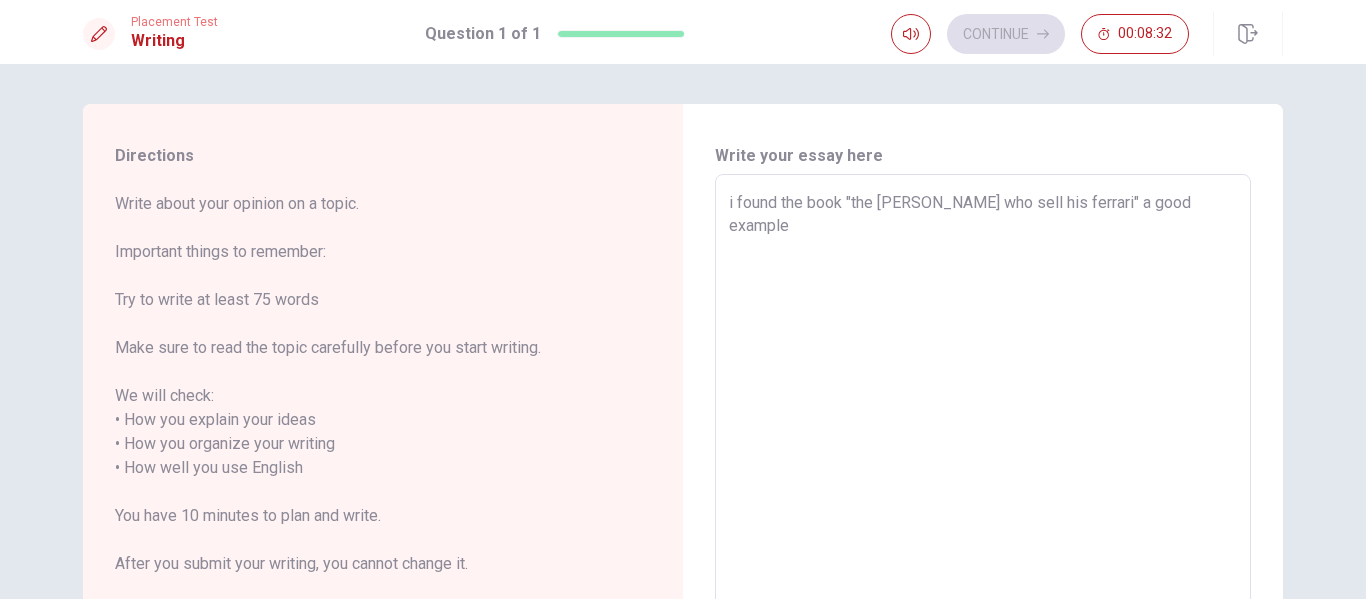 type on "x" 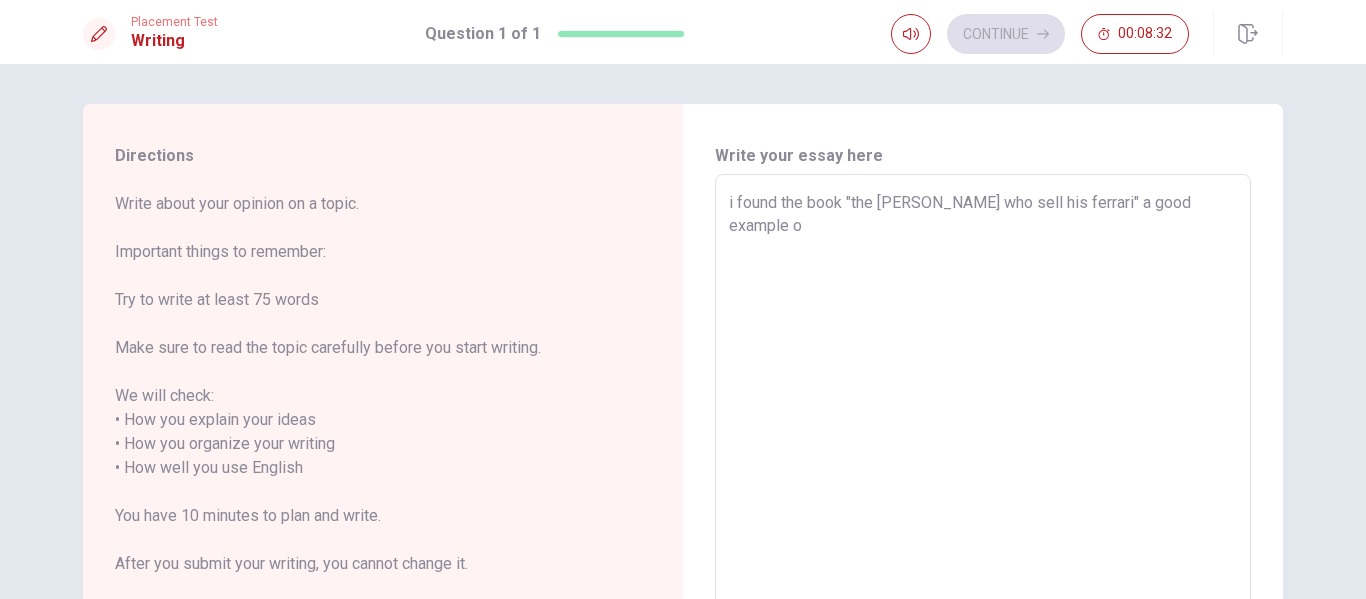 type on "x" 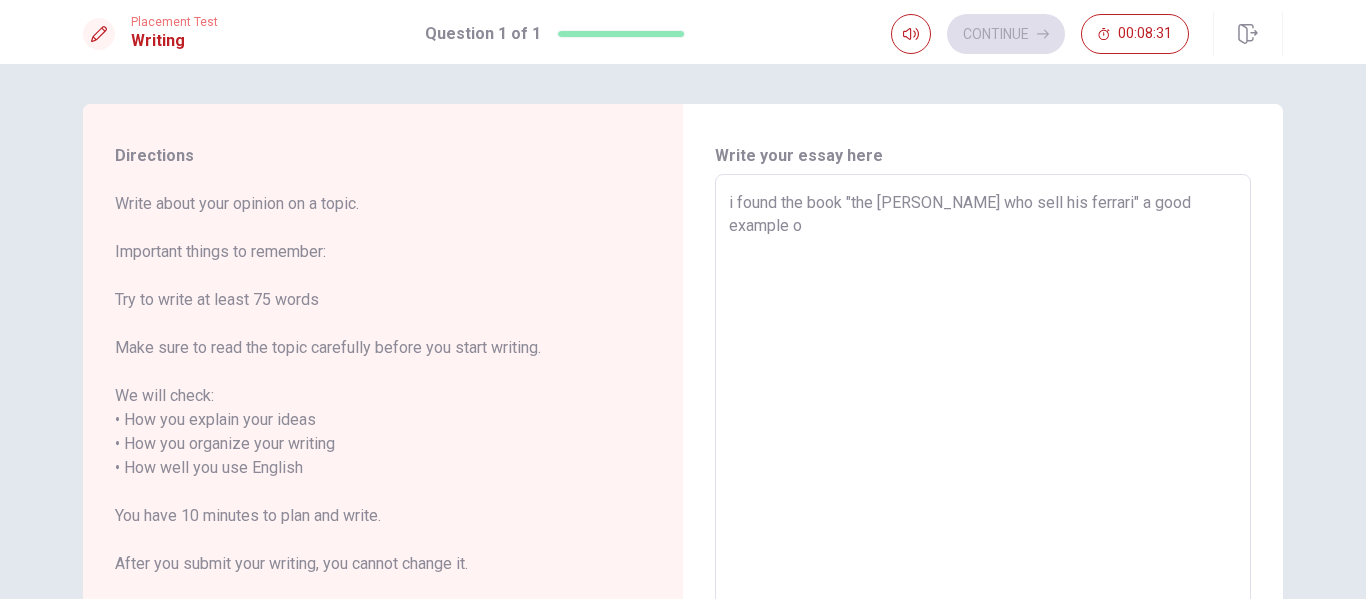 type on "i found the book "the [PERSON_NAME] who sell his ferrari" a good example of" 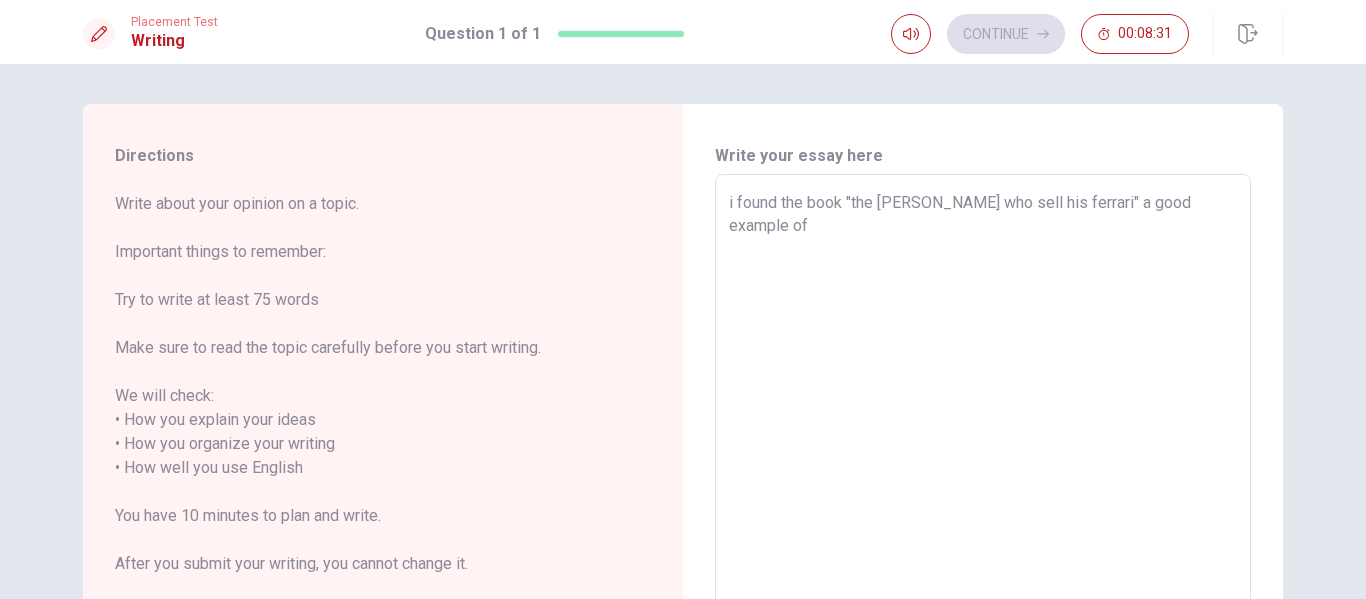 type on "x" 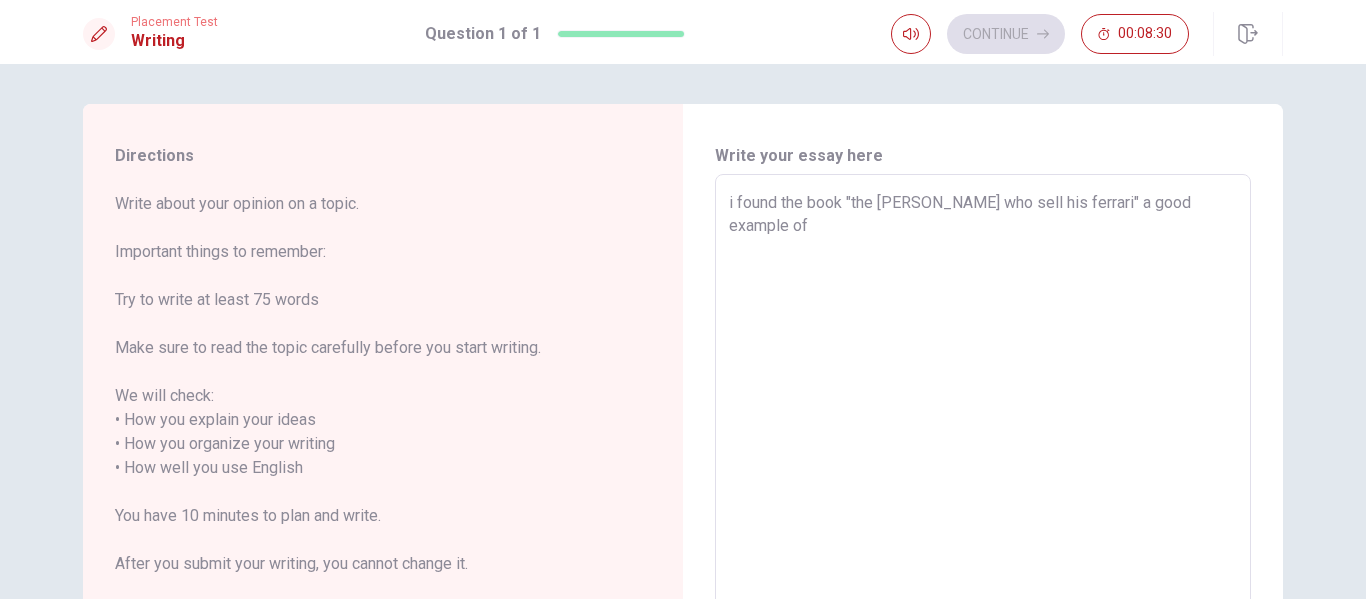 type on "i found the book "the [PERSON_NAME] who sell his ferrari" a good example of s" 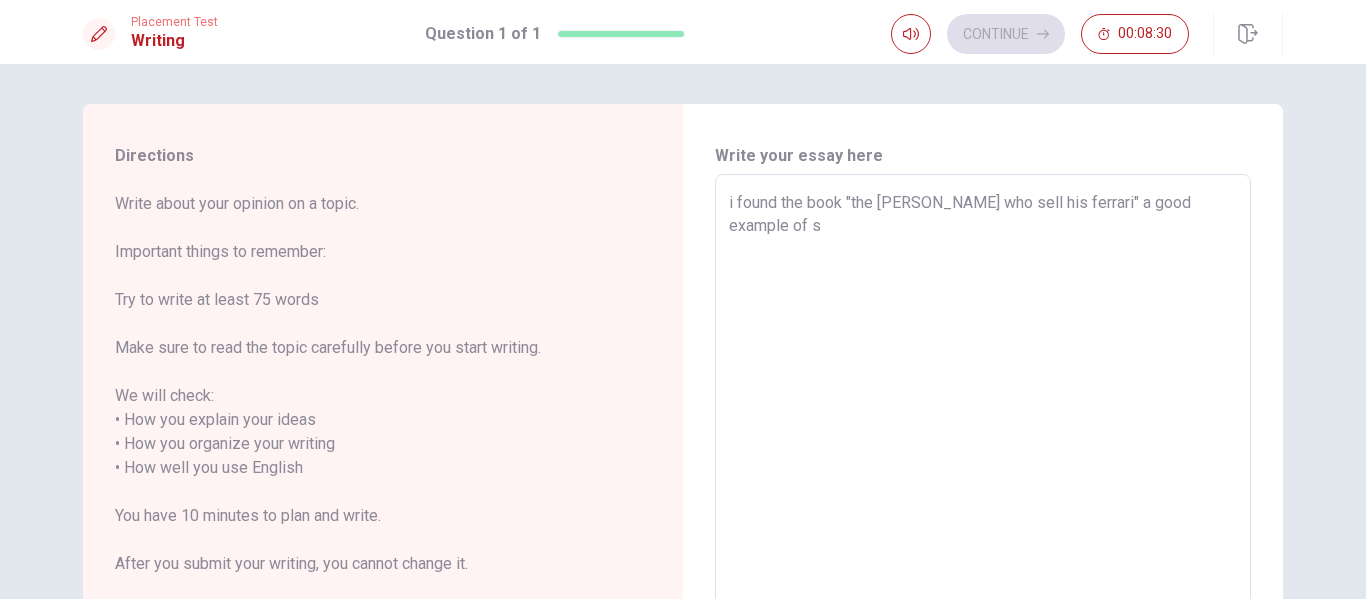 type on "x" 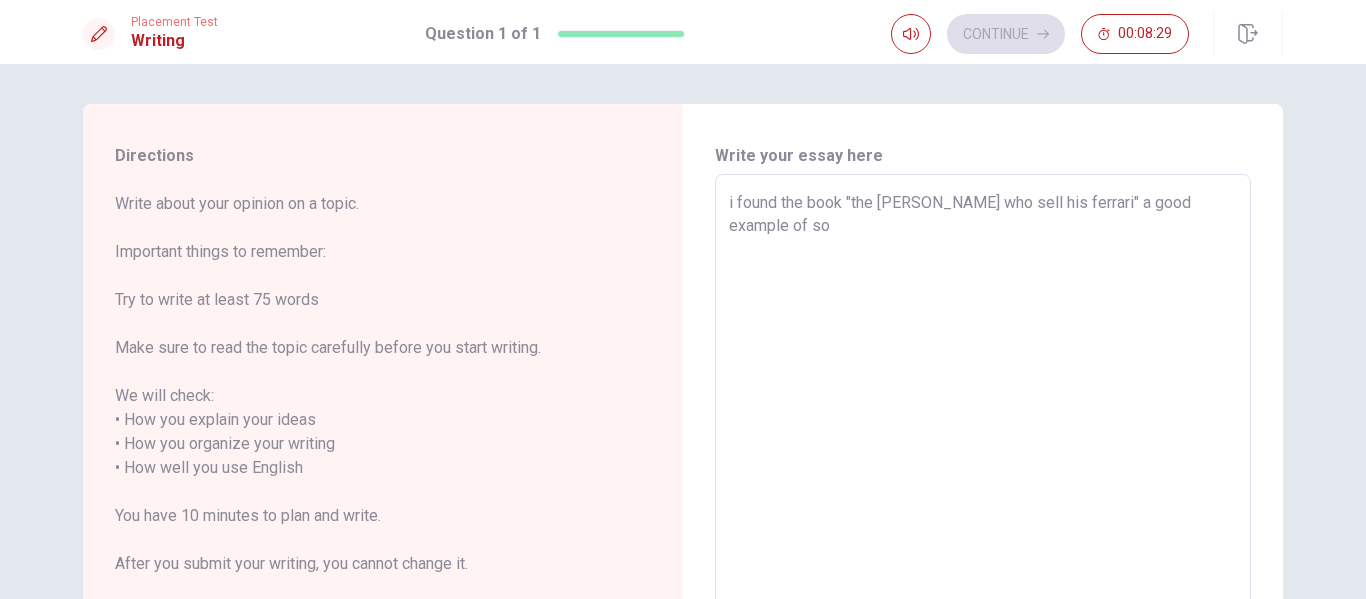 type on "x" 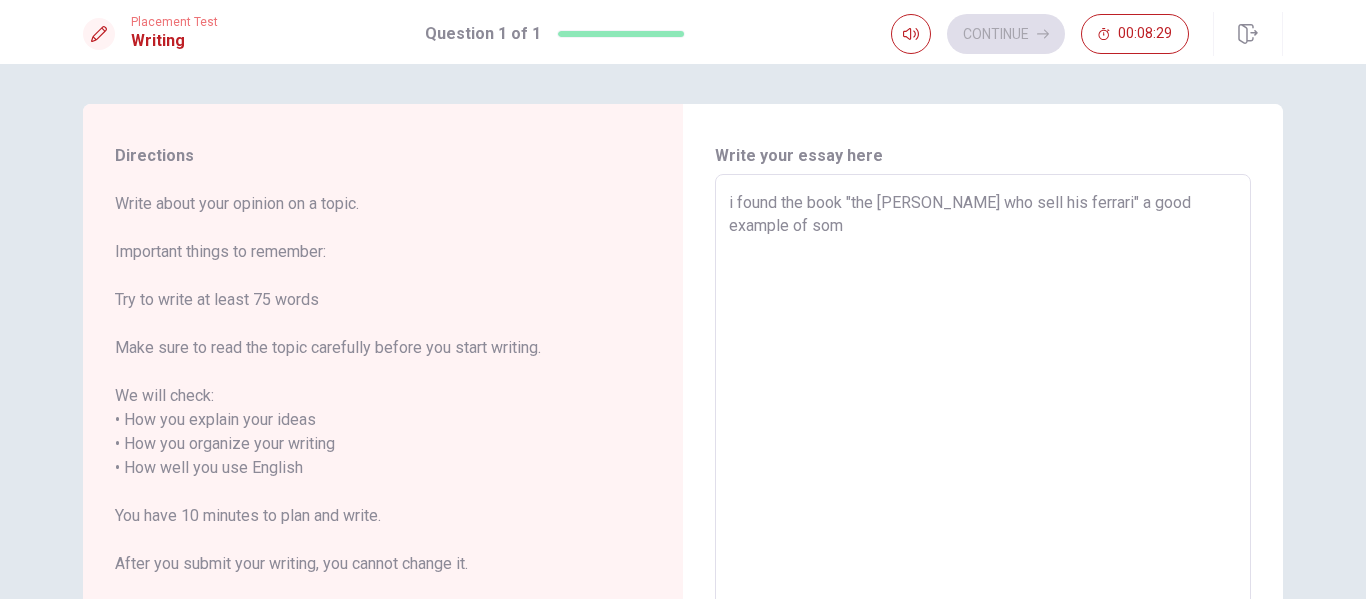 type on "x" 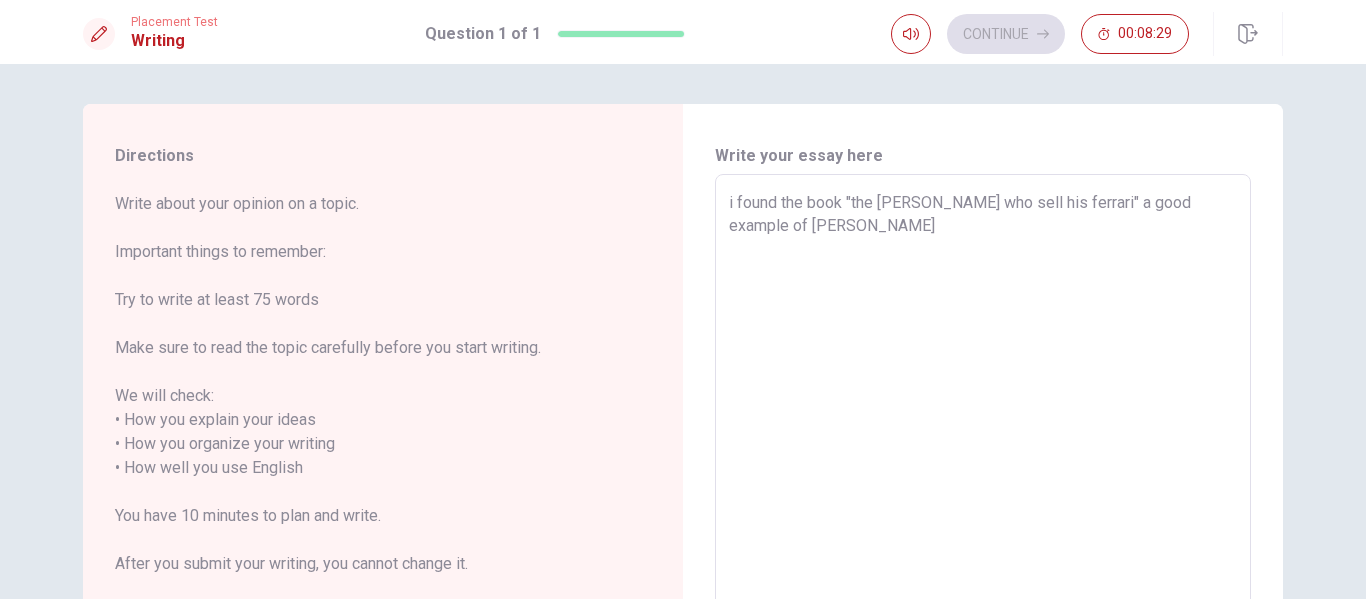 type on "x" 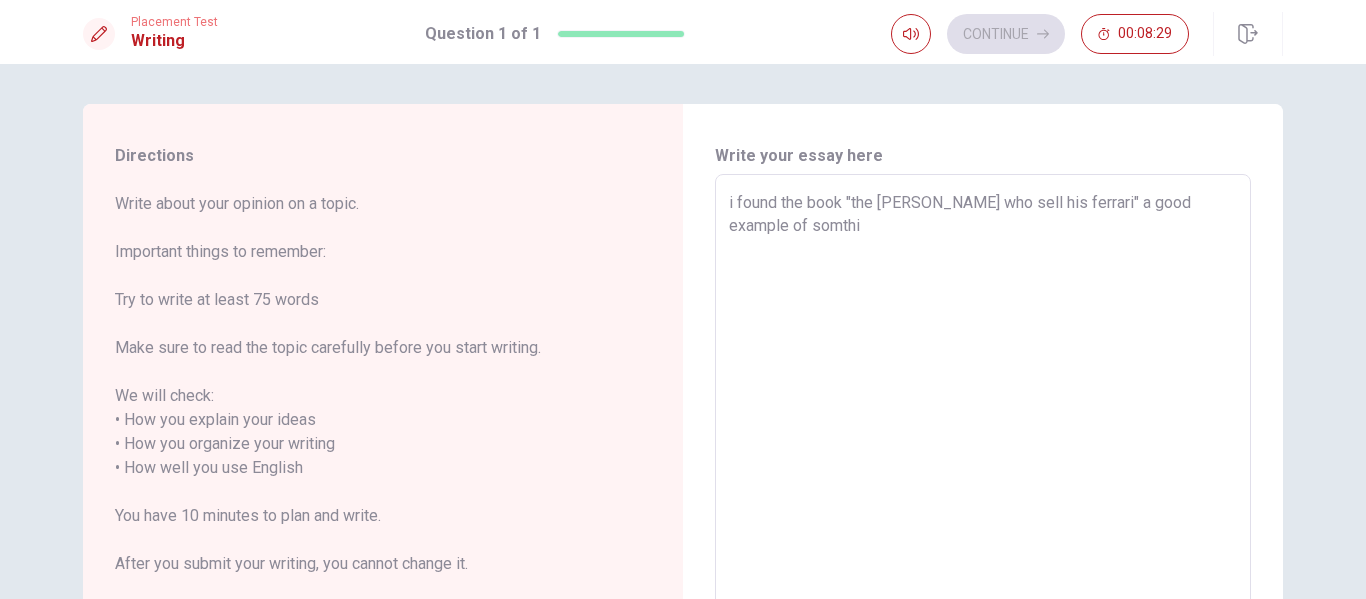 type on "x" 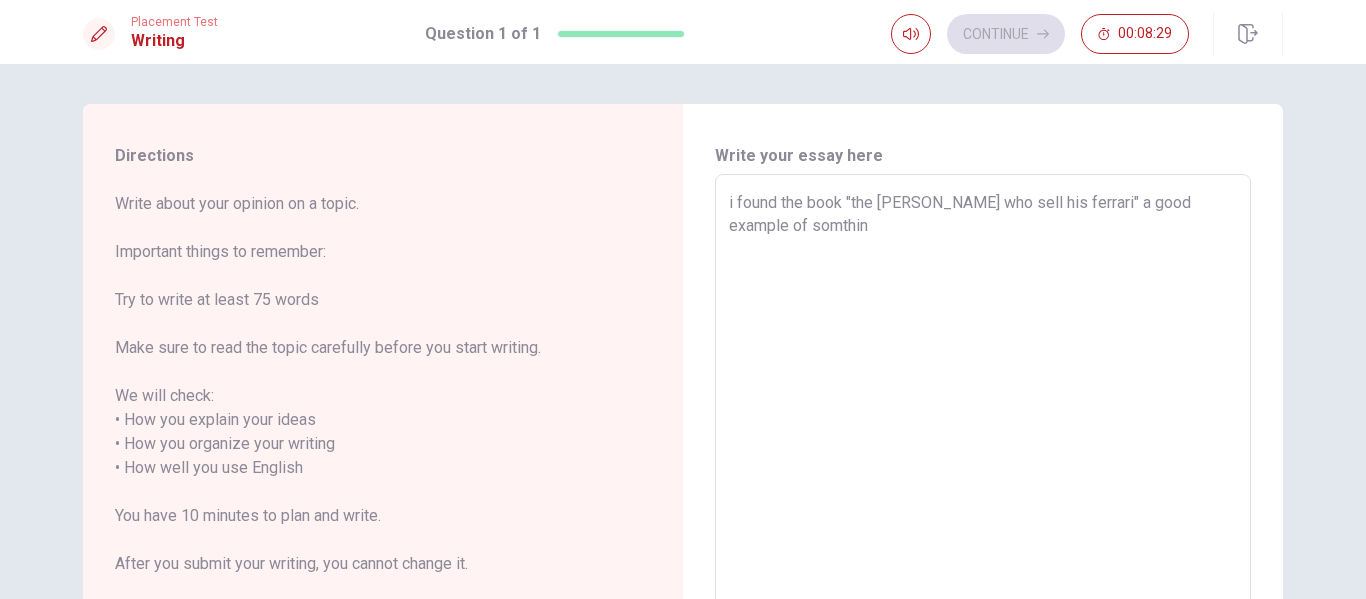 type on "x" 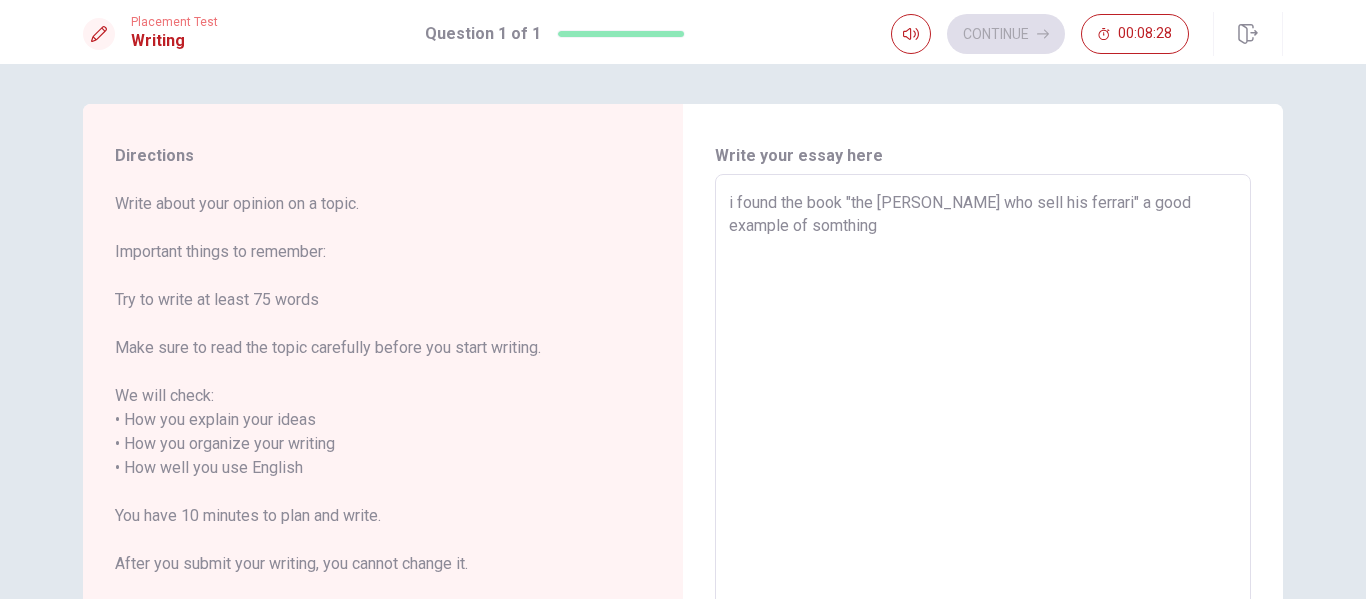 type on "x" 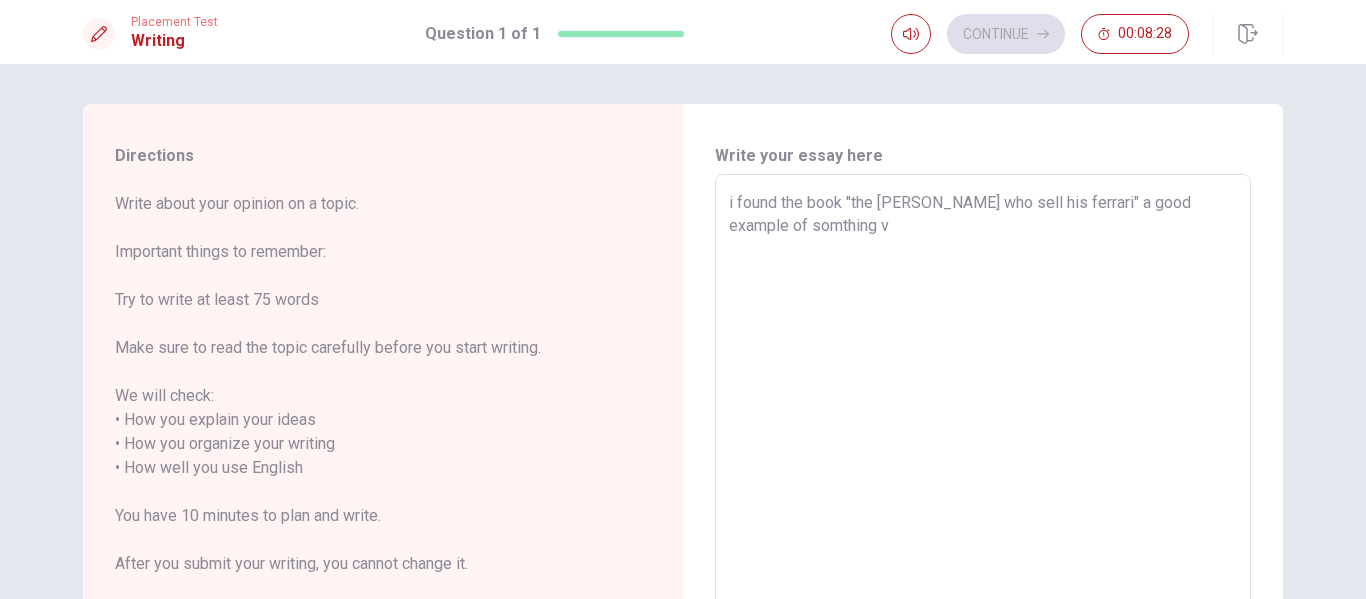 type on "x" 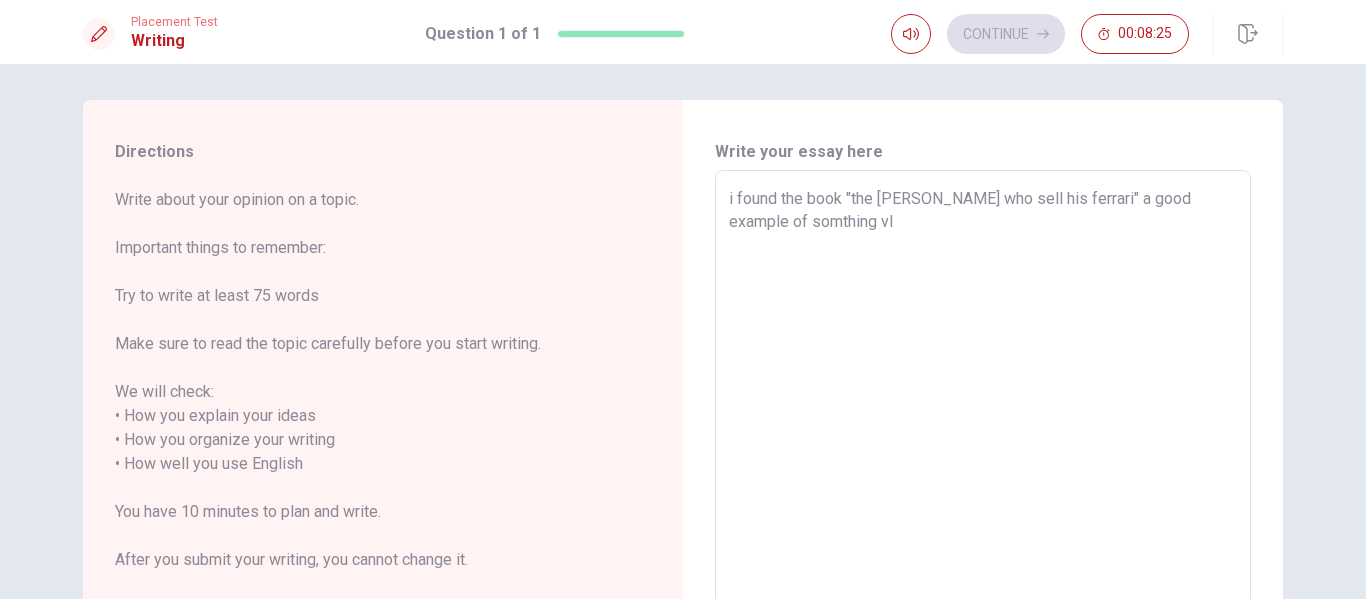 scroll, scrollTop: 0, scrollLeft: 0, axis: both 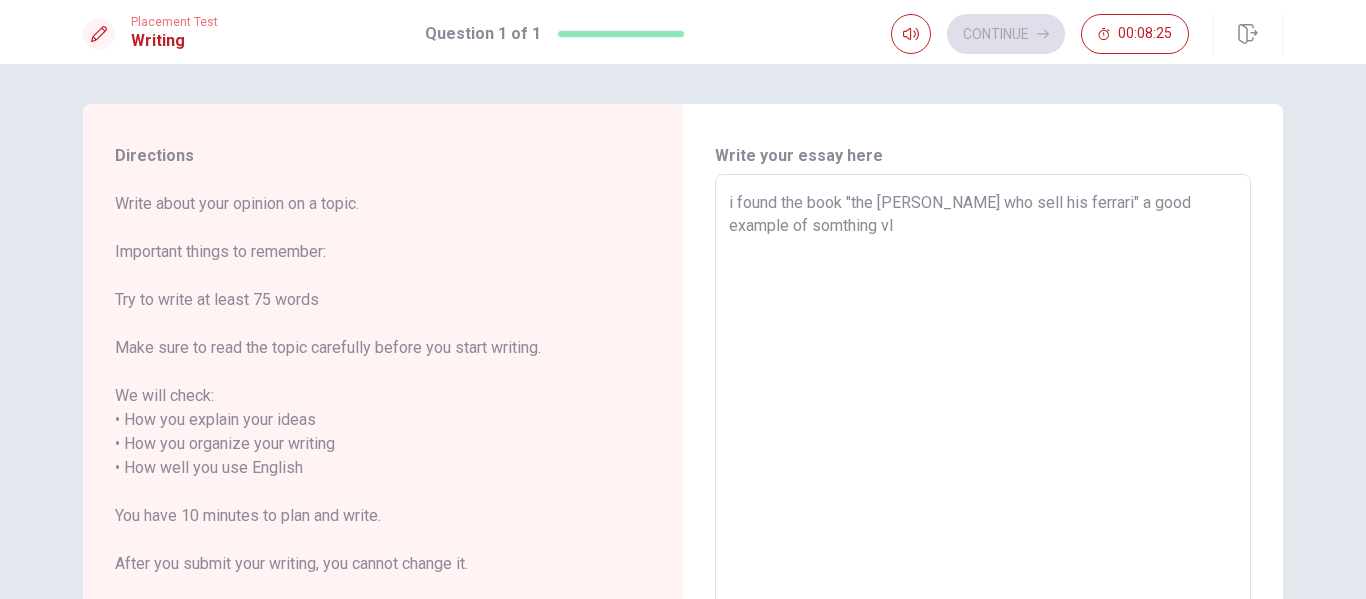type 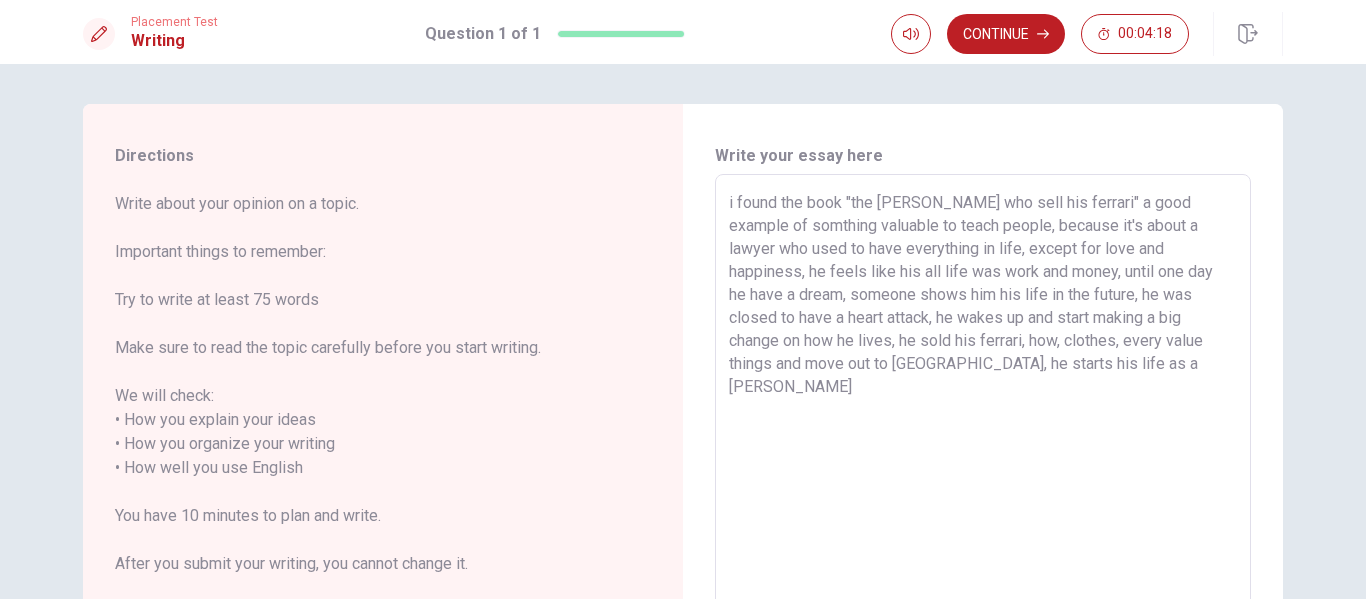 click on "i found the book "the [PERSON_NAME] who sell his ferrari" a good example of somthing valuable to teach people, because it's about a lawyer who used to have everything in life, except for love and happiness, he feels like his all life was work and money, until one day he have a dream, someone shows him his life in the future, he was closed to have a heart attack, he wakes up and start making a big change on how he lives, he sold his ferrari, how, clothes, every value things and move out to [GEOGRAPHIC_DATA], he starts his life as a [PERSON_NAME]" at bounding box center (983, 456) 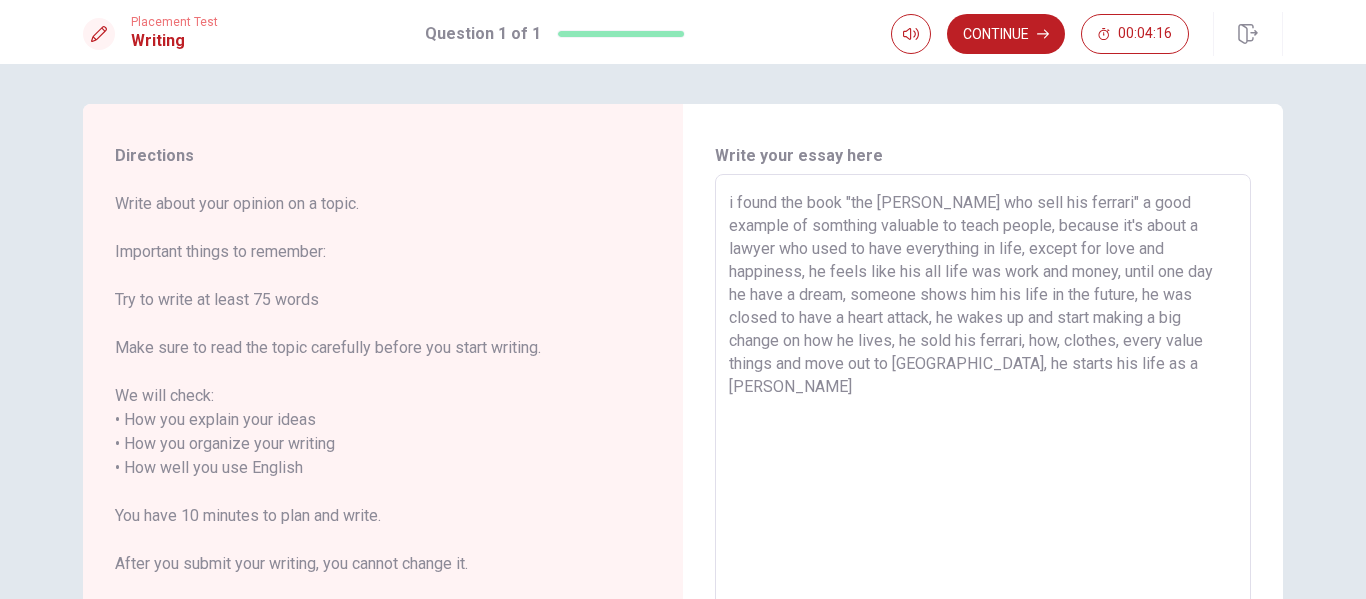 click on "i found the book "the [PERSON_NAME] who sell his ferrari" a good example of somthing valuable to teach people, because it's about a lawyer who used to have everything in life, except for love and happiness, he feels like his all life was work and money, until one day he have a dream, someone shows him his life in the future, he was closed to have a heart attack, he wakes up and start making a big change on how he lives, he sold his ferrari, how, clothes, every value things and move out to [GEOGRAPHIC_DATA], he starts his life as a [PERSON_NAME]" at bounding box center [983, 456] 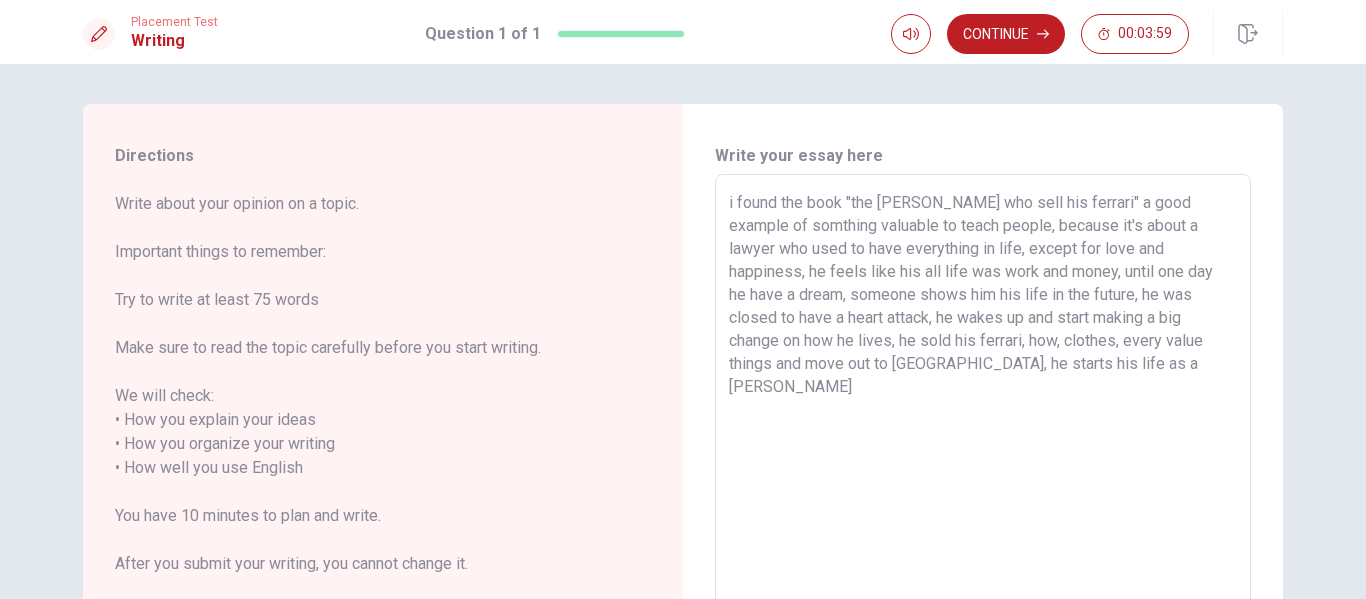 click on "i found the book "the [PERSON_NAME] who sell his ferrari" a good example of somthing valuable to teach people, because it's about a lawyer who used to have everything in life, except for love and happiness, he feels like his all life was work and money, until one day he have a dream, someone shows him his life in the future, he was closed to have a heart attack, he wakes up and start making a big change on how he lives, he sold his ferrari, how, clothes, every value things and move out to [GEOGRAPHIC_DATA], he starts his life as a [PERSON_NAME]" at bounding box center [983, 456] 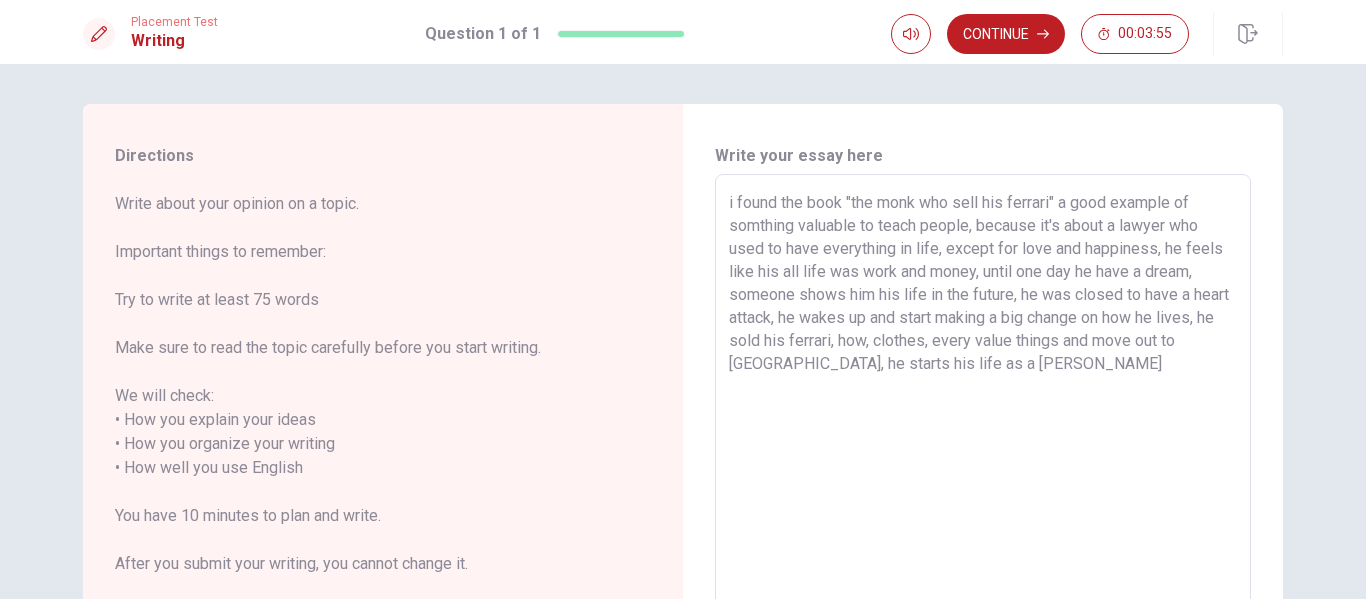 click on "i found the book "the monk who sell his ferrari" a good example of somthing valuable to teach people, because it's about a lawyer who used to have everything in life, except for love and happiness, he feels like his all life was work and money, until one day he have a dream, someone shows him his life in the future, he was closed to have a heart attack, he wakes up and start making a big change on how he lives, he sold his ferrari, how, clothes, every value things and move out to [GEOGRAPHIC_DATA], he starts his life as a [PERSON_NAME]" at bounding box center (983, 456) 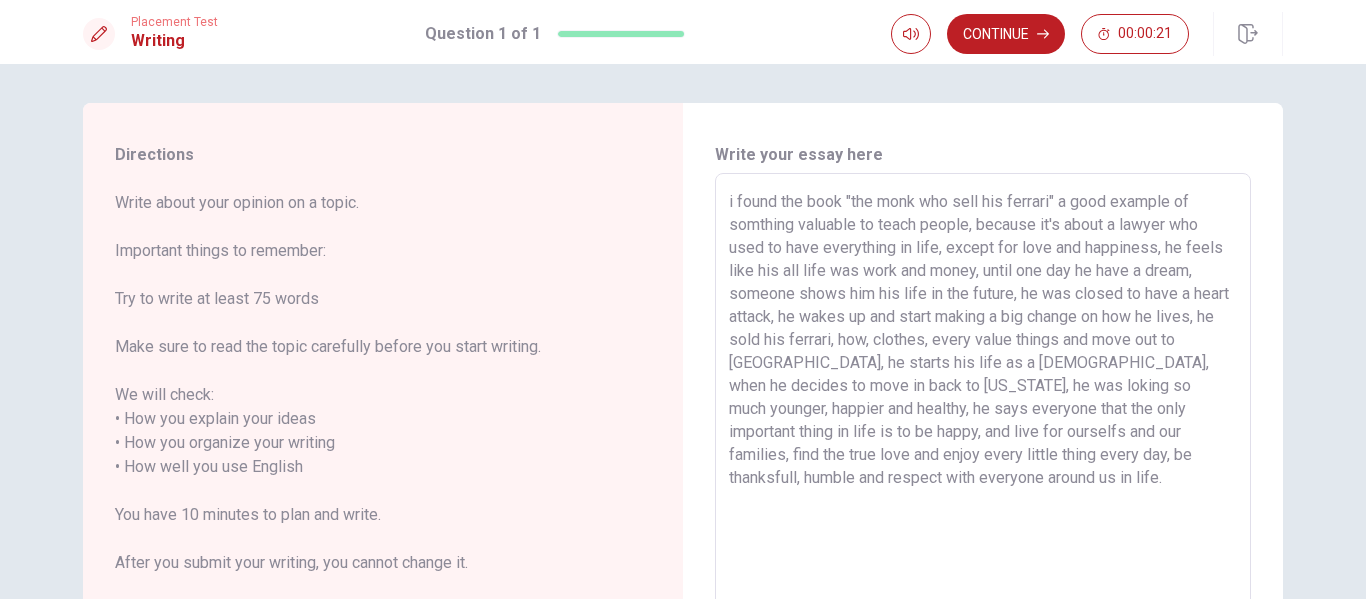 scroll, scrollTop: 0, scrollLeft: 0, axis: both 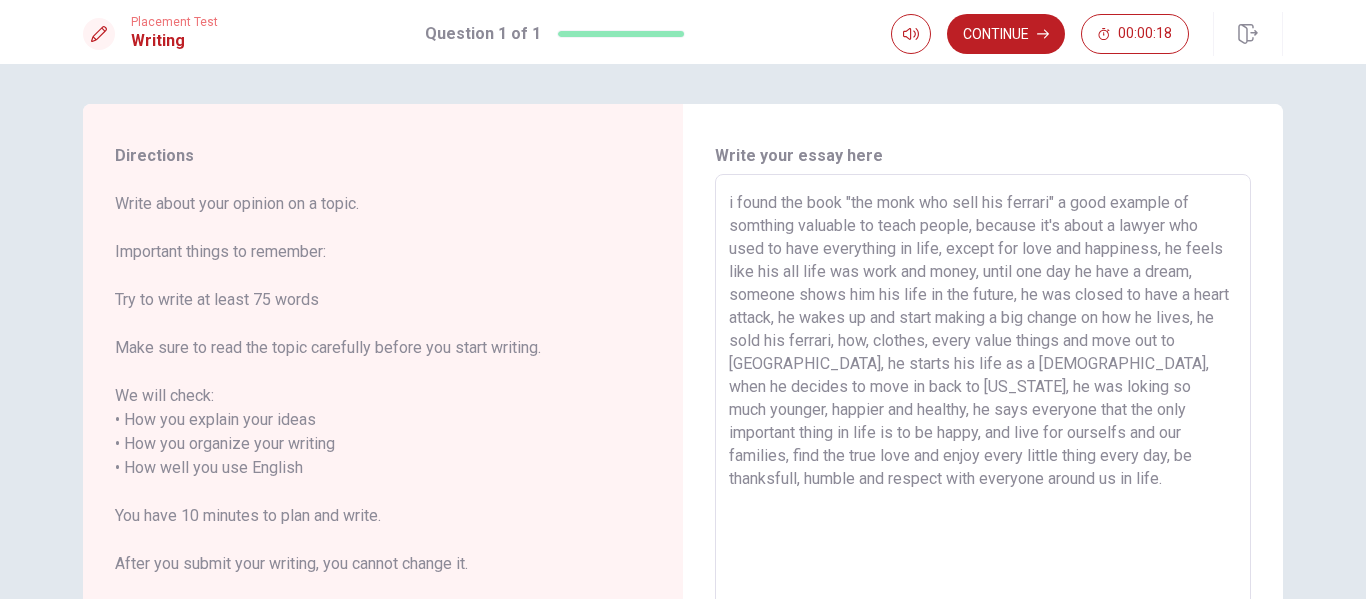 click on "i found the book "the monk who sell his ferrari" a good example of somthing valuable to teach people, because it's about a lawyer who used to have everything in life, except for love and happiness, he feels like his all life was work and money, until one day he have a dream, someone shows him his life in the future, he was closed to have a heart attack, he wakes up and start making a big change on how he lives, he sold his ferrari, how, clothes, every value things and move out to [GEOGRAPHIC_DATA], he starts his life as a [DEMOGRAPHIC_DATA], when he decides to move in back to [US_STATE], he was loking so much younger, happier and healthy, he says everyone that the only important thing in life is to be happy, and live for ourselfs and our families, find the true love and enjoy every little thing every day, be thanksfull, humble and respect with everyone around us in life." at bounding box center [983, 456] 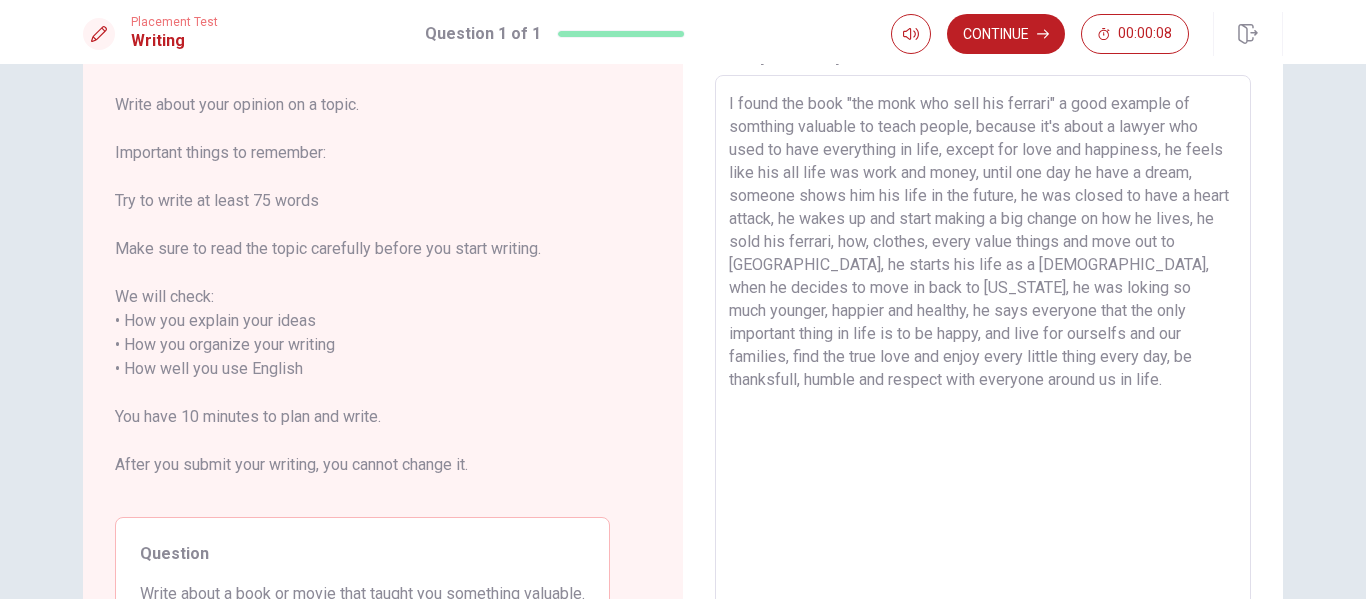 scroll, scrollTop: 0, scrollLeft: 0, axis: both 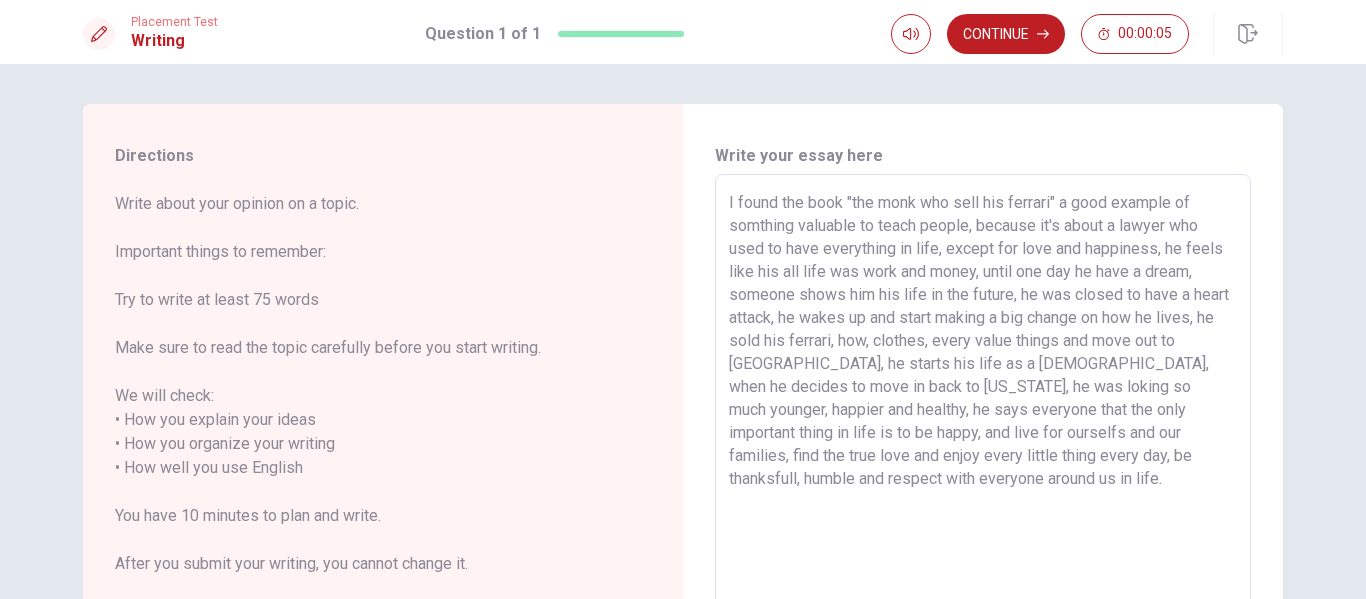 click on "I found the book "the monk who sell his ferrari" a good example of somthing valuable to teach people, because it's about a lawyer who used to have everything in life, except for love and happiness, he feels like his all life was work and money, until one day he have a dream, someone shows him his life in the future, he was closed to have a heart attack, he wakes up and start making a big change on how he lives, he sold his ferrari, how, clothes, every value things and move out to [GEOGRAPHIC_DATA], he starts his life as a [DEMOGRAPHIC_DATA], when he decides to move in back to [US_STATE], he was loking so much younger, happier and healthy, he says everyone that the only important thing in life is to be happy, and live for ourselfs and our families, find the true love and enjoy every little thing every day, be thanksfull, humble and respect with everyone around us in life." at bounding box center (983, 456) 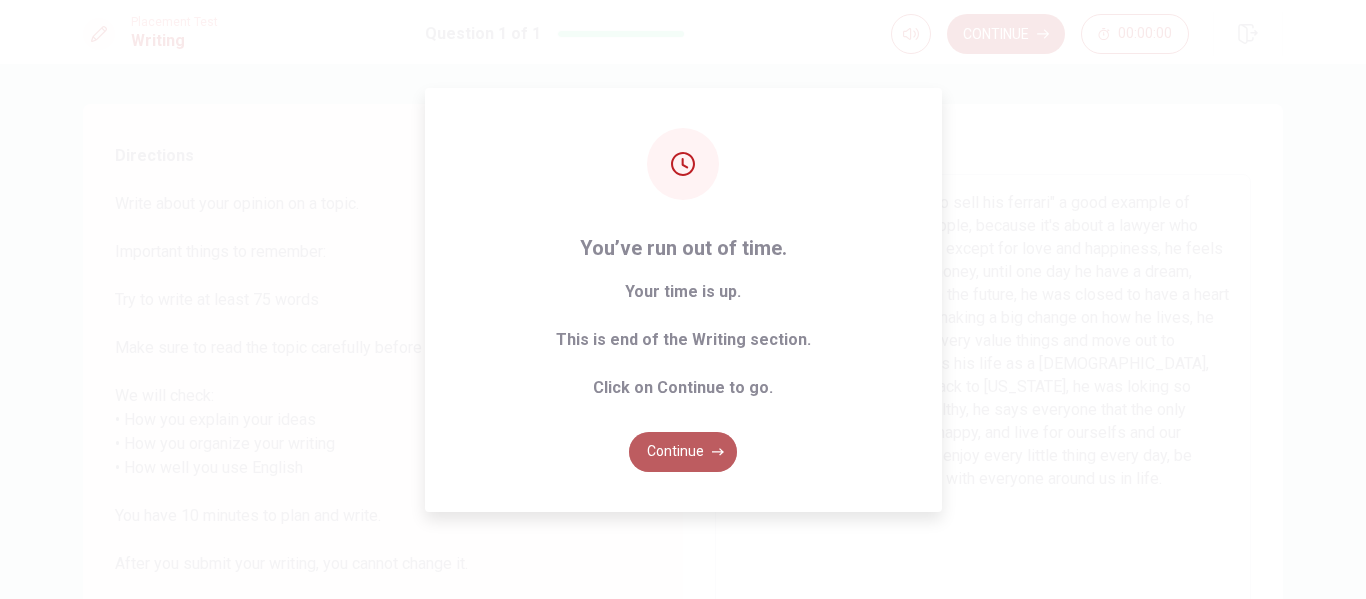 click on "Continue" at bounding box center (683, 452) 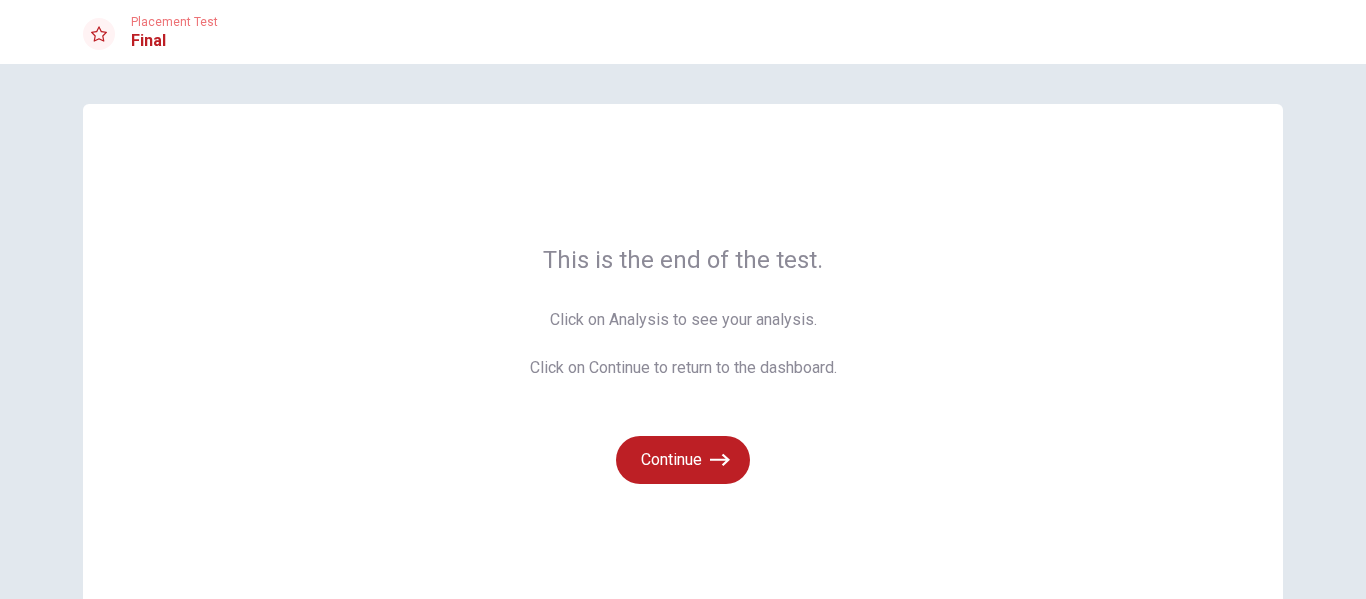 click on "Continue" at bounding box center [683, 460] 